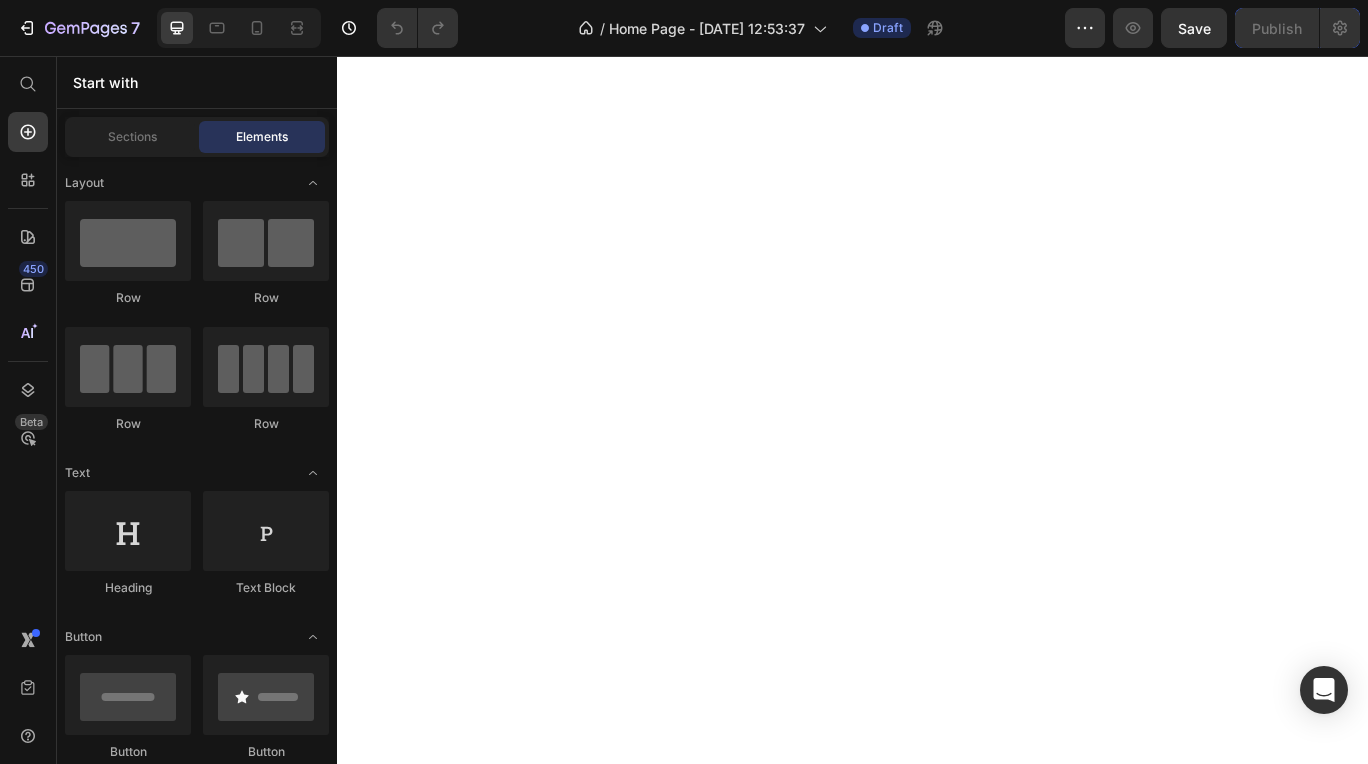 scroll, scrollTop: 0, scrollLeft: 0, axis: both 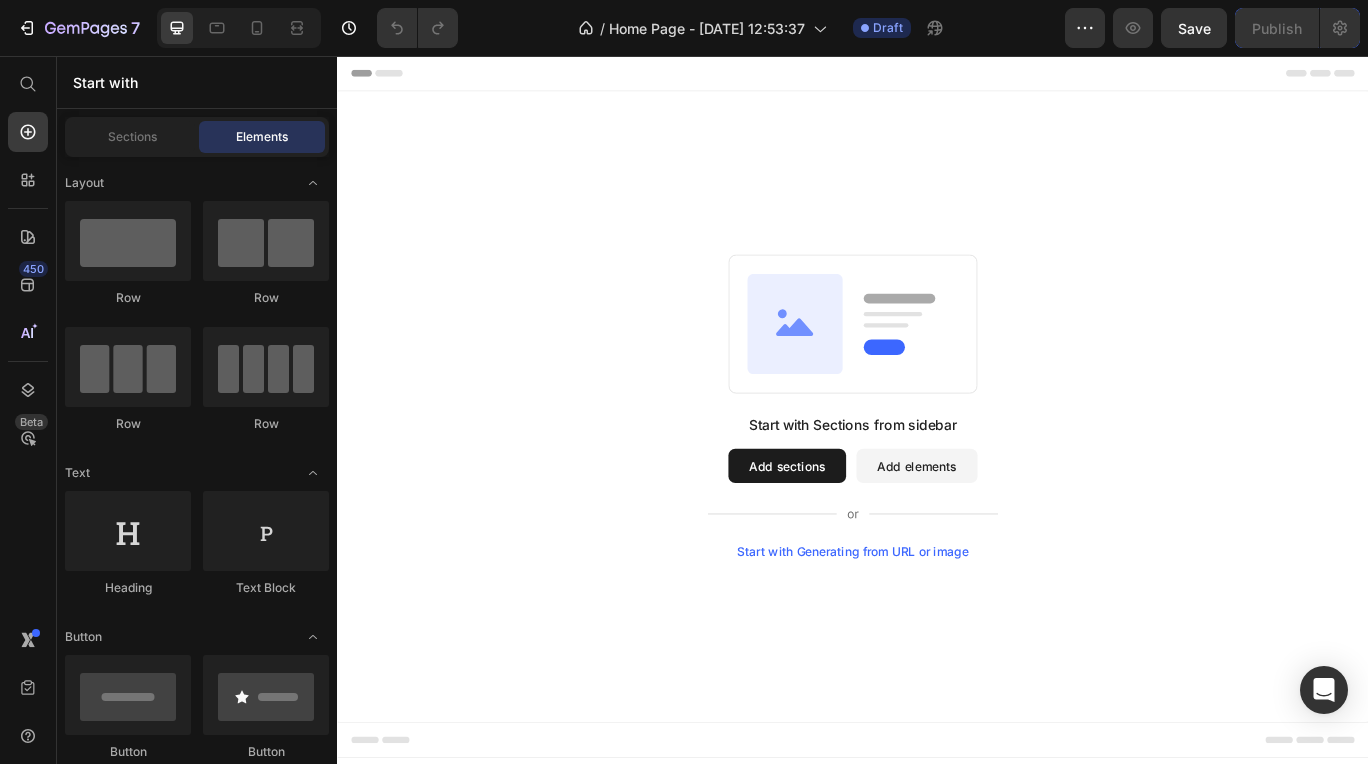 click on "Start with Generating from URL or image" at bounding box center [937, 633] 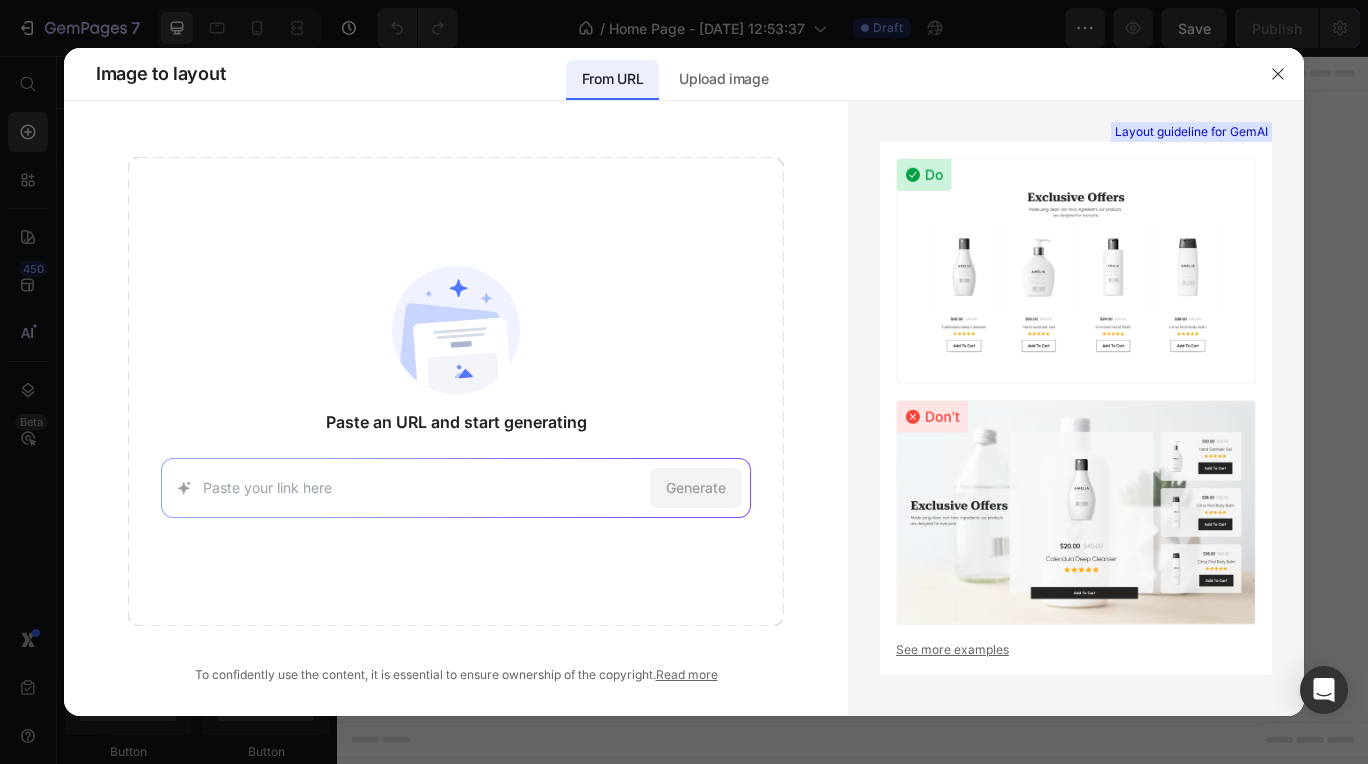click on "Generate" at bounding box center (456, 488) 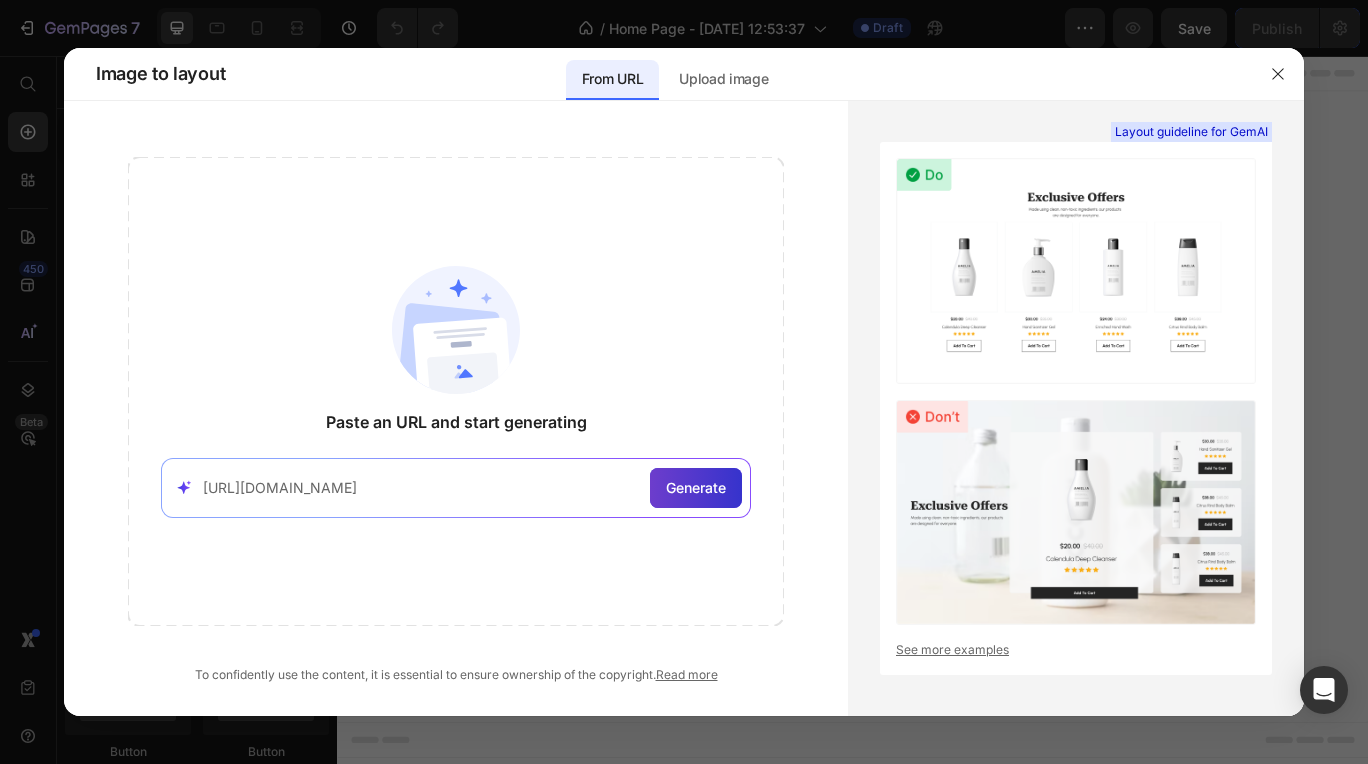 type on "https://eredeofficial.com/" 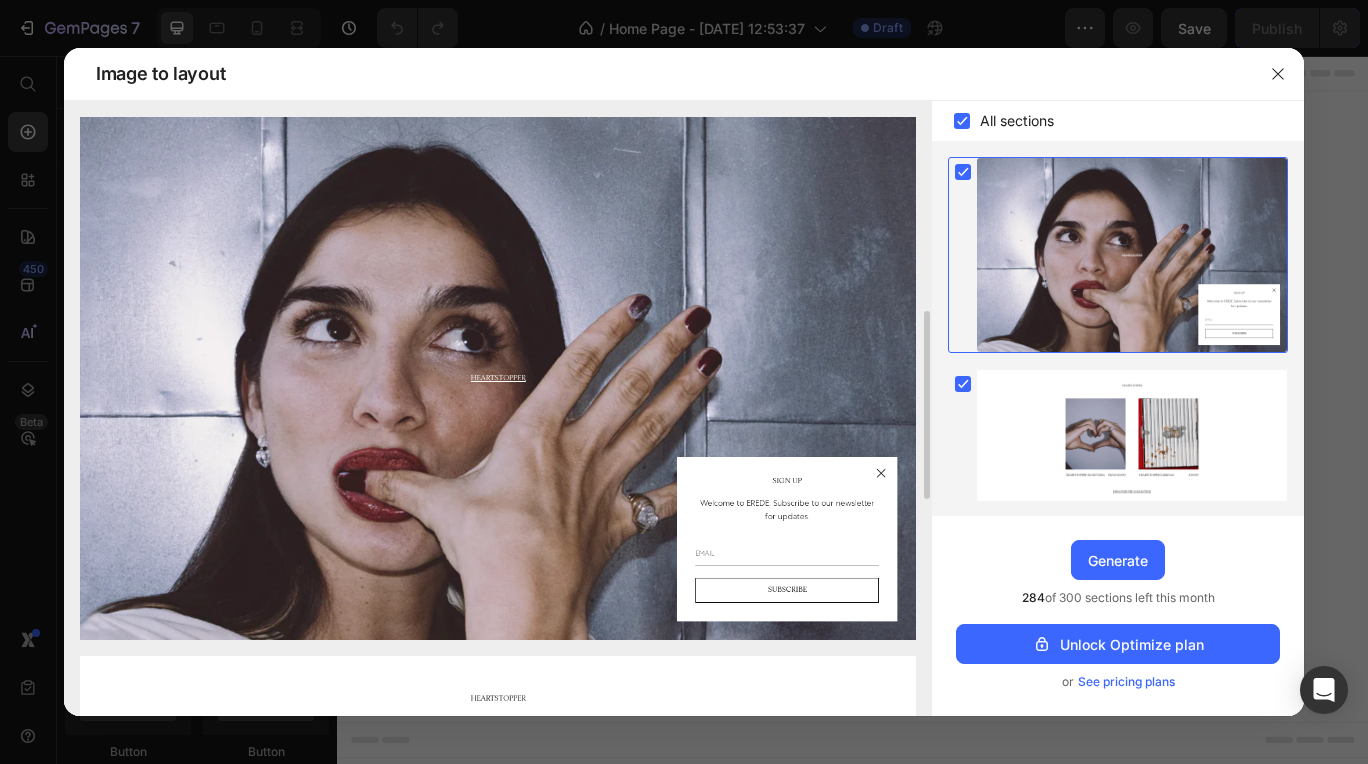 scroll, scrollTop: 820, scrollLeft: 0, axis: vertical 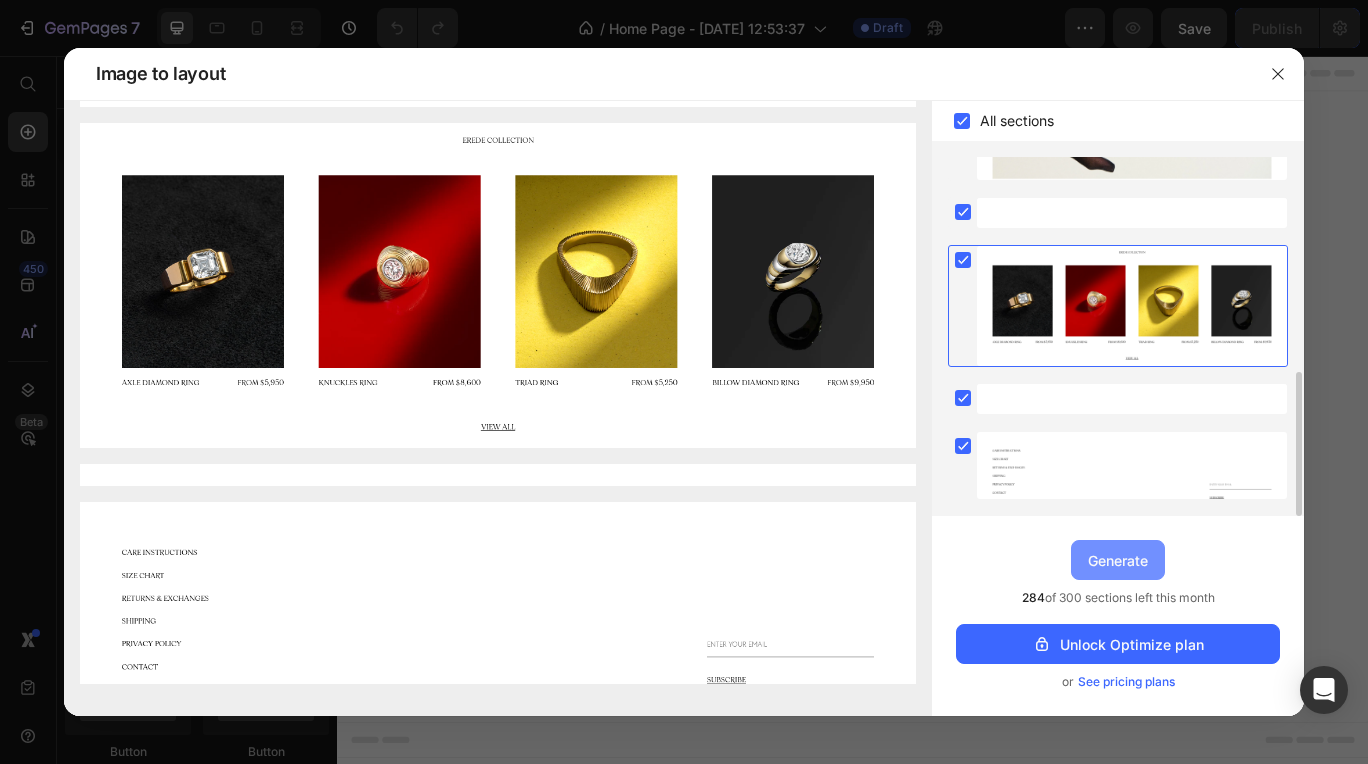 click on "Generate" at bounding box center (1118, 560) 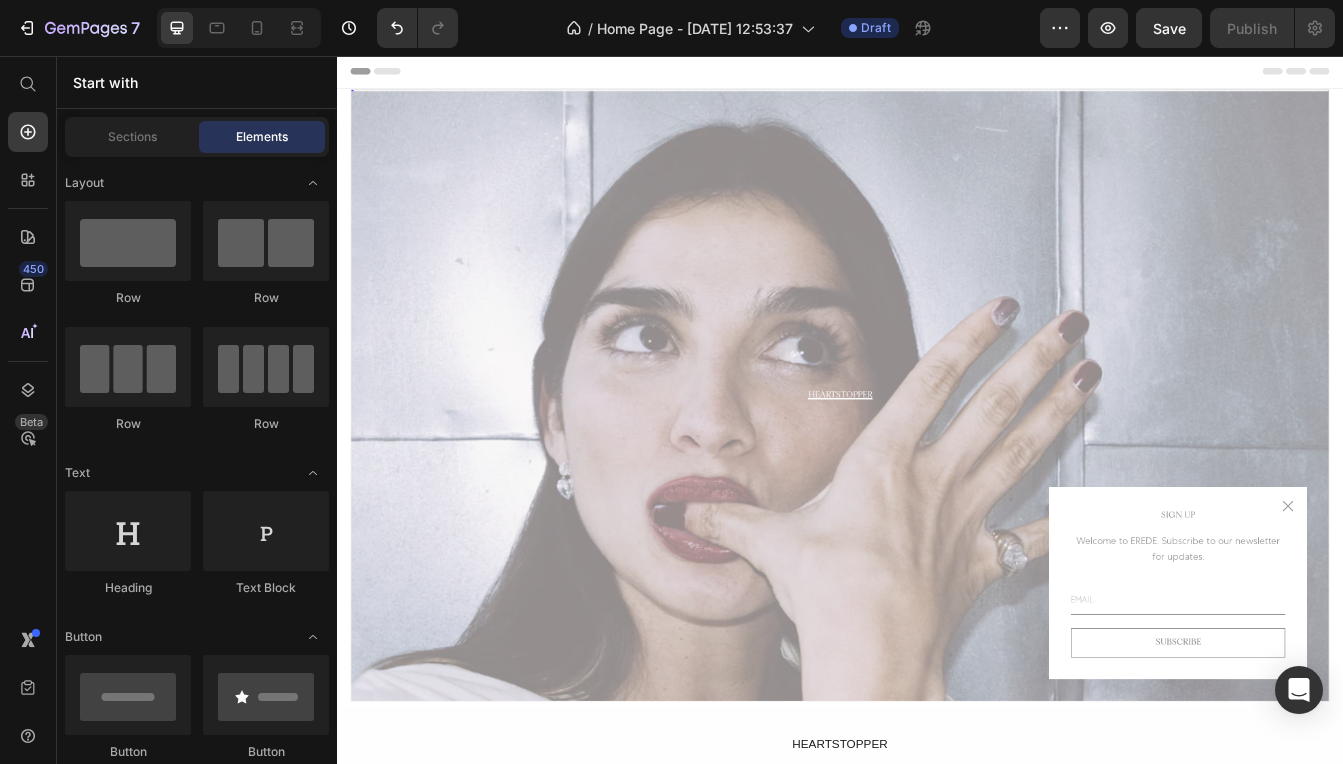scroll, scrollTop: 0, scrollLeft: 0, axis: both 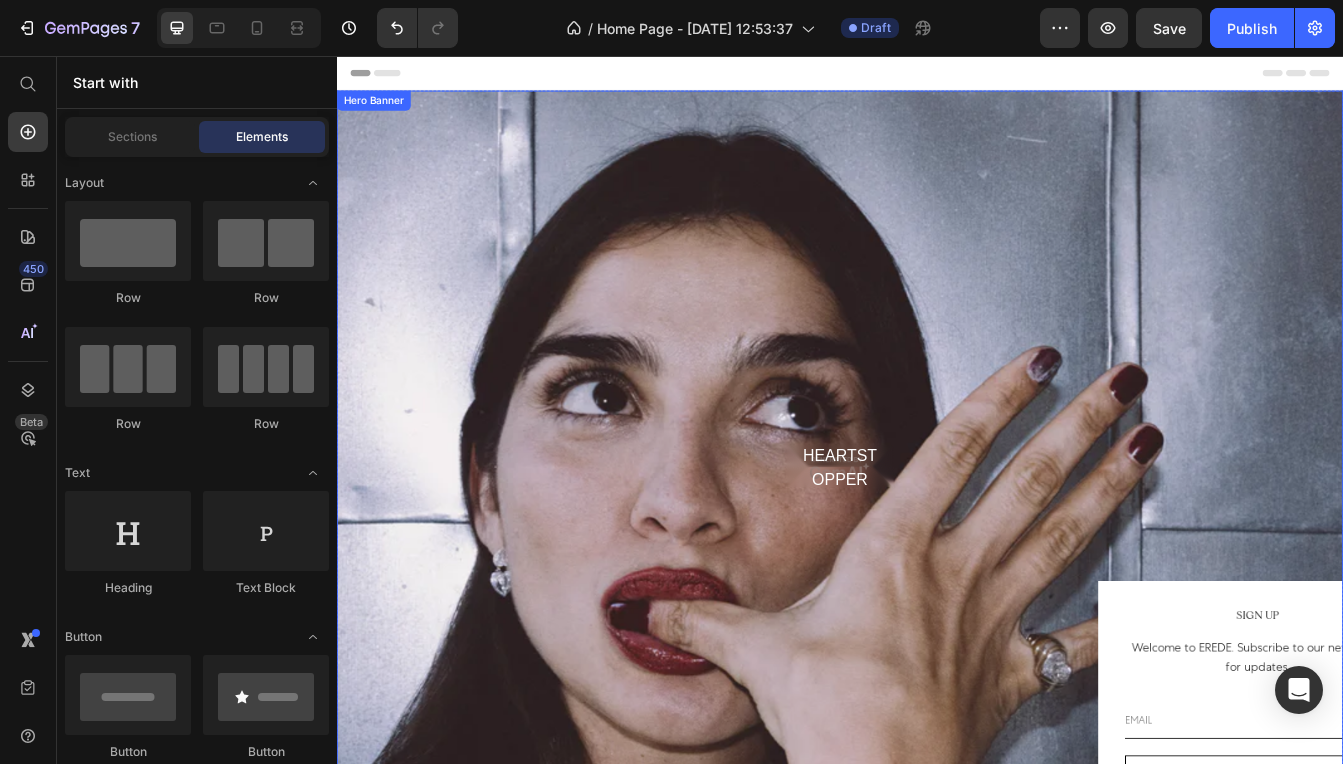 click at bounding box center [937, 547] 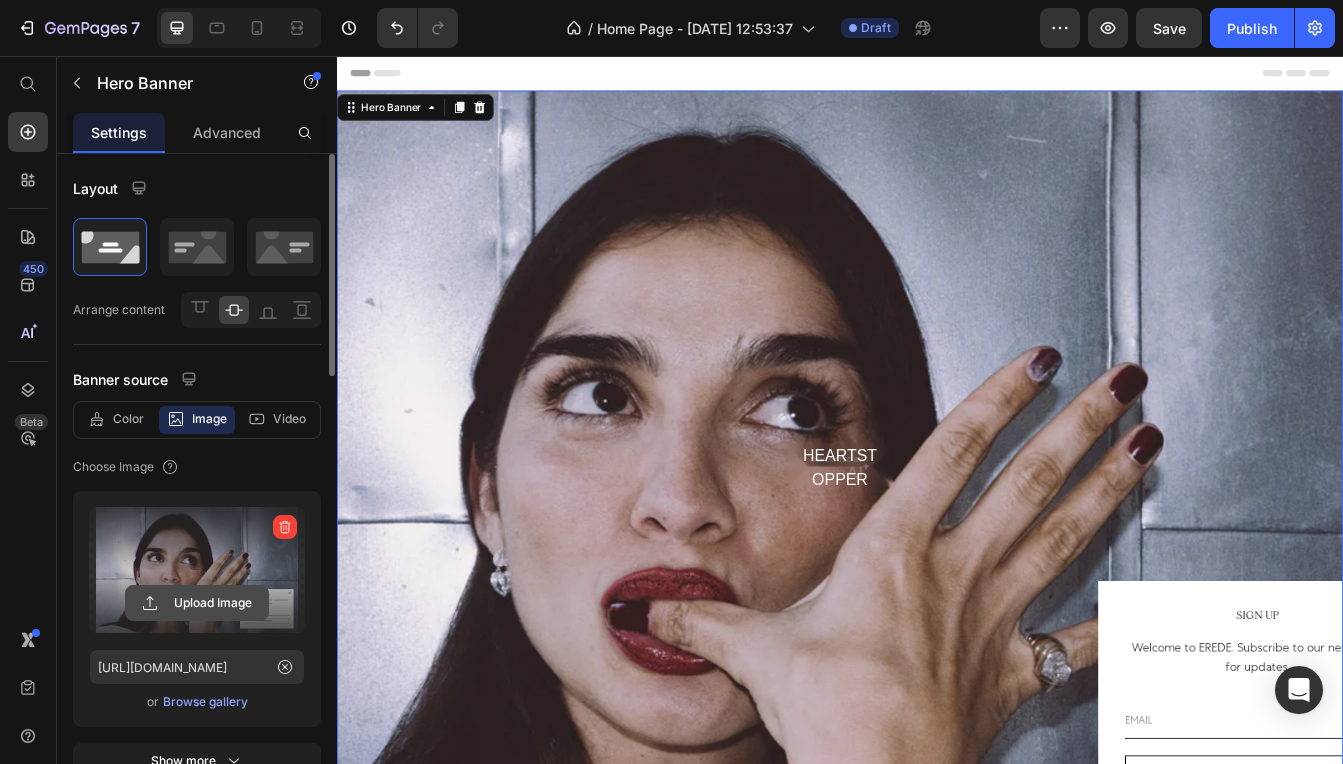 click 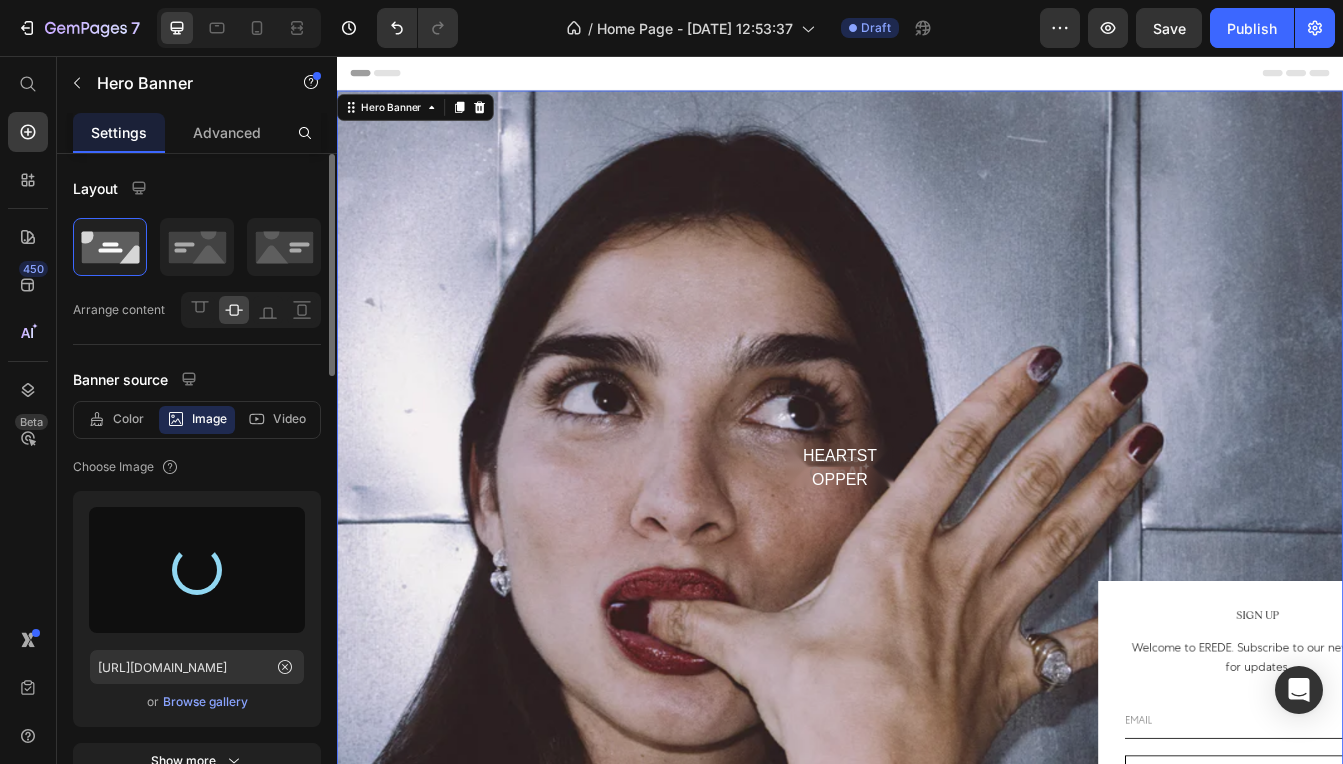 type on "https://cdn.shopify.com/s/files/1/0247/5645/3442/files/gempages_563721514701030162-fc6b5671-1ae2-4fe2-8bdc-7a0cbb1a0d5c.jpg" 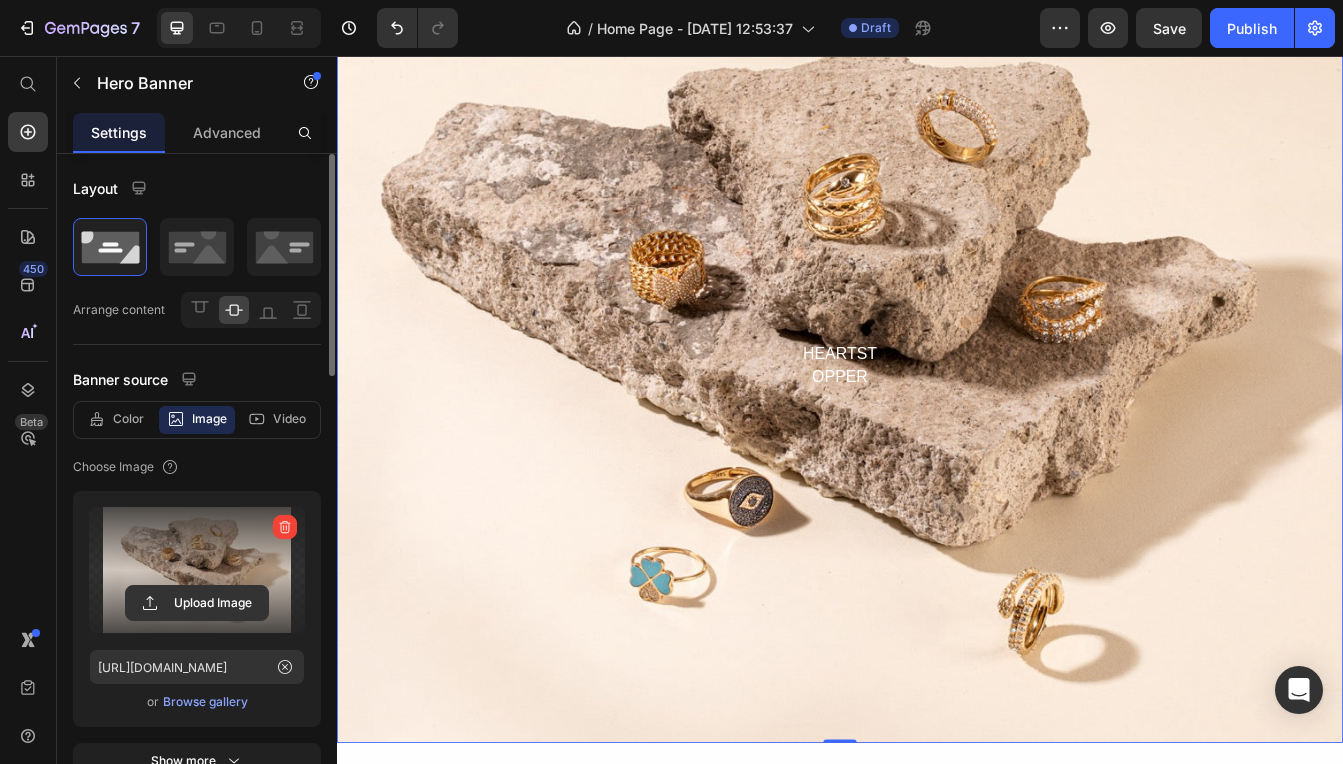 scroll, scrollTop: 385, scrollLeft: 0, axis: vertical 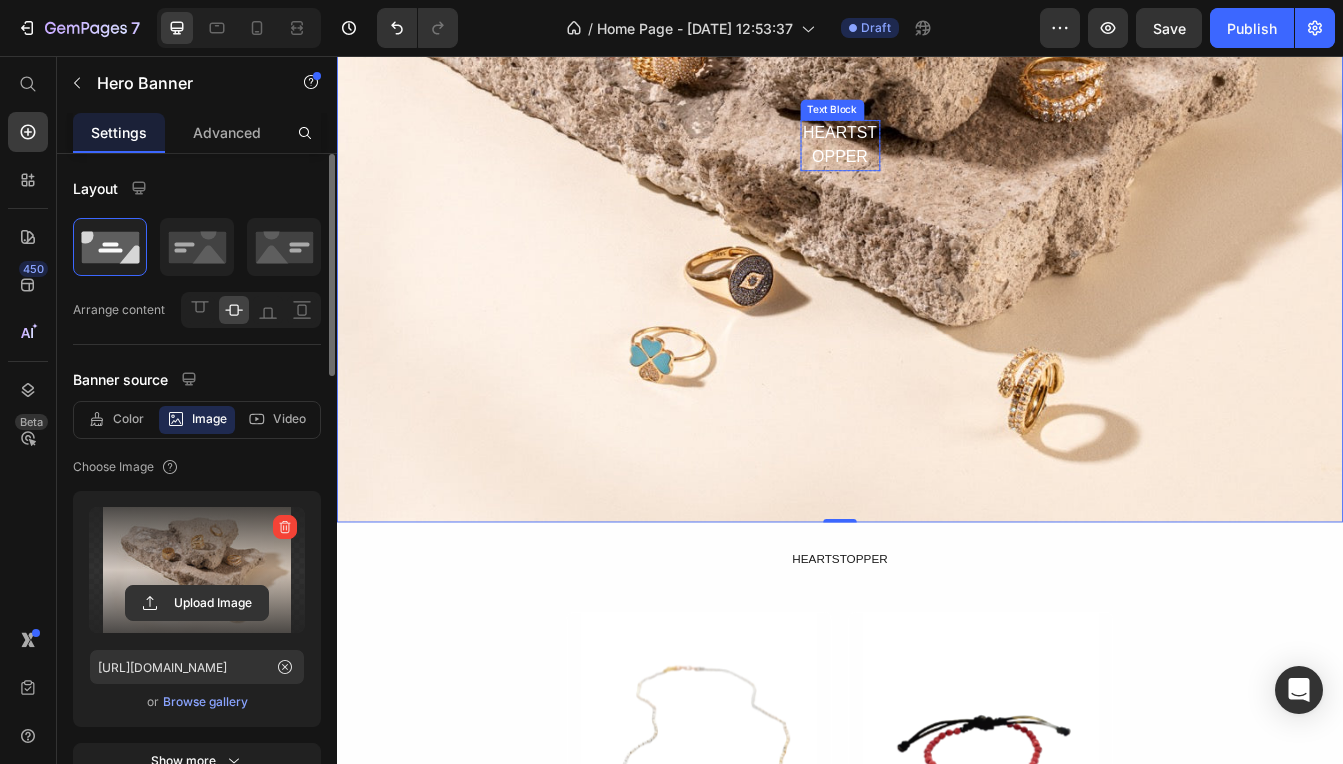 click on "HEARTSTOPPER" at bounding box center (937, 162) 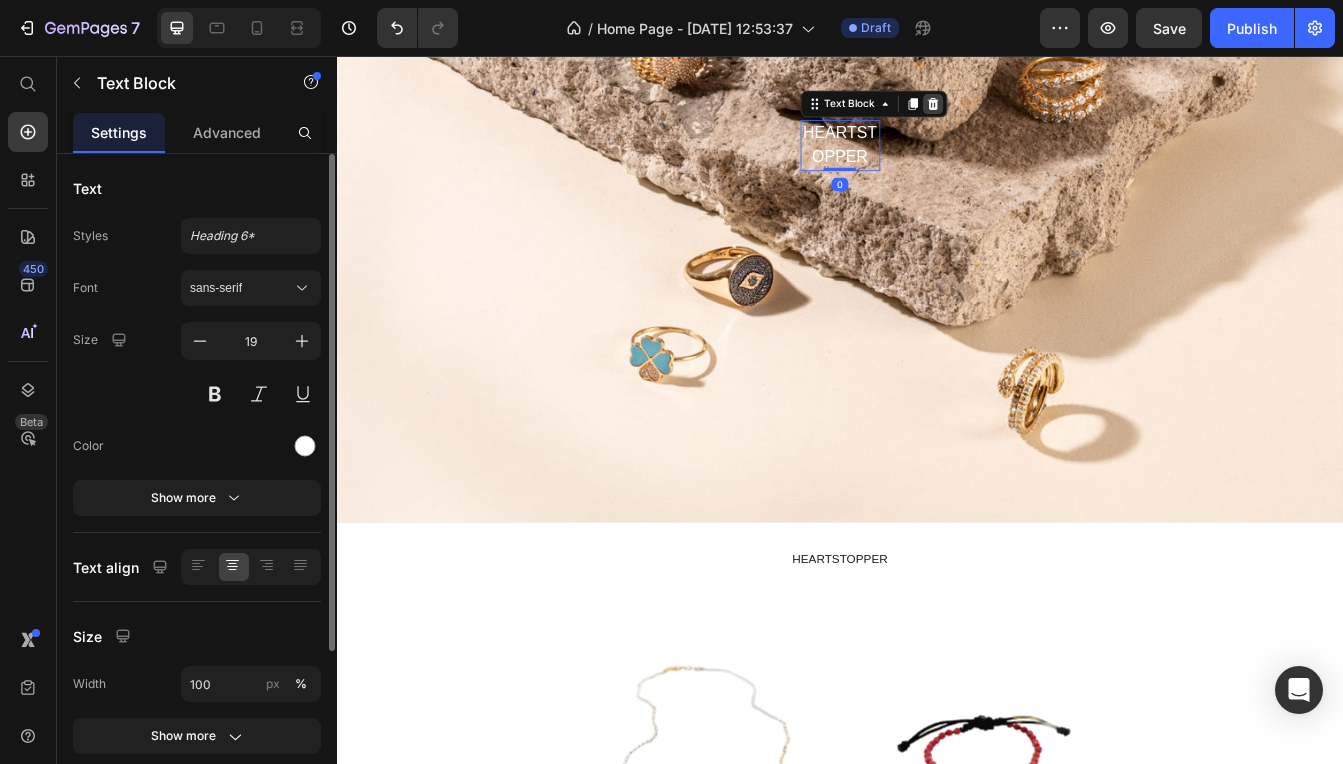 click 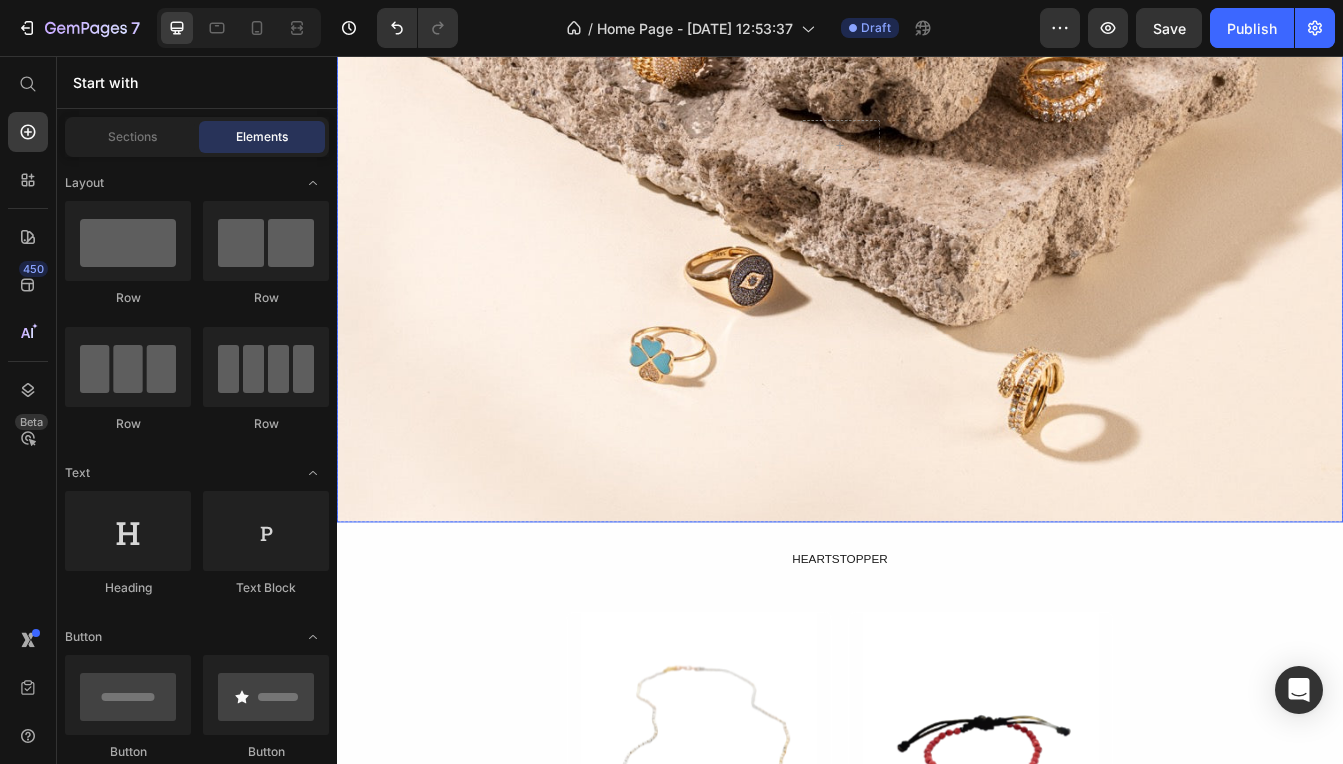 click at bounding box center (937, 162) 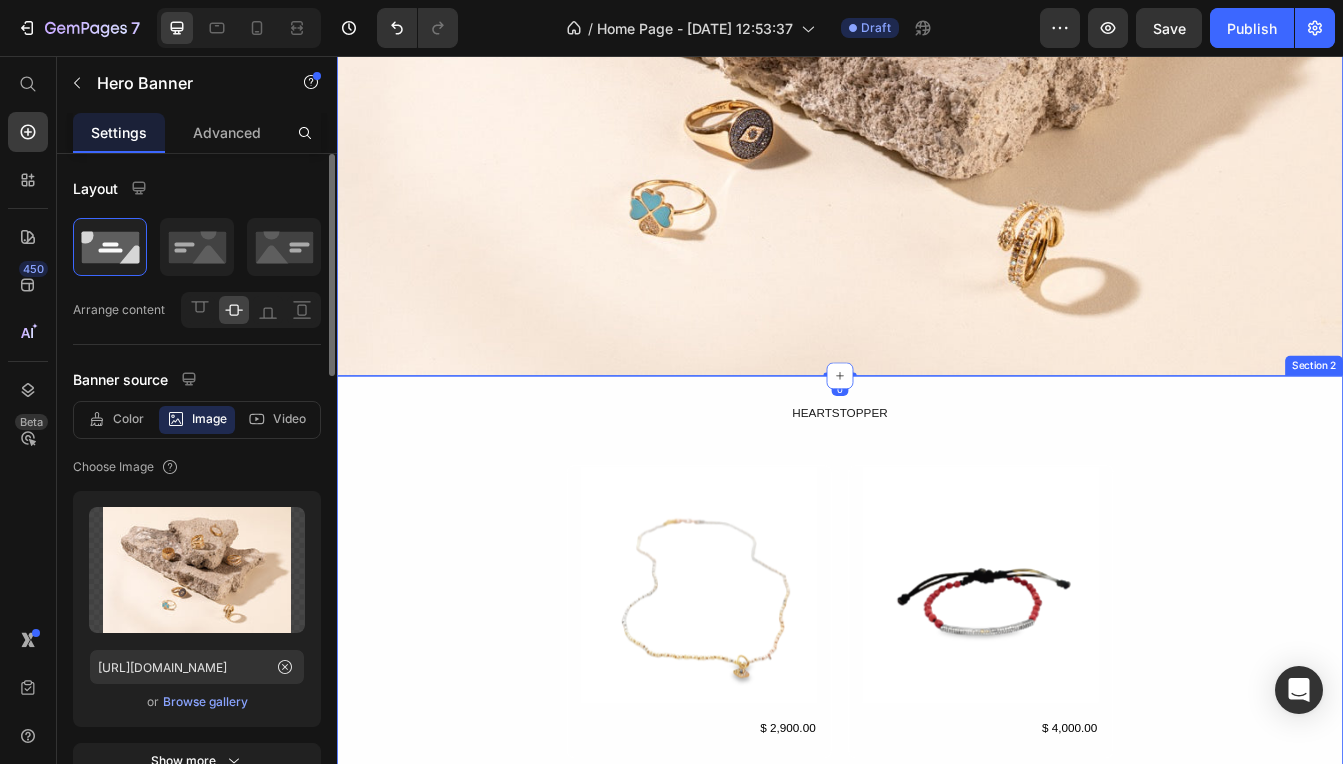 scroll, scrollTop: 675, scrollLeft: 0, axis: vertical 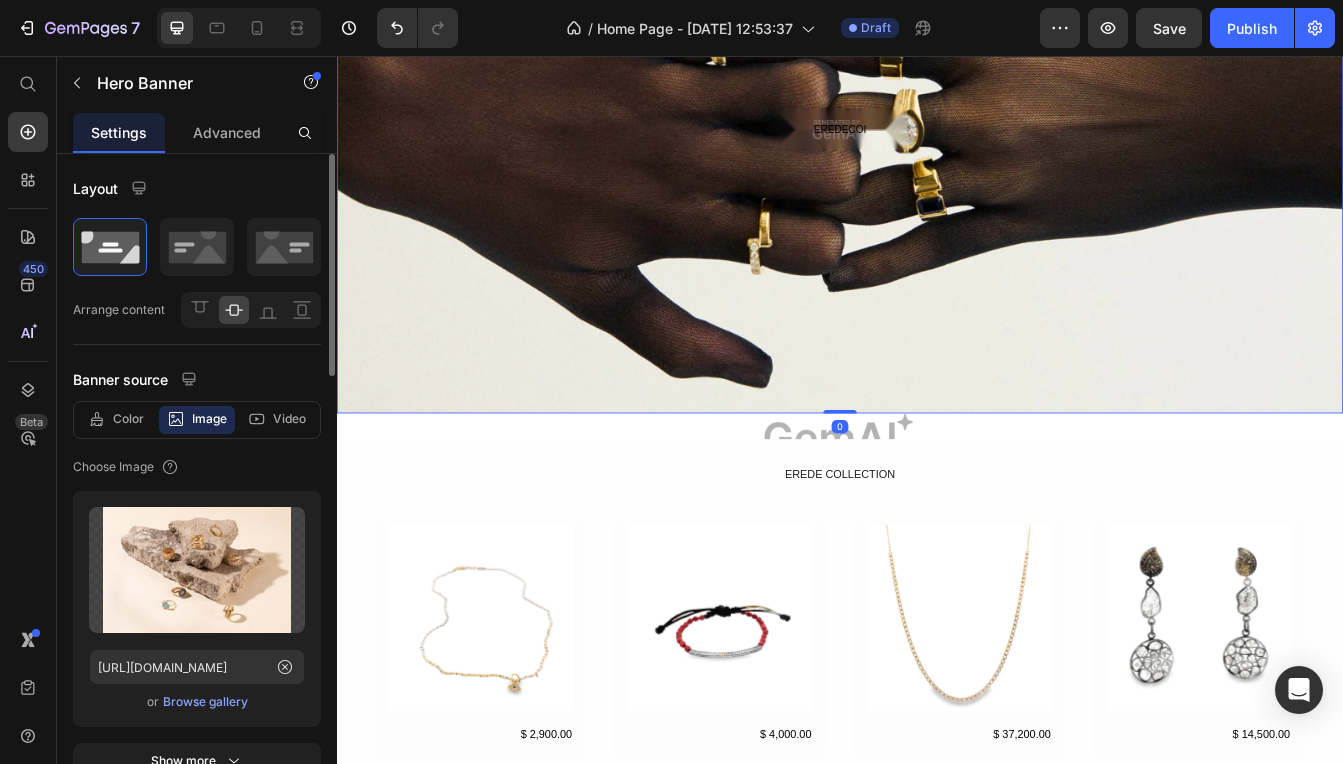 click at bounding box center [937, 144] 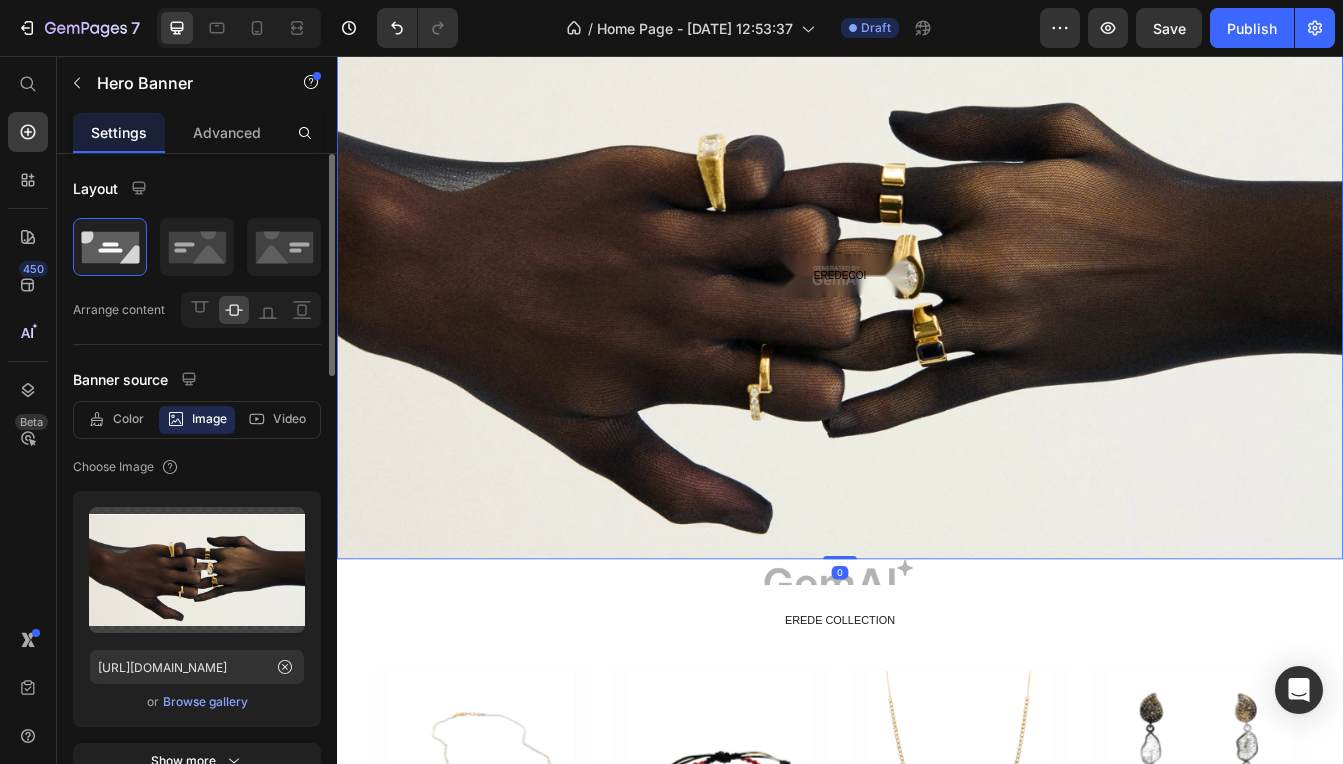 scroll, scrollTop: 1529, scrollLeft: 0, axis: vertical 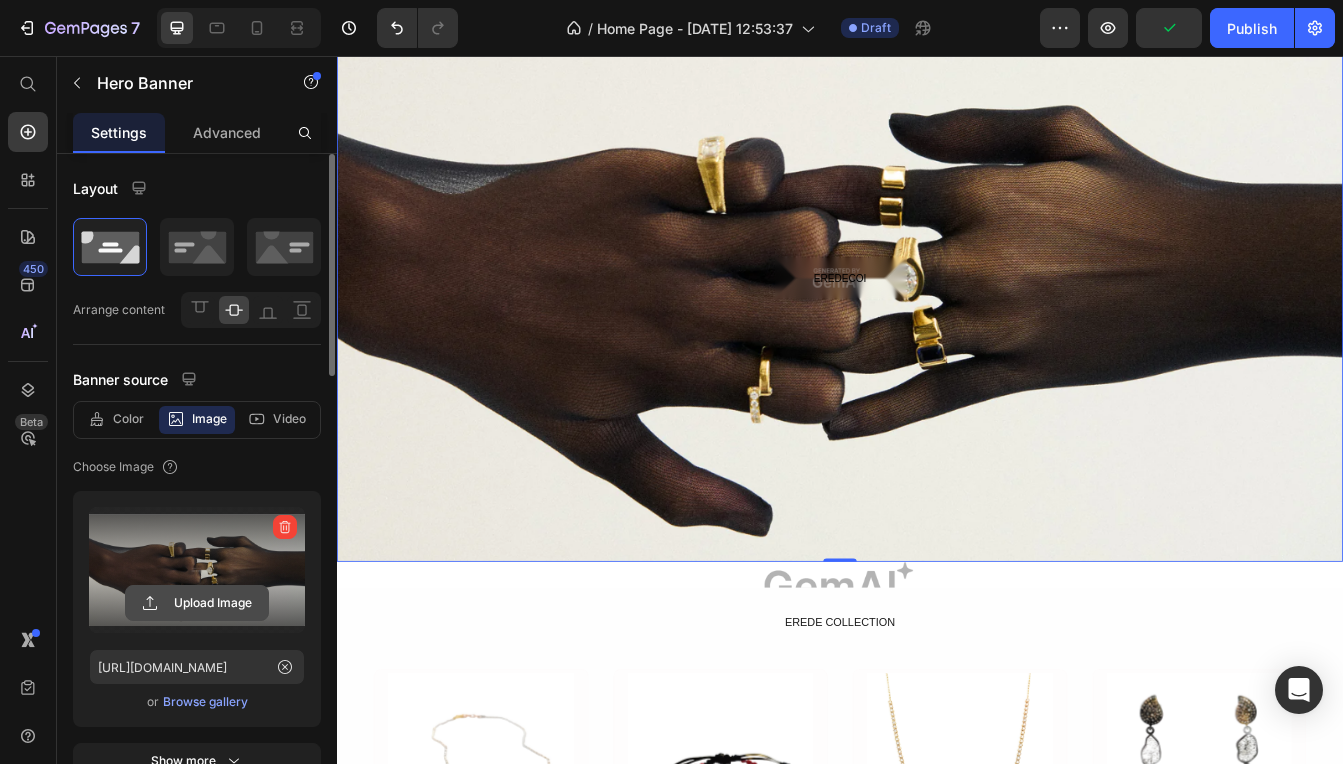 click 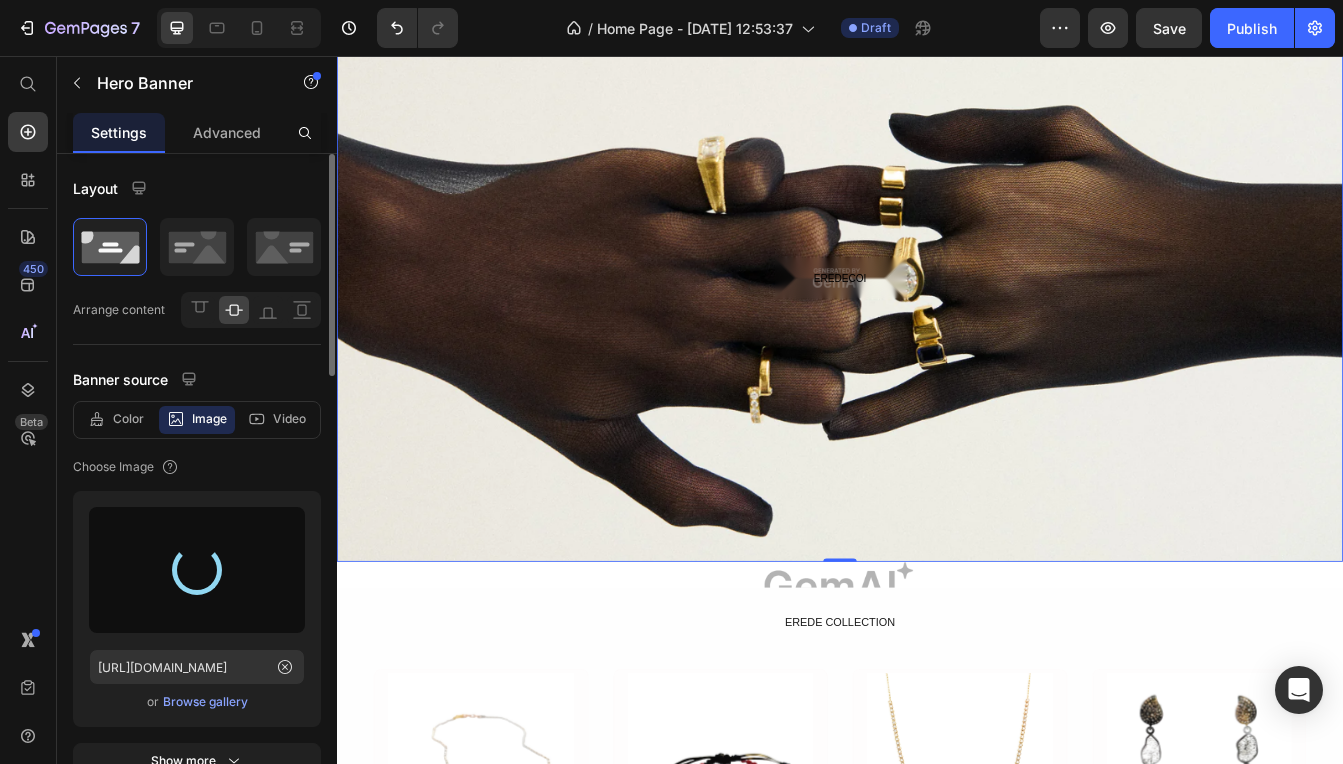 type on "https://cdn.shopify.com/s/files/1/0247/5645/3442/files/gempages_563721514701030162-dcbc080e-3947-4b9c-a525-822baff64c41.jpg" 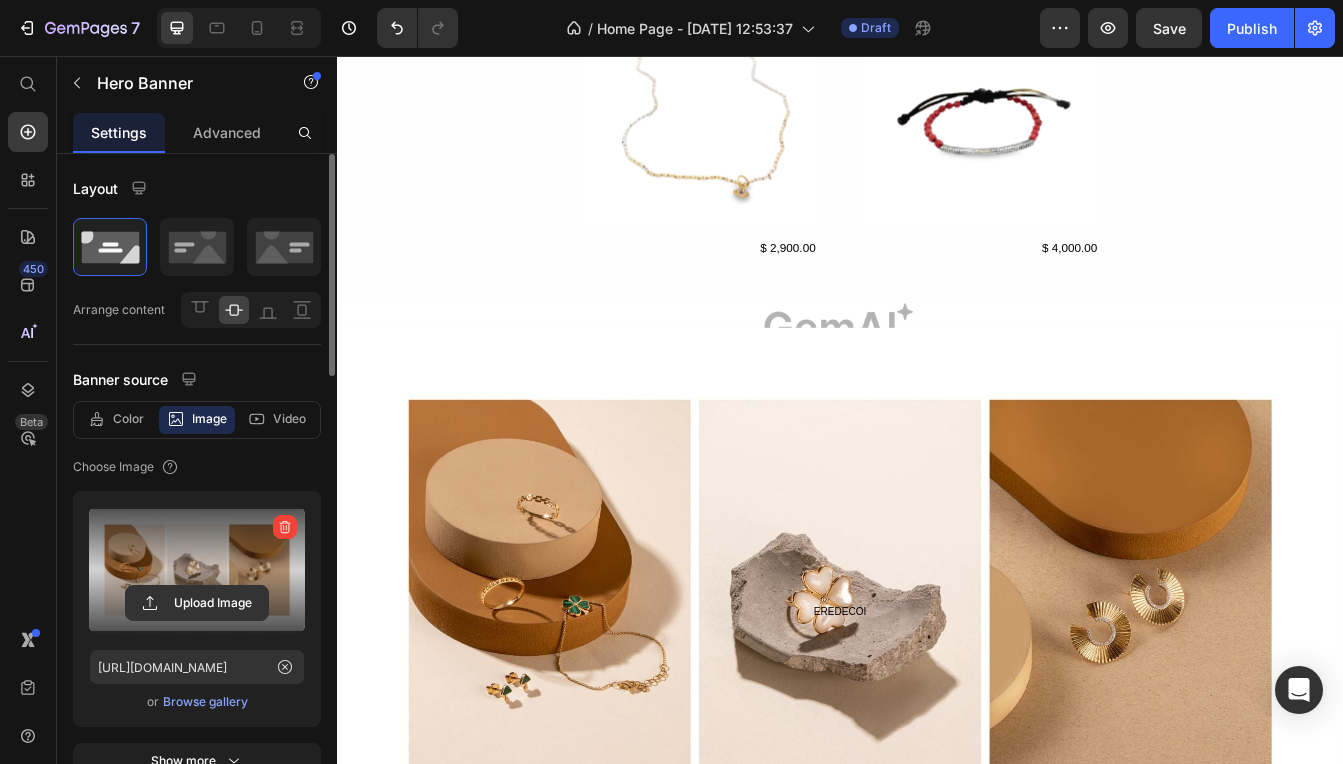 scroll, scrollTop: 1211, scrollLeft: 0, axis: vertical 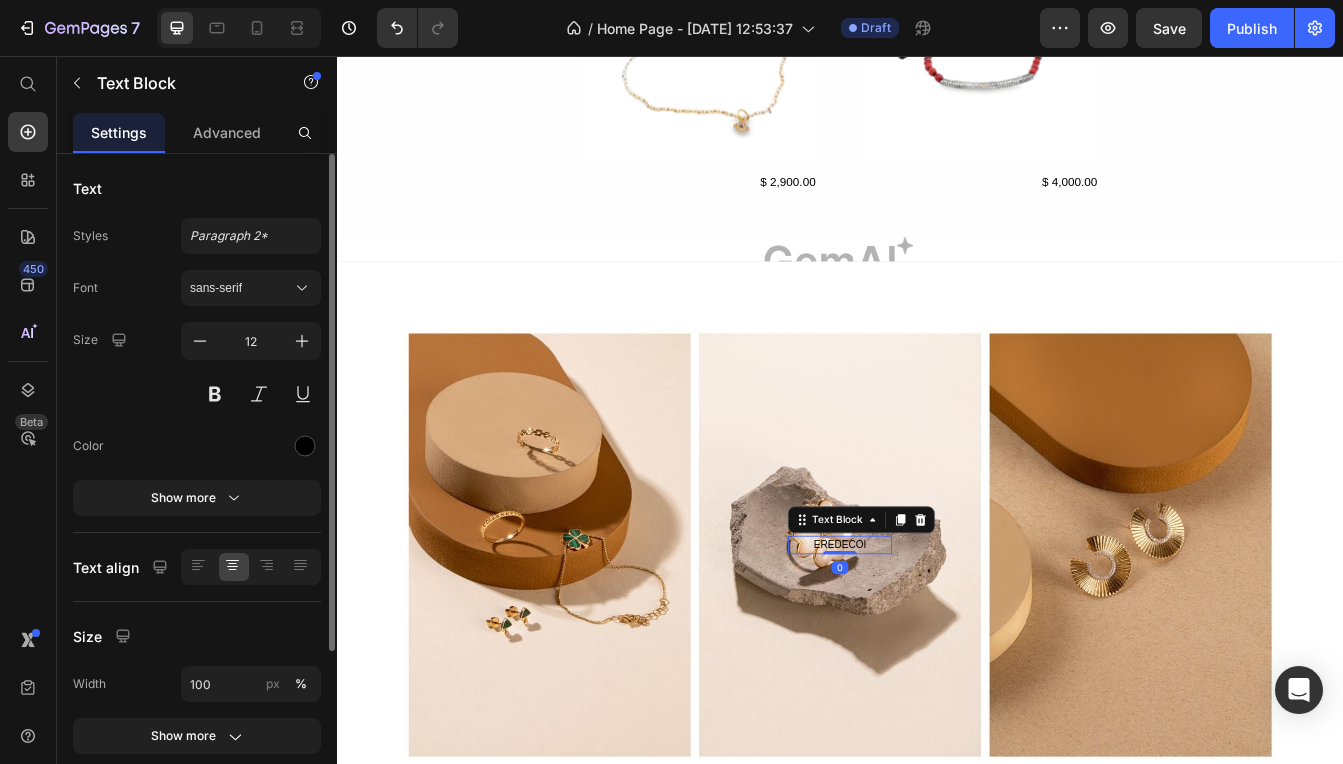 click on "EREDECOI" at bounding box center (937, 639) 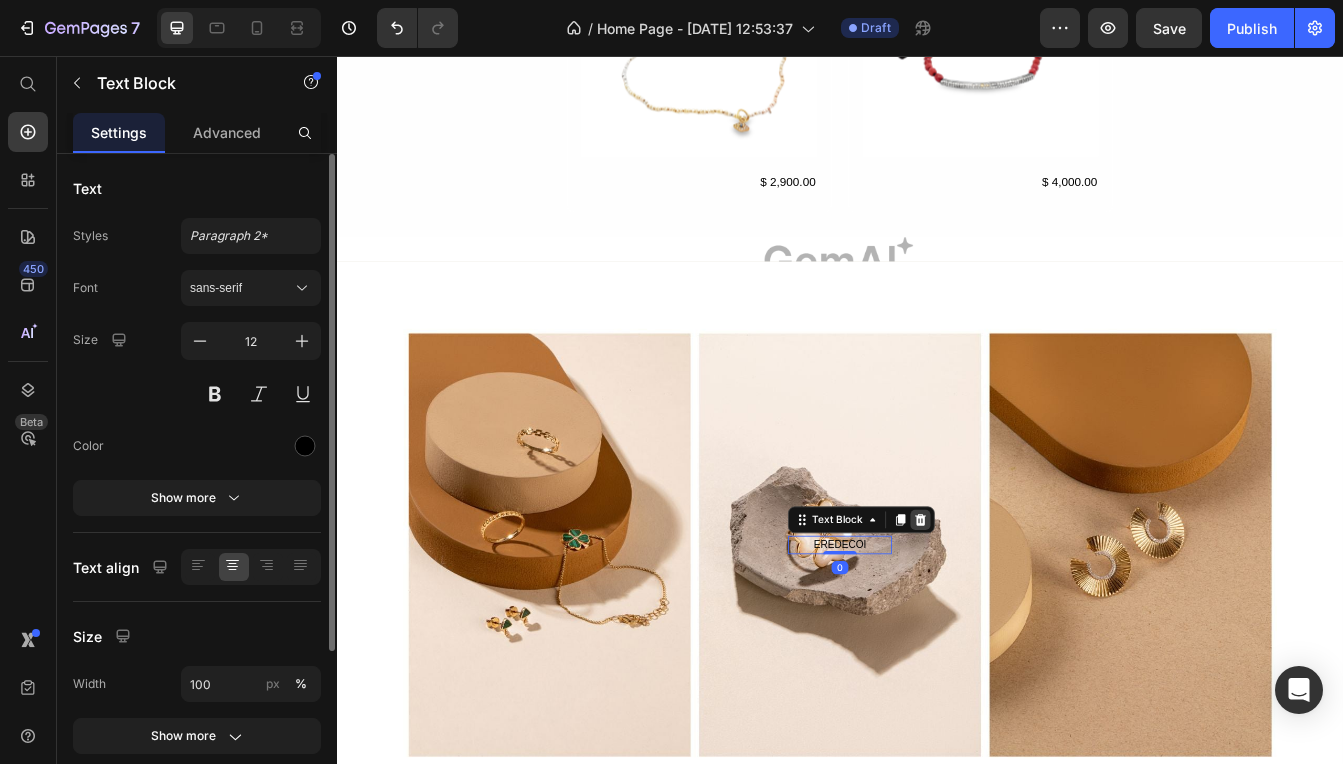 click 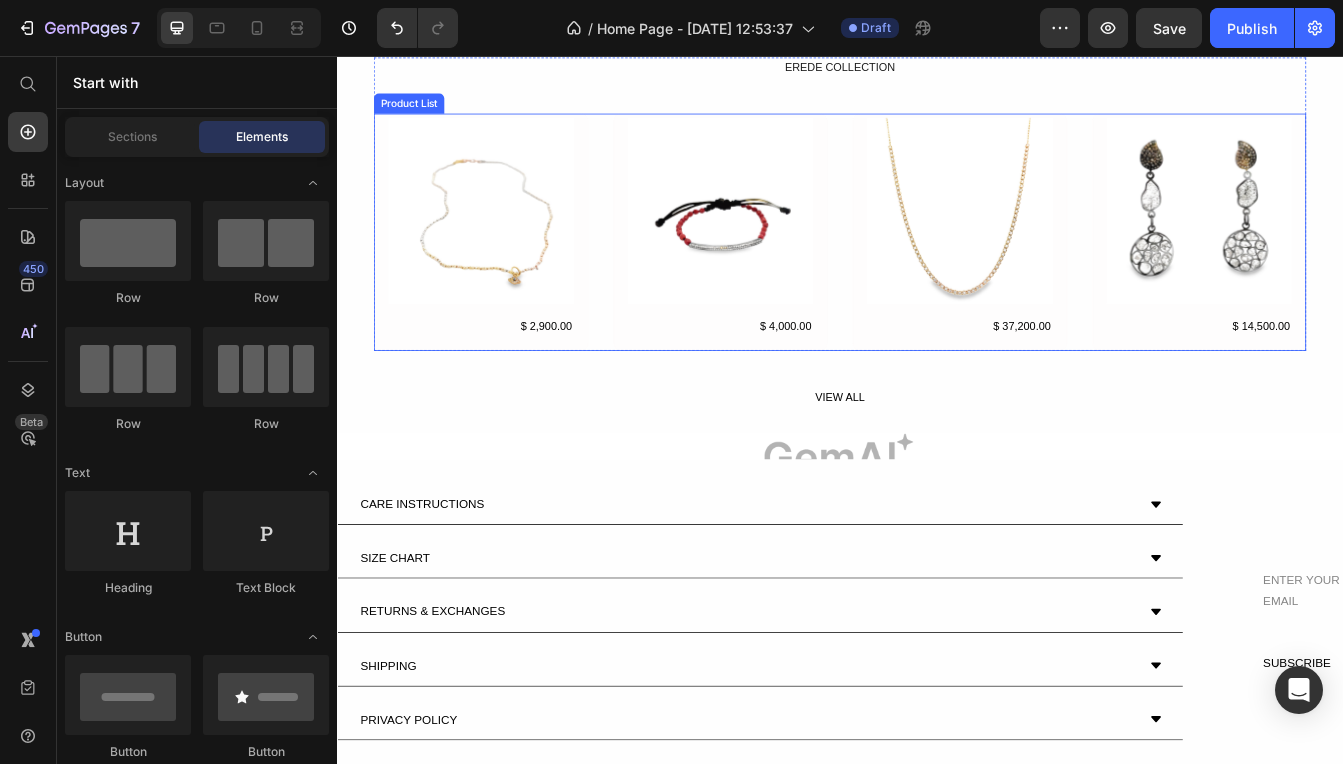 scroll, scrollTop: 1623, scrollLeft: 0, axis: vertical 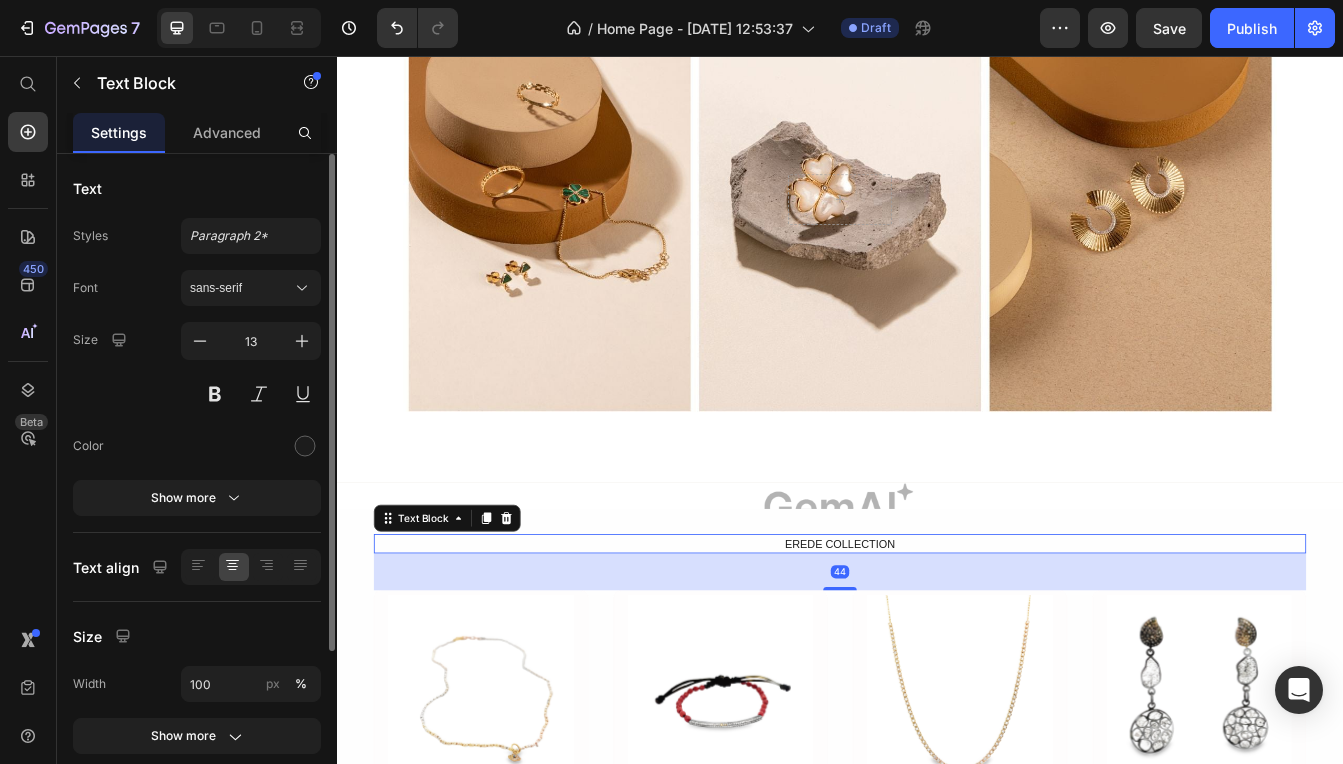 click on "EREDE COLLECTION" at bounding box center (937, 638) 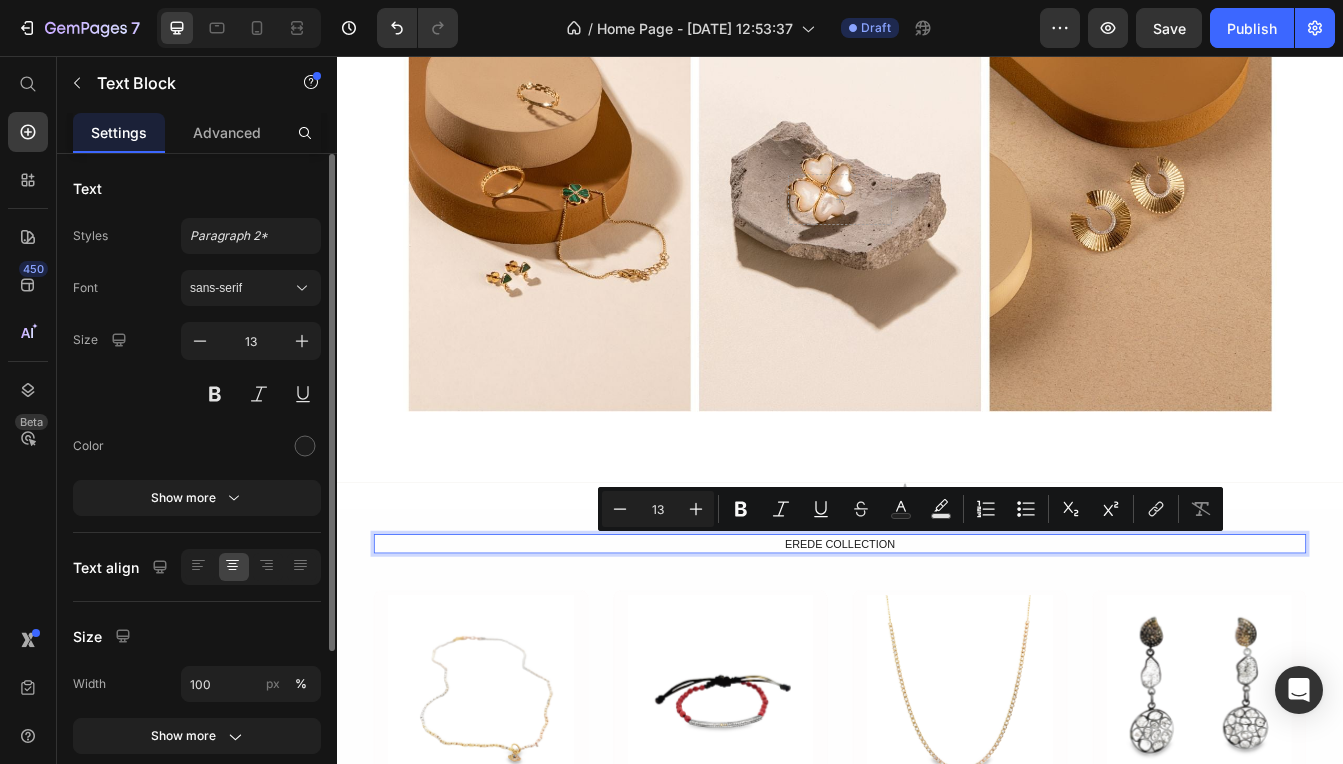 click on "EREDE COLLECTION" at bounding box center [937, 638] 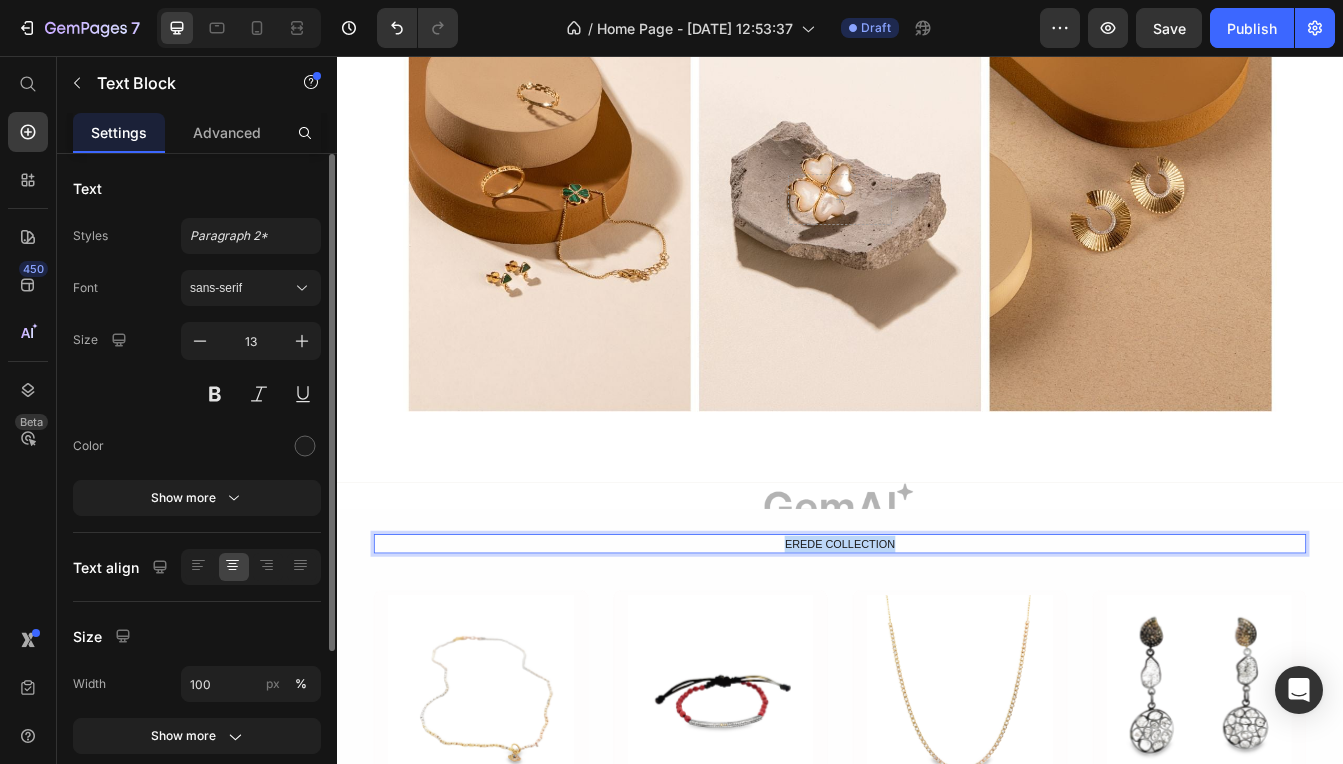 click on "EREDE COLLECTION" at bounding box center (937, 638) 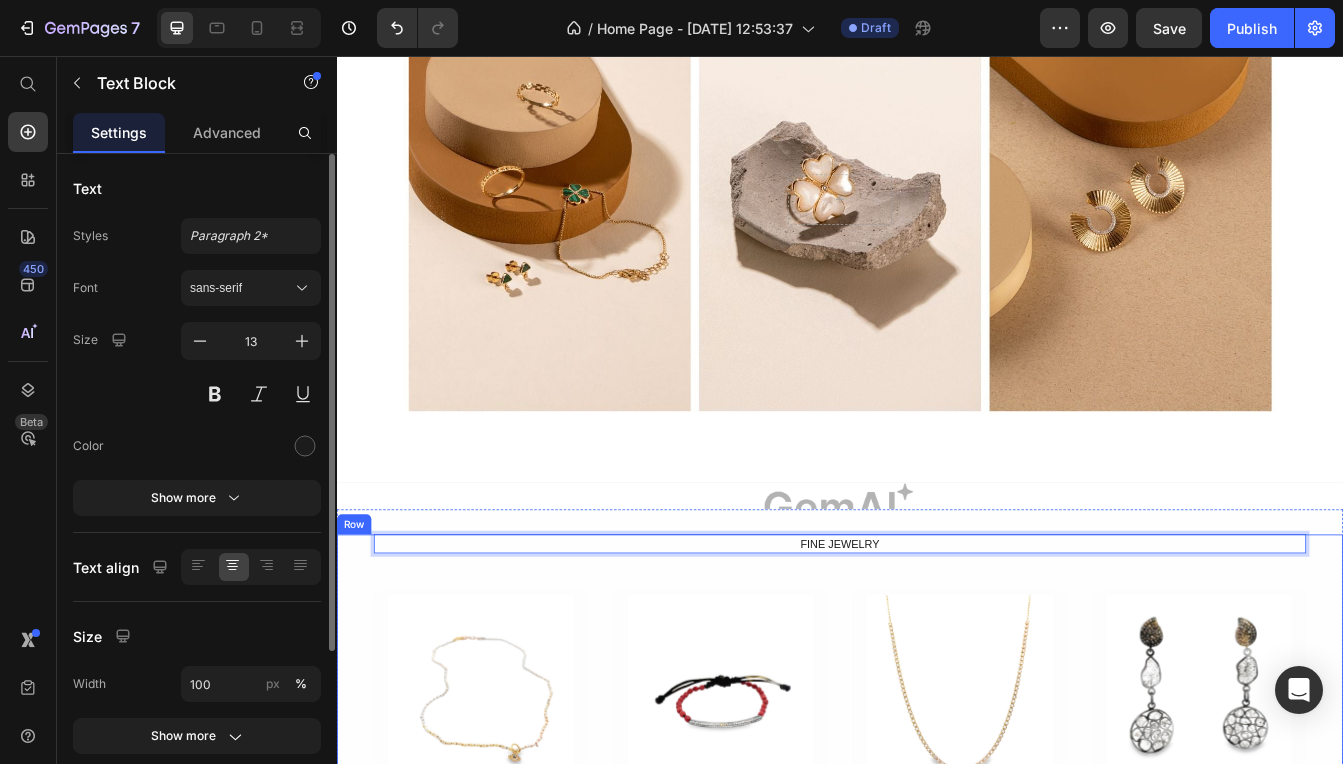 click on "FINE JEWELRY Text Block   44 Product Images $ 2,900.00 Product Price Row Product Images $ 4,000.00 Product Price Row Product Images $ 37,200.00 Product Price Row Product Images $ 14,500.00 Product Price Row Product List Row VIEW ALL Text Block Row" at bounding box center [937, 835] 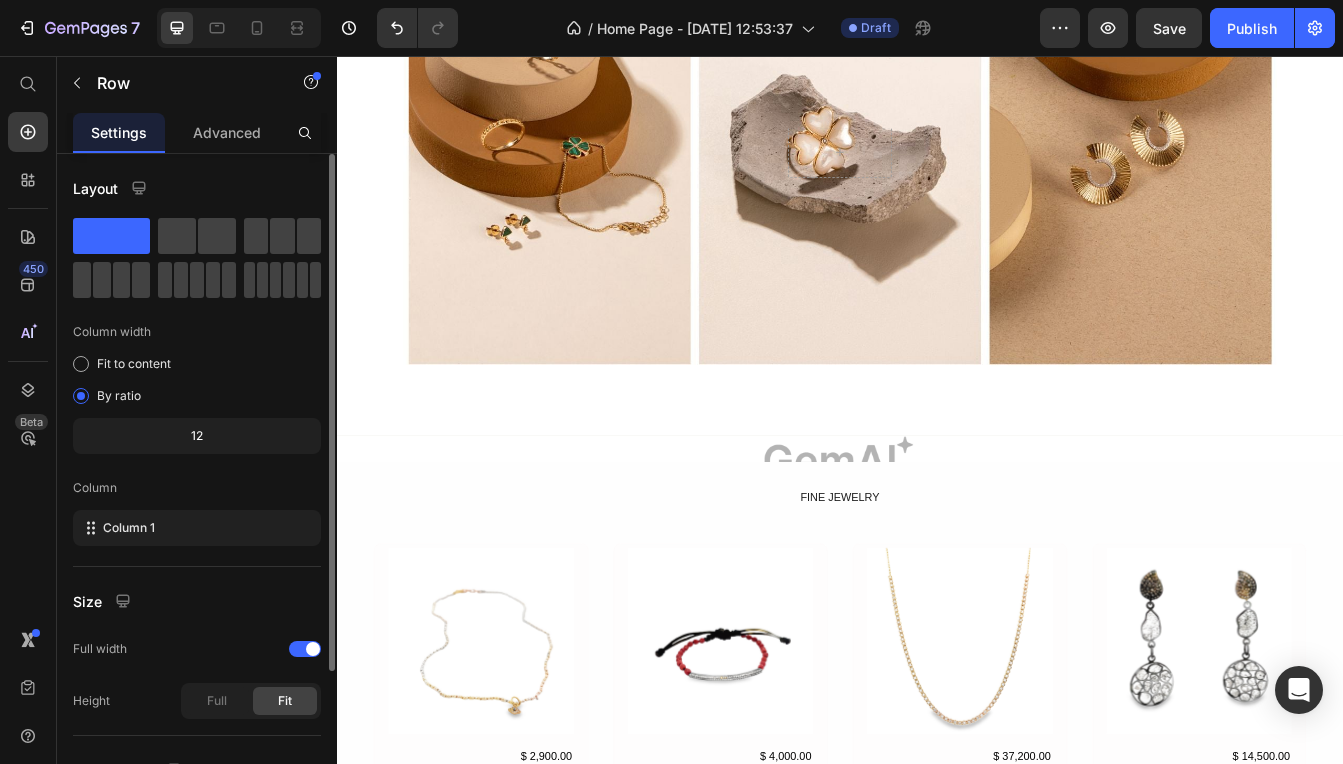 scroll, scrollTop: 1680, scrollLeft: 0, axis: vertical 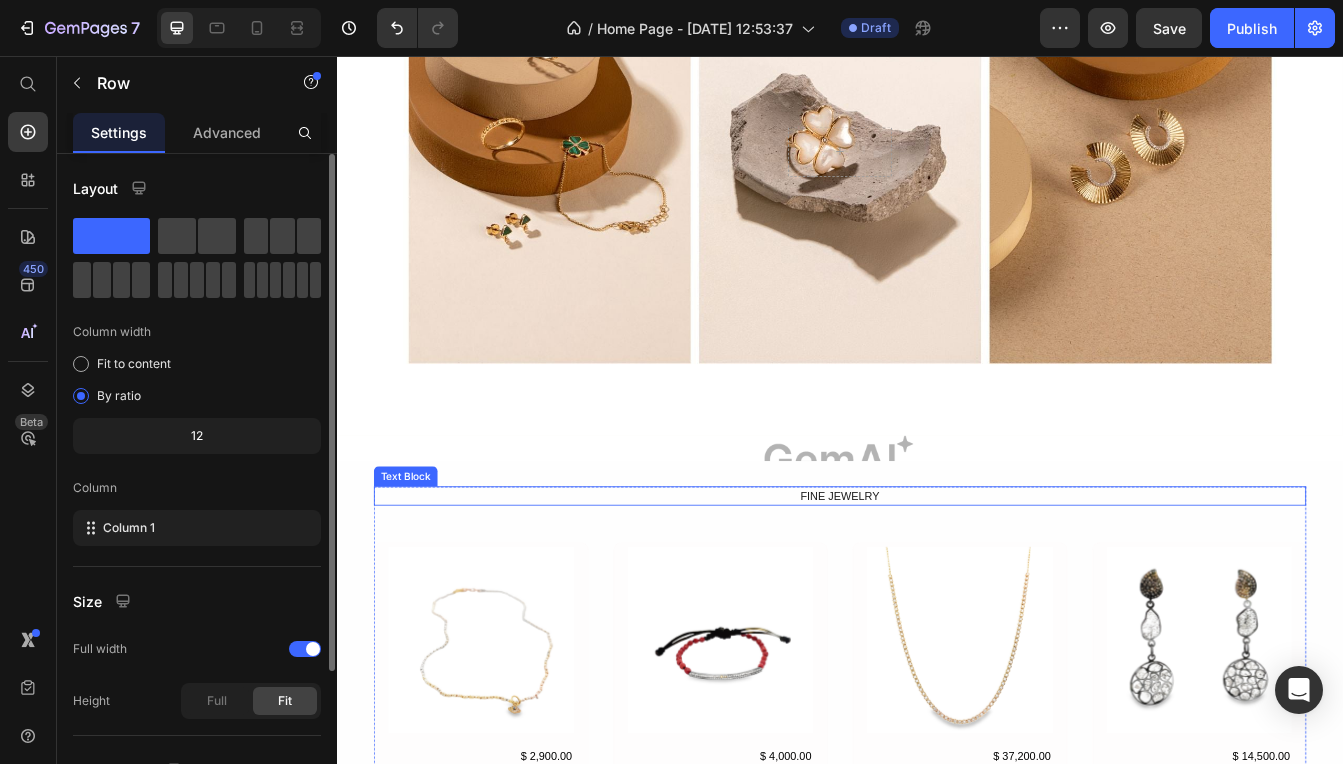 click on "FINE JEWELRY" at bounding box center (937, 581) 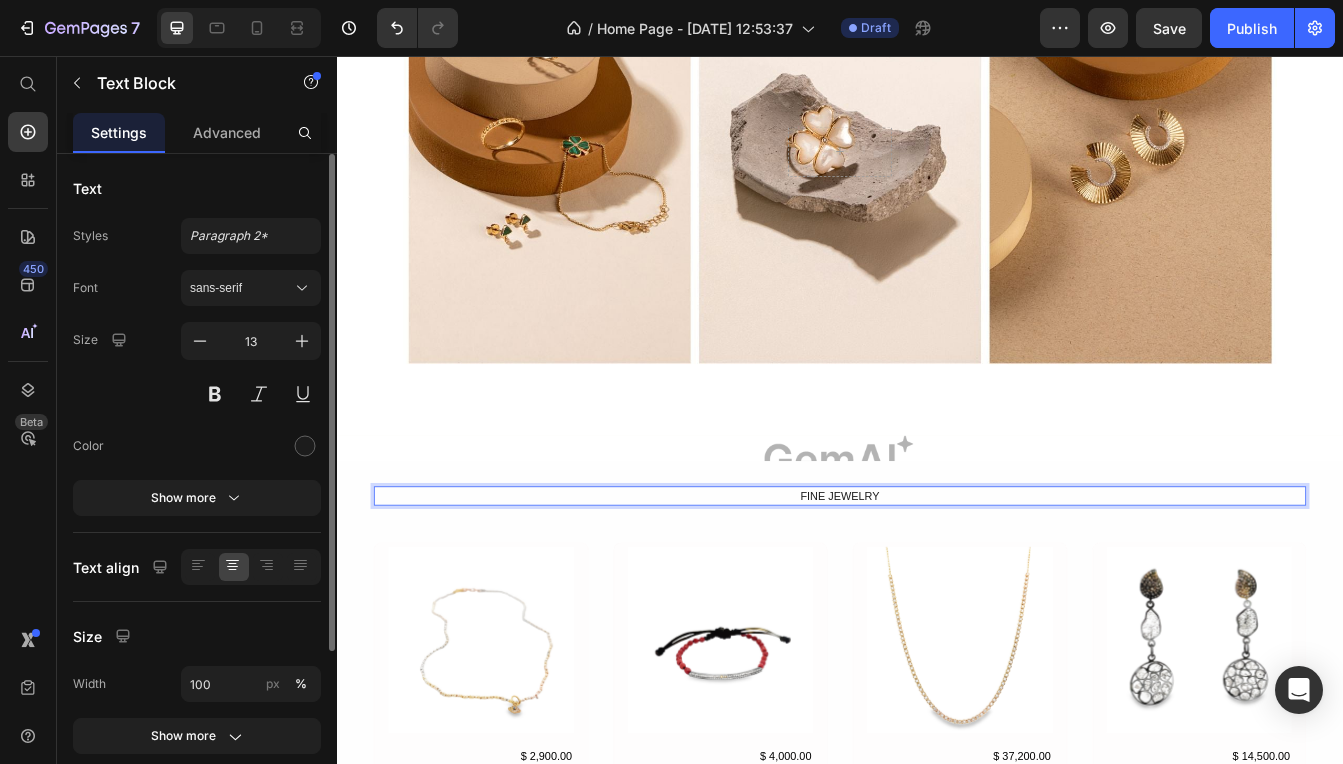 click on "FINE JEWELRY" at bounding box center [937, 581] 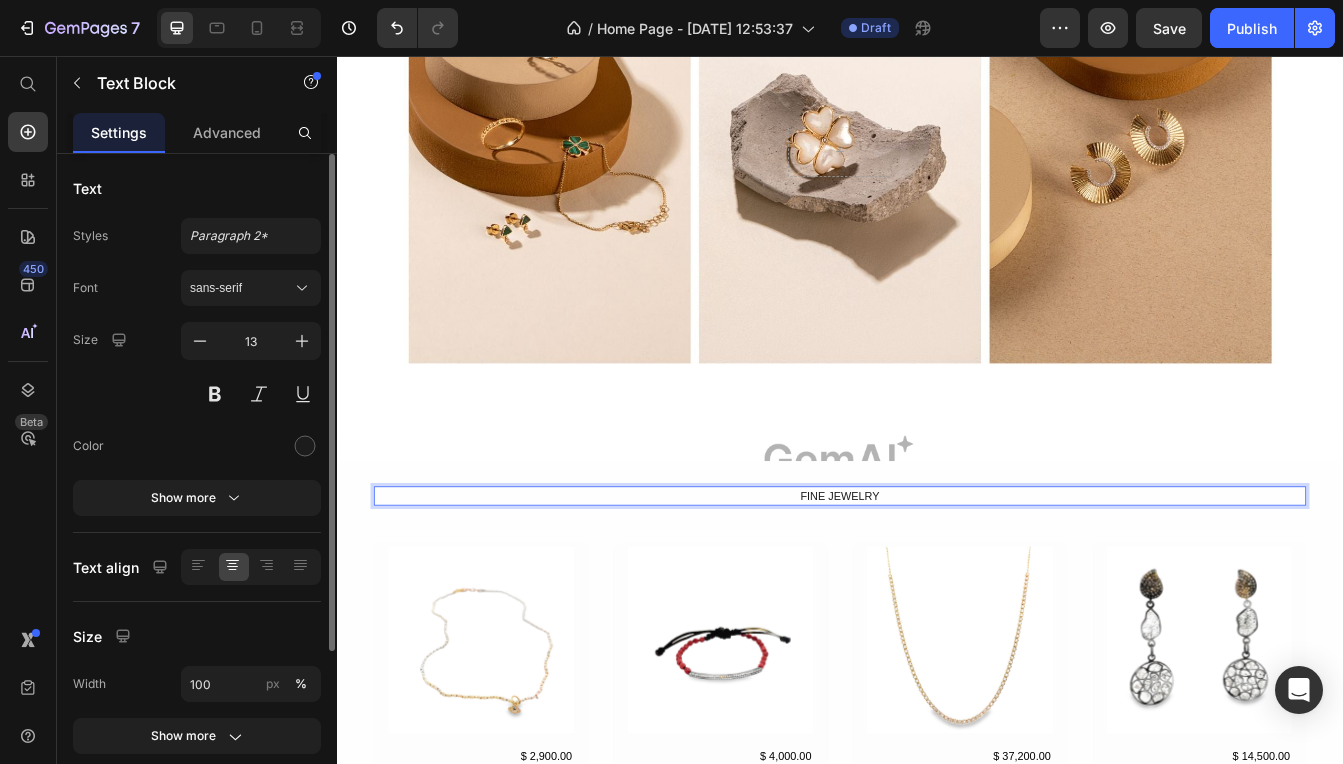click on "FINE JEWELRY" at bounding box center (937, 581) 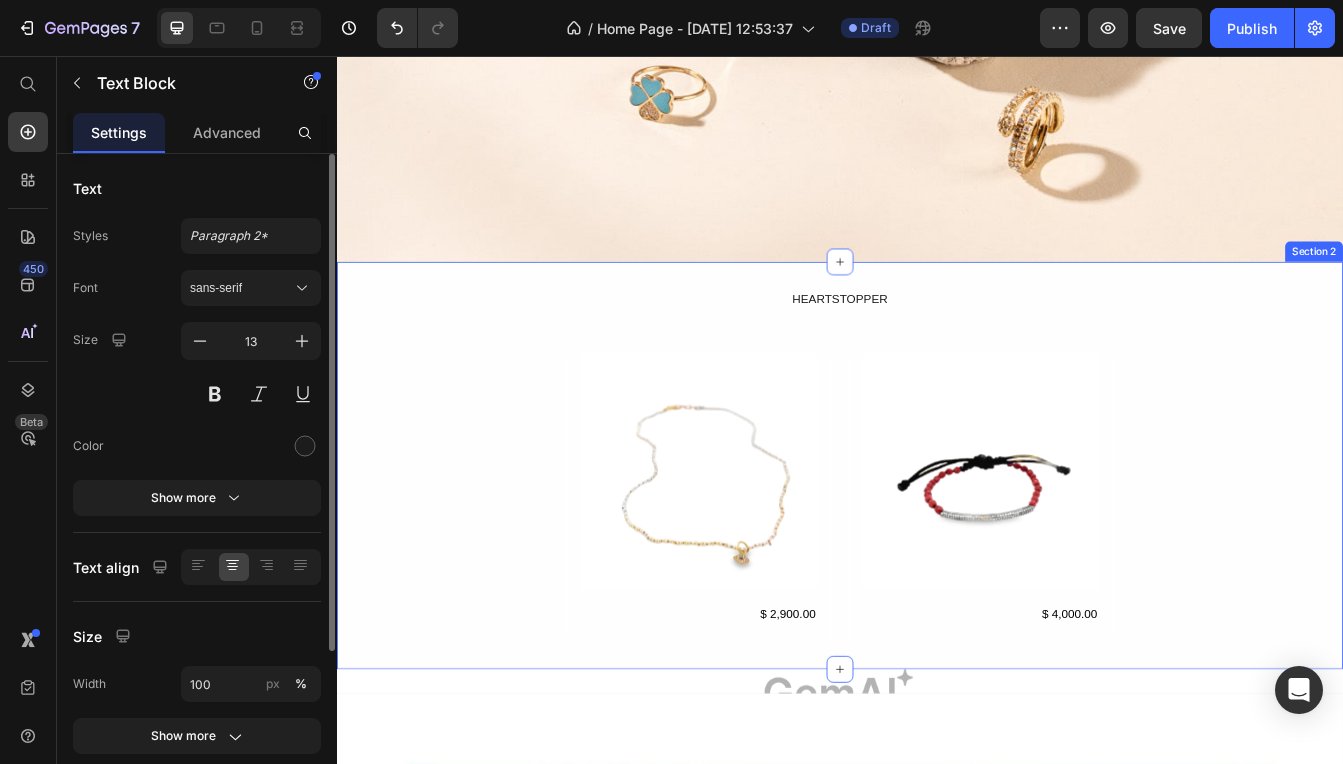 scroll, scrollTop: 695, scrollLeft: 0, axis: vertical 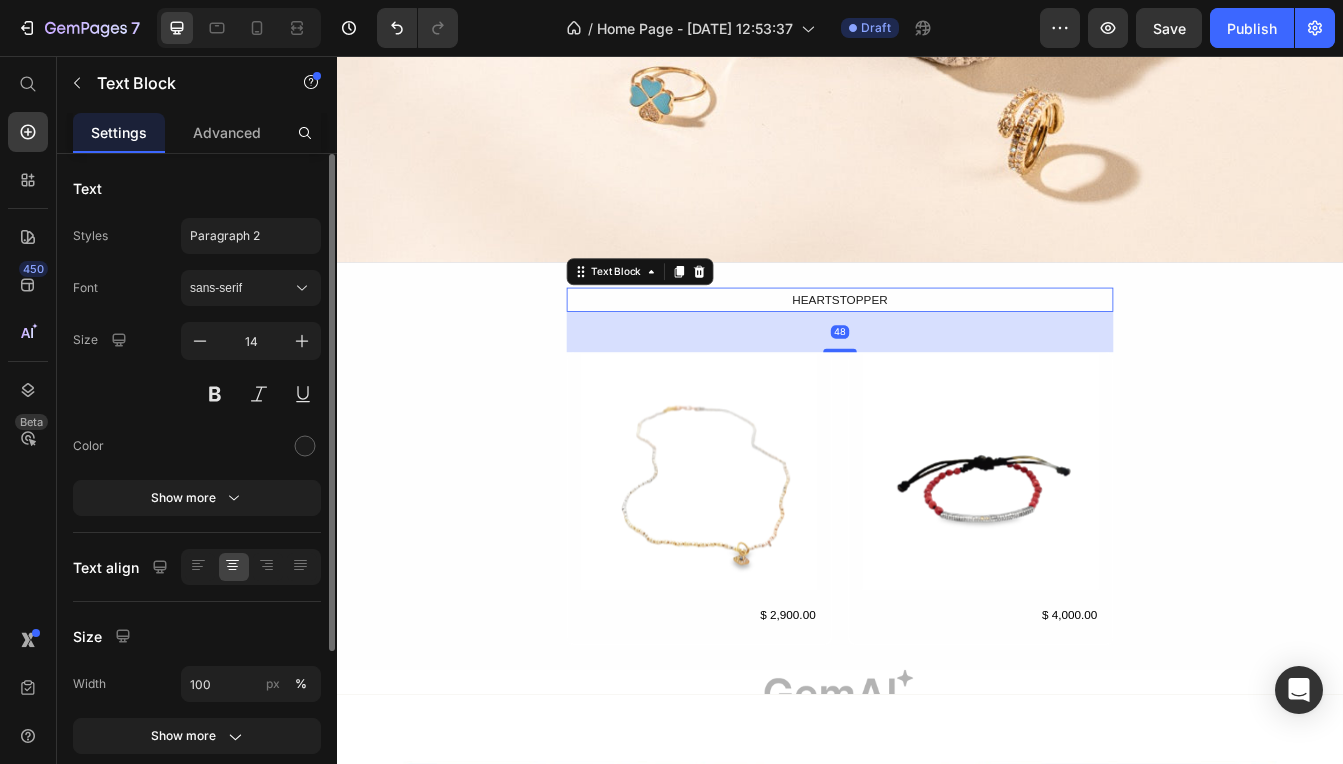 click on "HEARTSTOPPER" at bounding box center [937, 346] 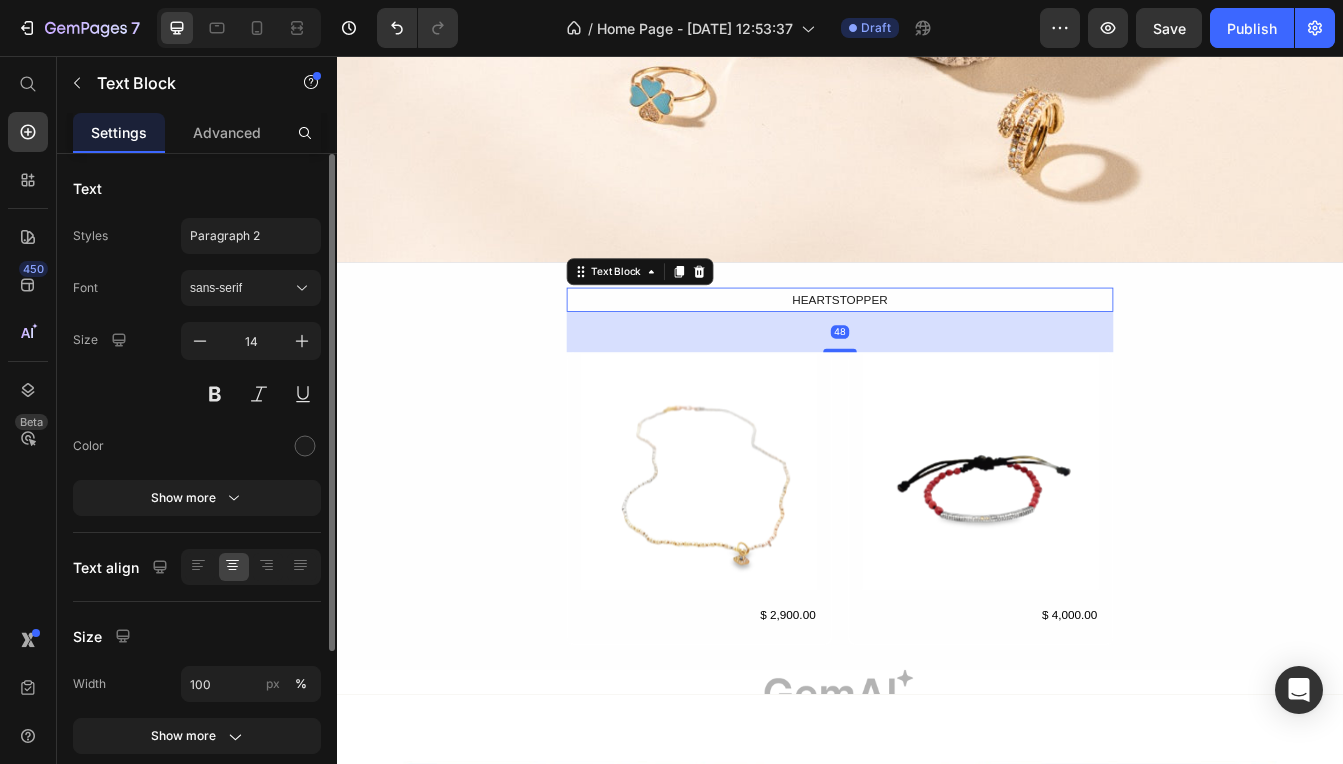 click on "HEARTSTOPPER" at bounding box center (937, 346) 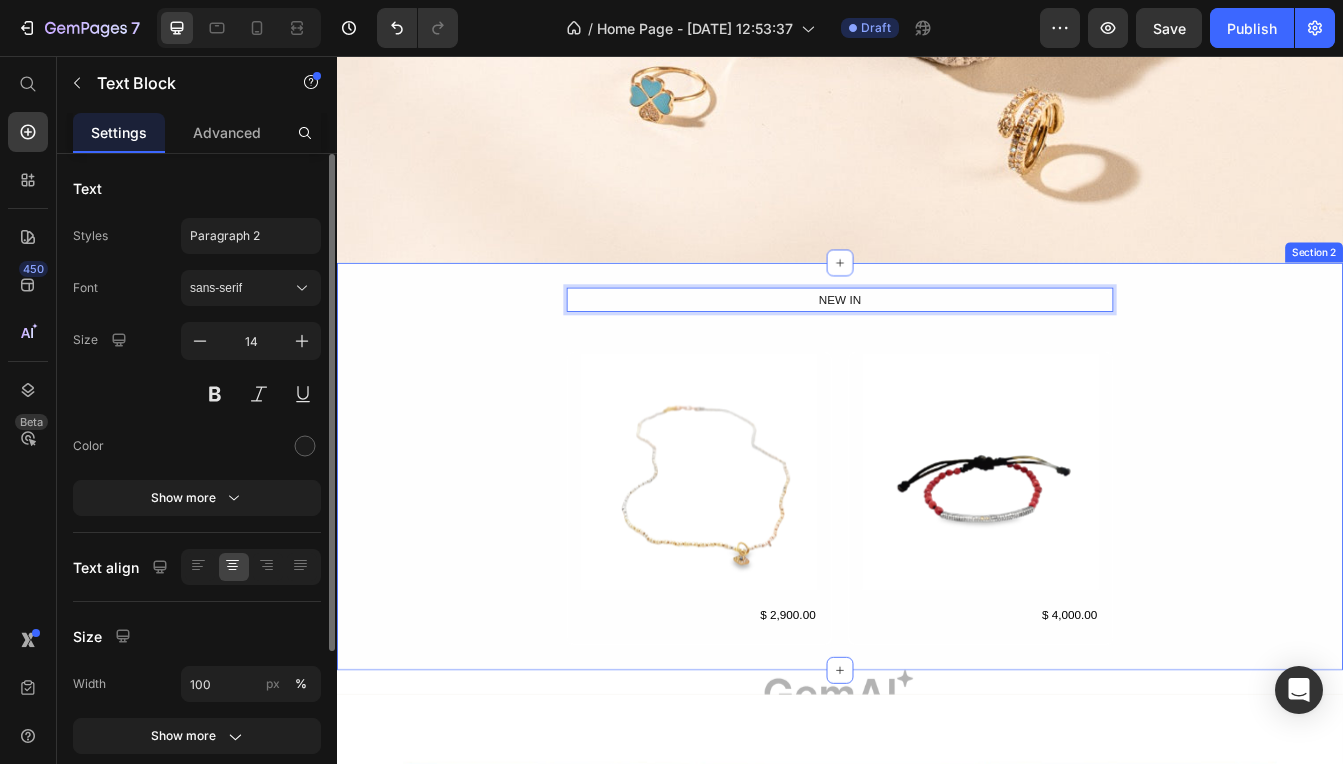 click on "NEW IN Text Block   48 Product Images $ 2,900.00 Product Price Row Product Images $ 4,000.00 Product Price Row Product List Row" at bounding box center [937, 545] 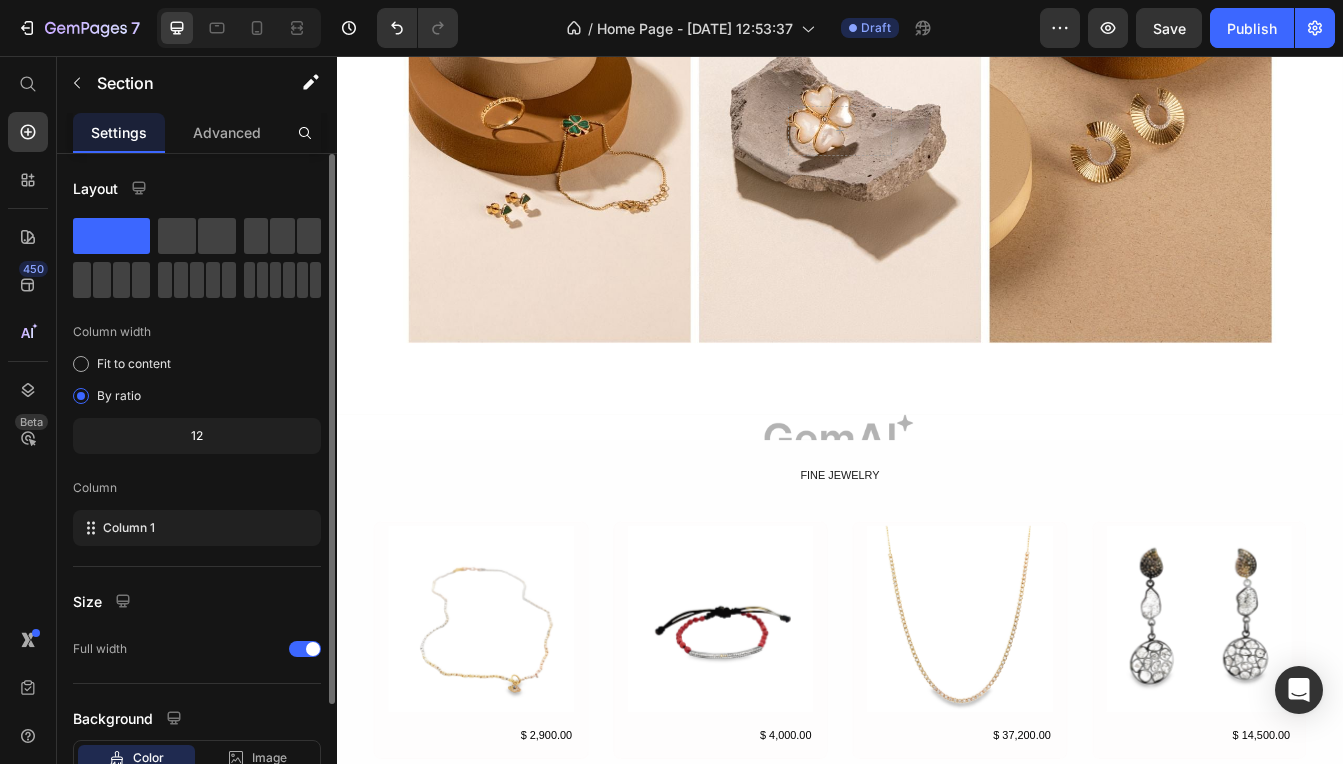 scroll, scrollTop: 1772, scrollLeft: 0, axis: vertical 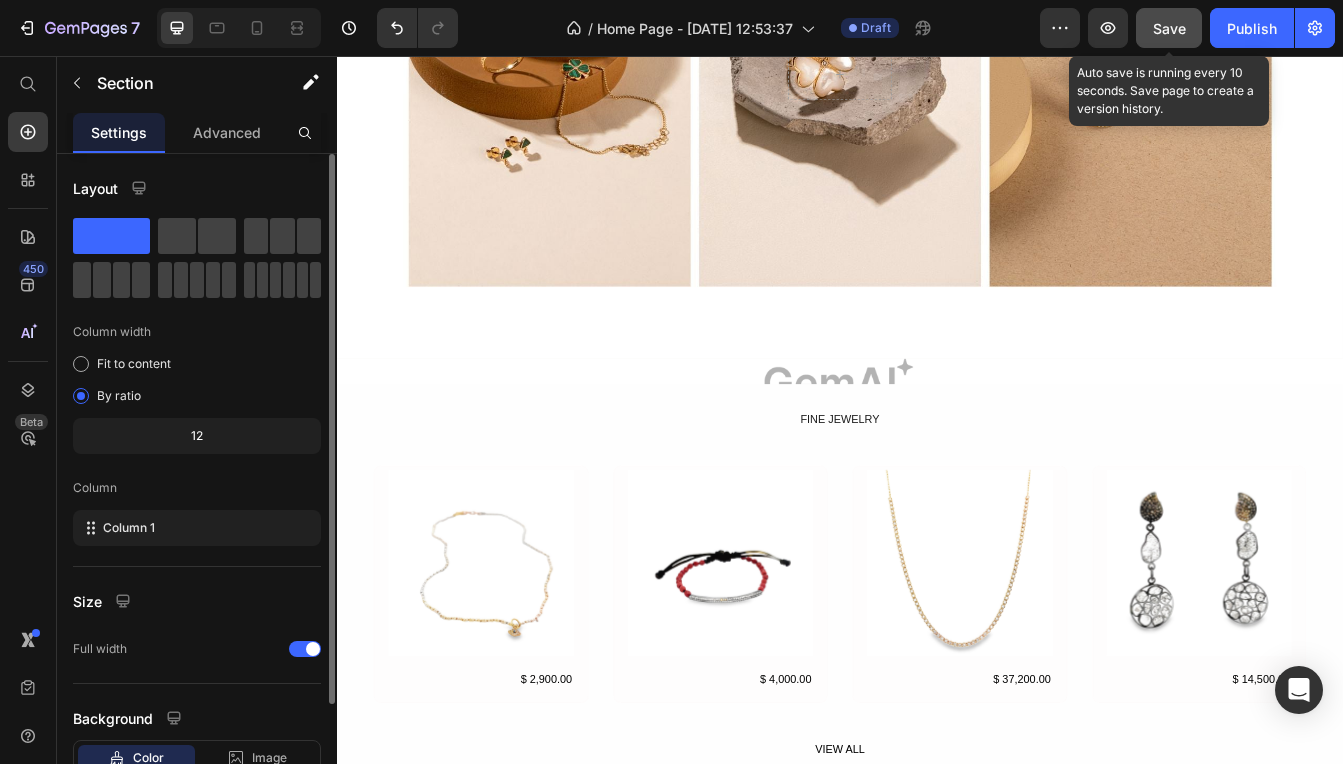 click on "Save" at bounding box center [1169, 28] 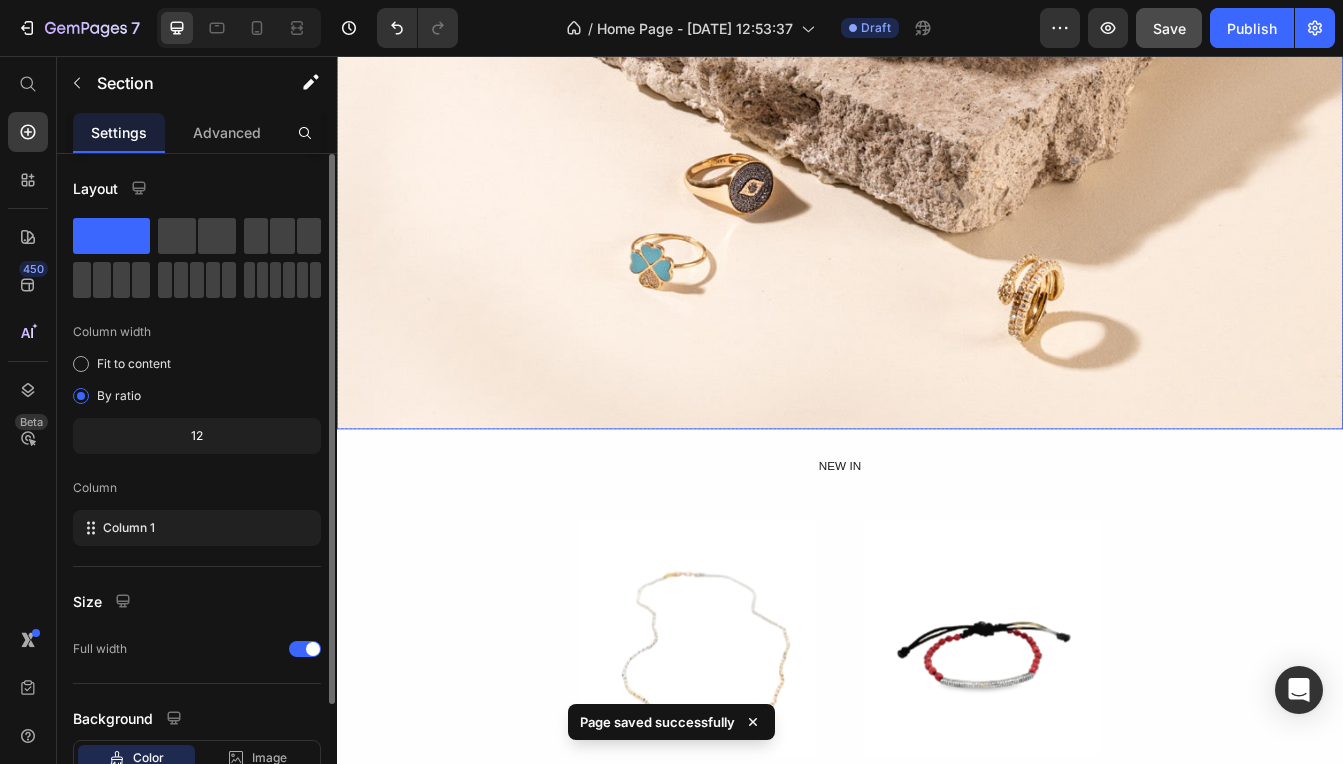 scroll, scrollTop: 0, scrollLeft: 0, axis: both 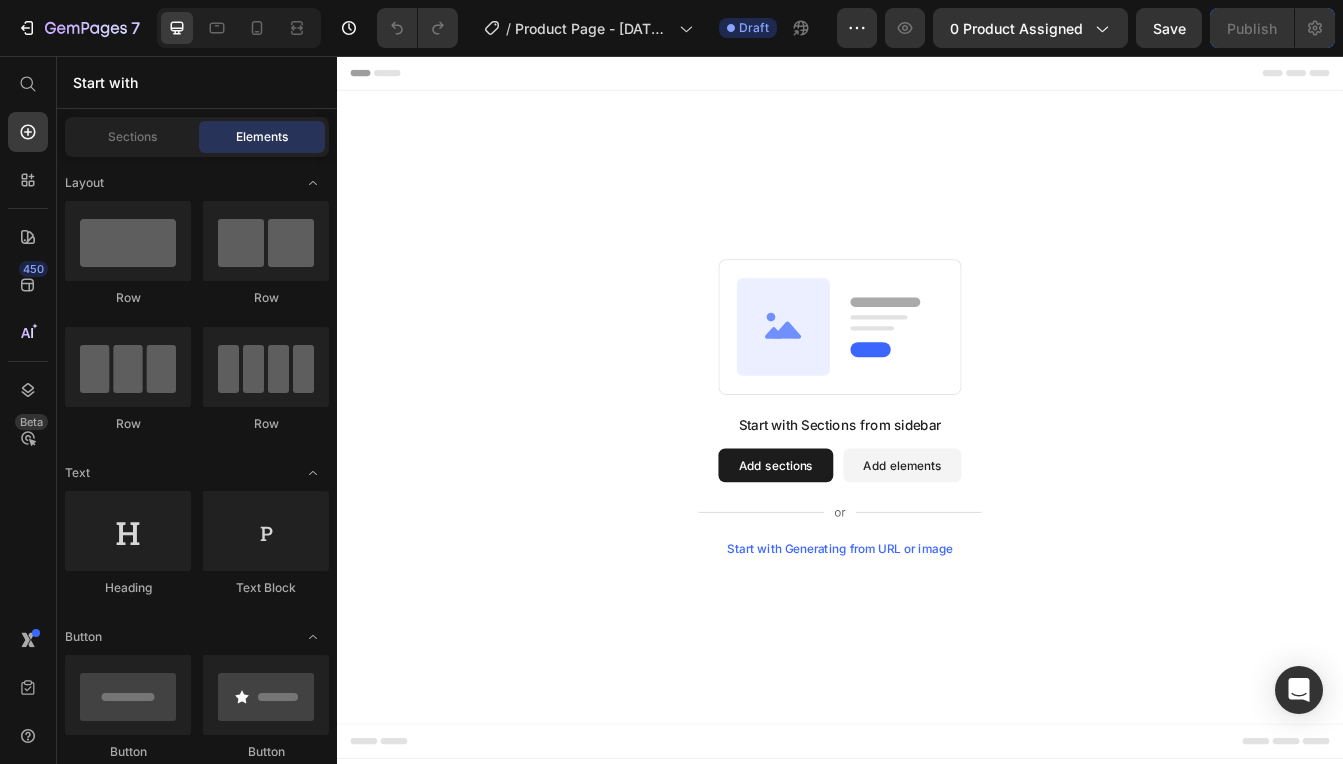 click on "Start with Generating from URL or image" at bounding box center [937, 644] 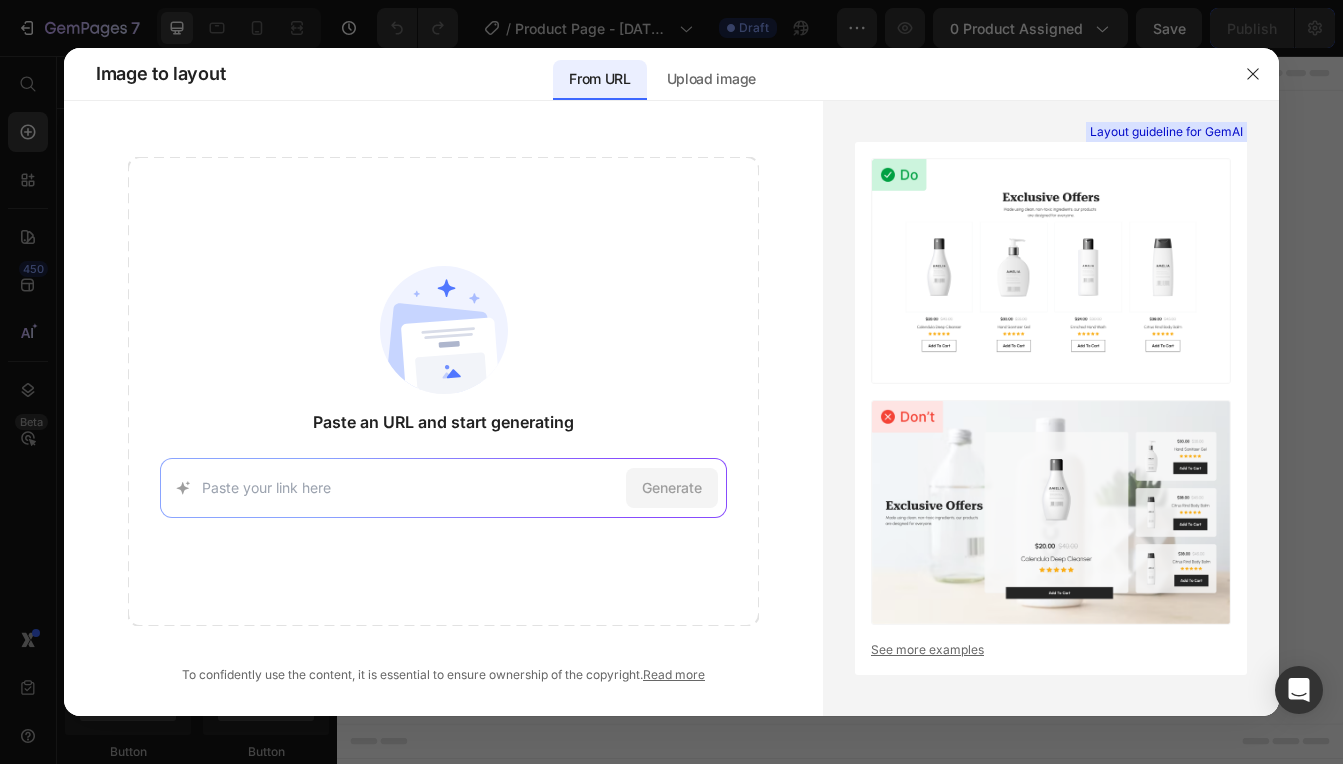 click on "Paste an URL and start generating Generate" 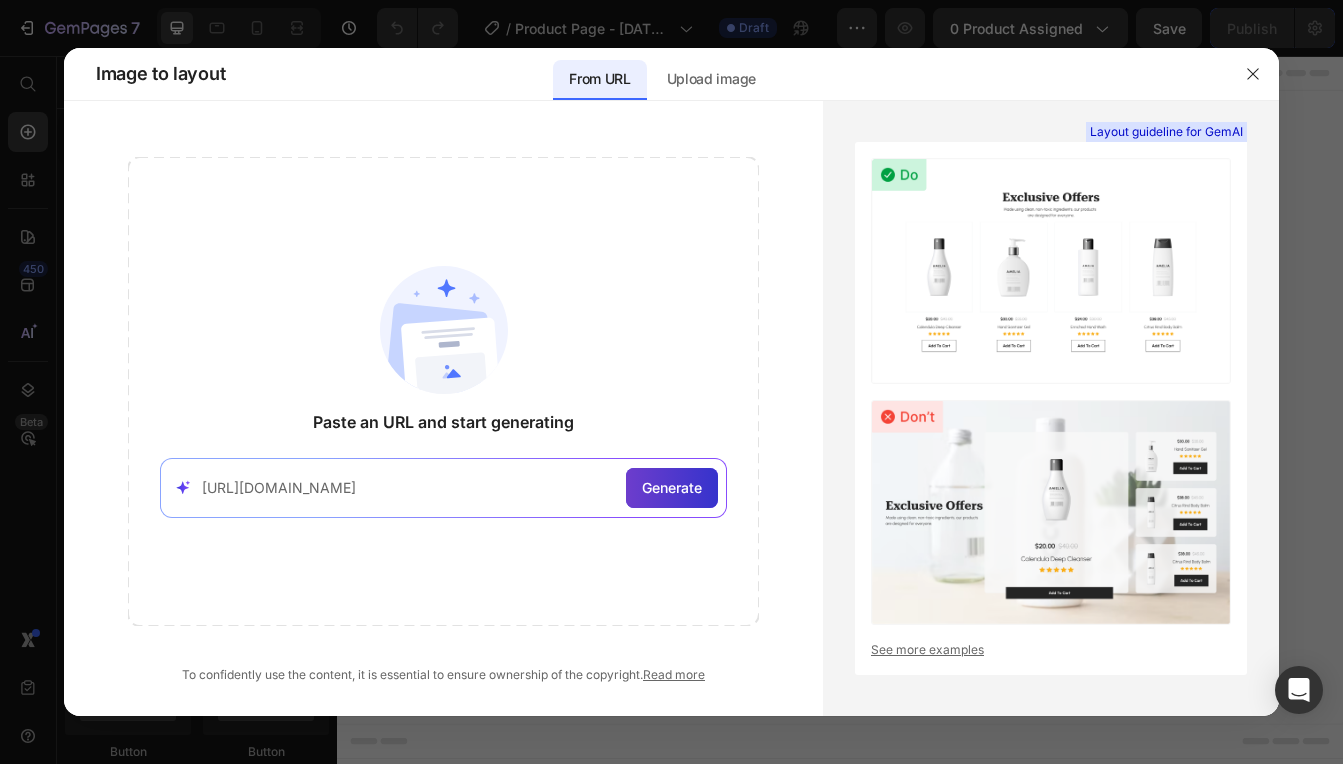 type on "https://eredeofficial.com/products/heartstopper-signet-ring-1" 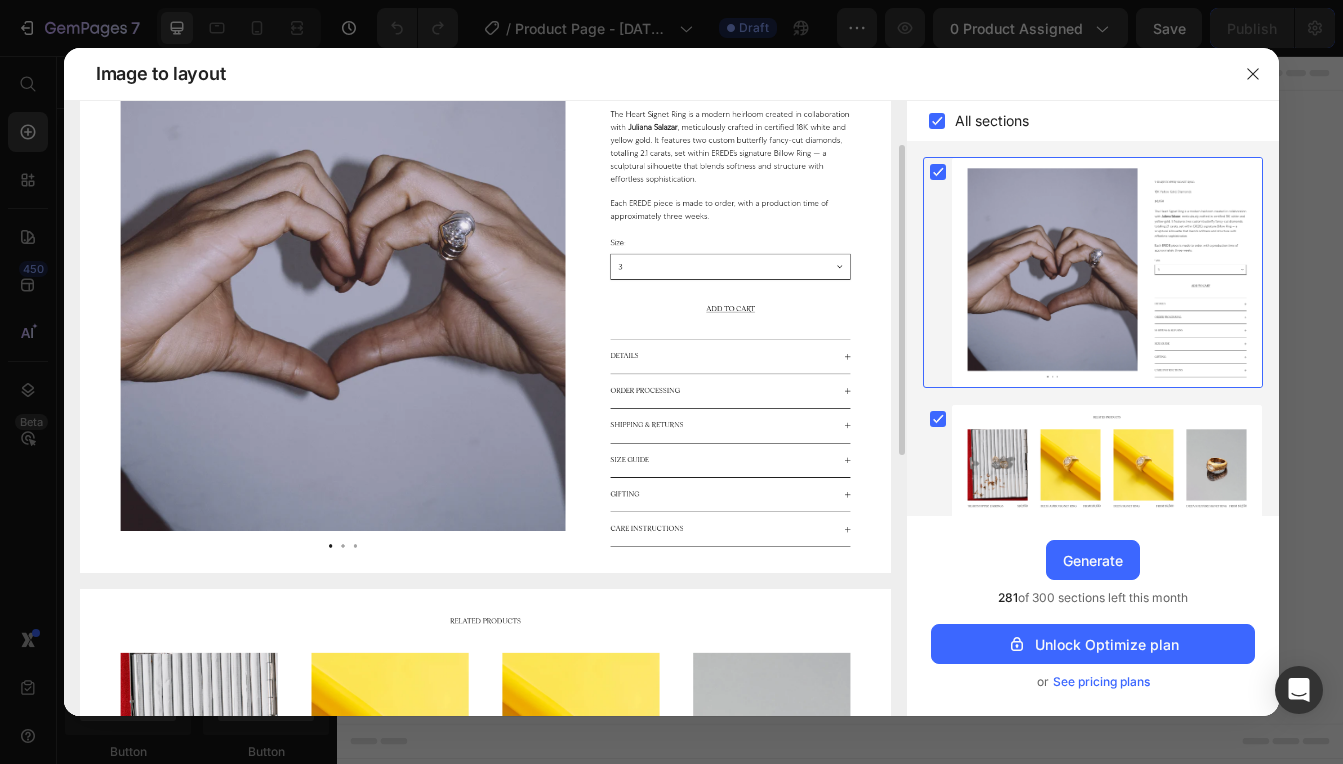 scroll, scrollTop: 591, scrollLeft: 0, axis: vertical 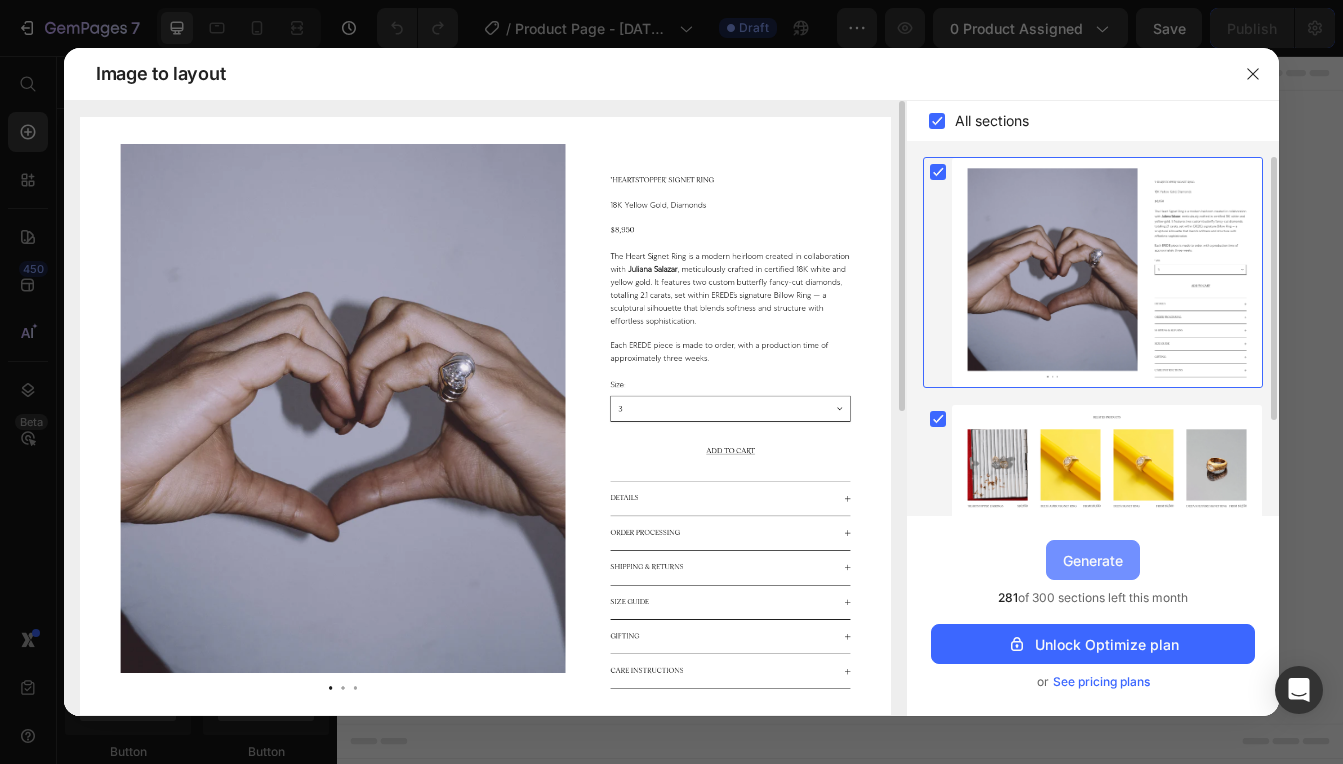click on "Generate" at bounding box center (1093, 560) 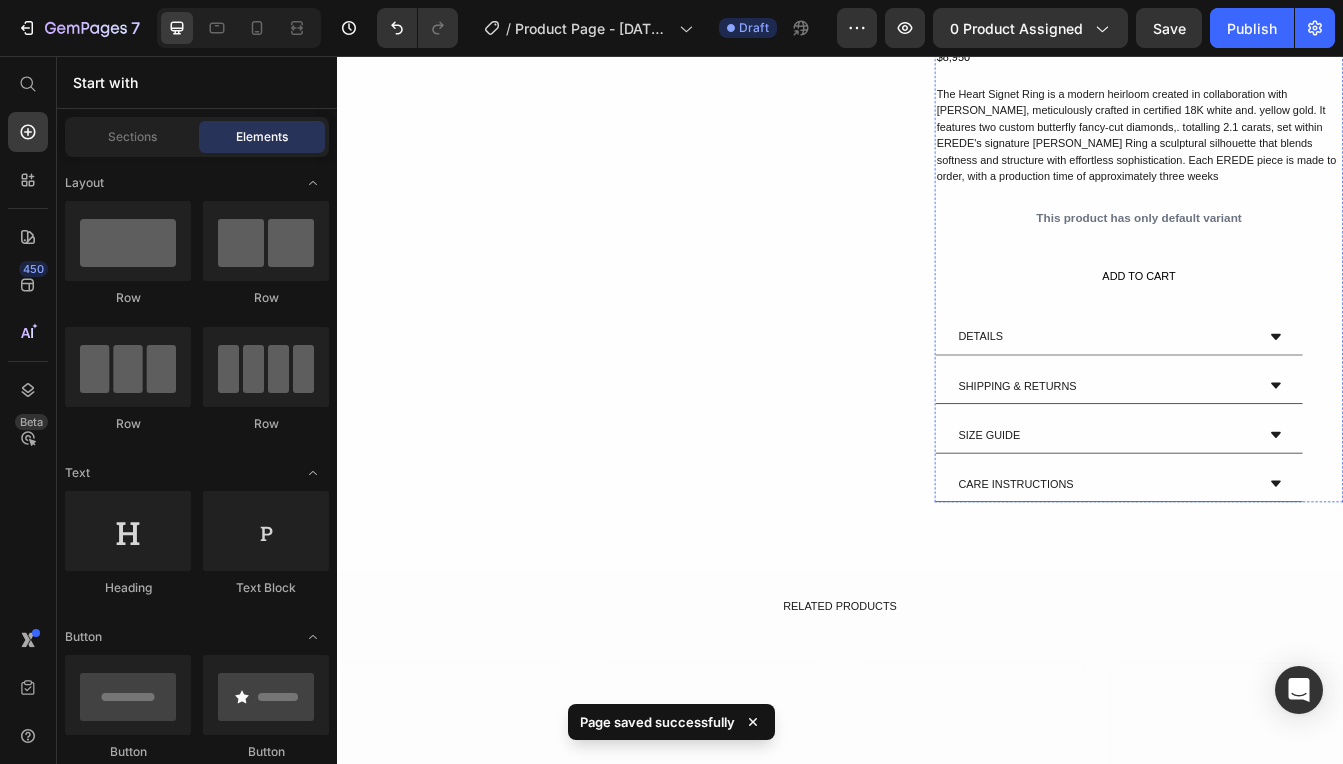 scroll, scrollTop: 347, scrollLeft: 0, axis: vertical 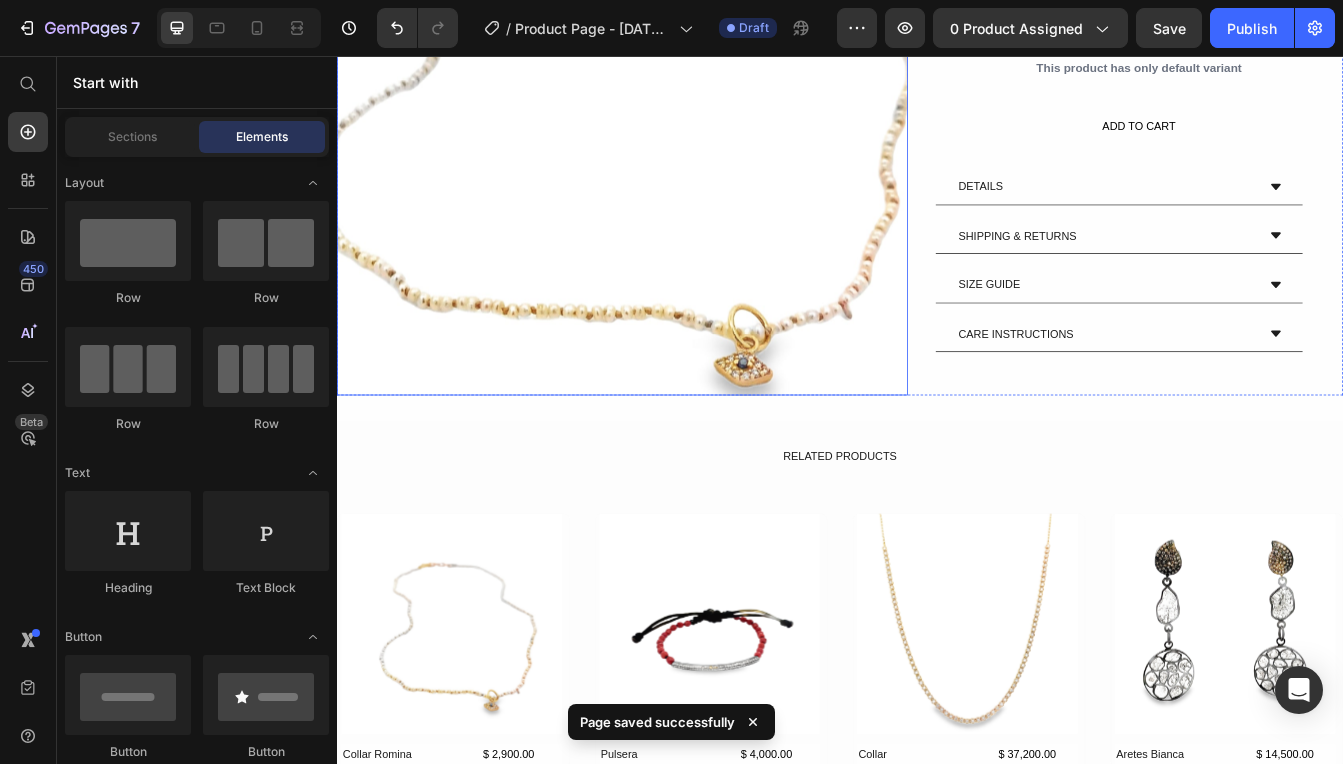 click at bounding box center (677, 120) 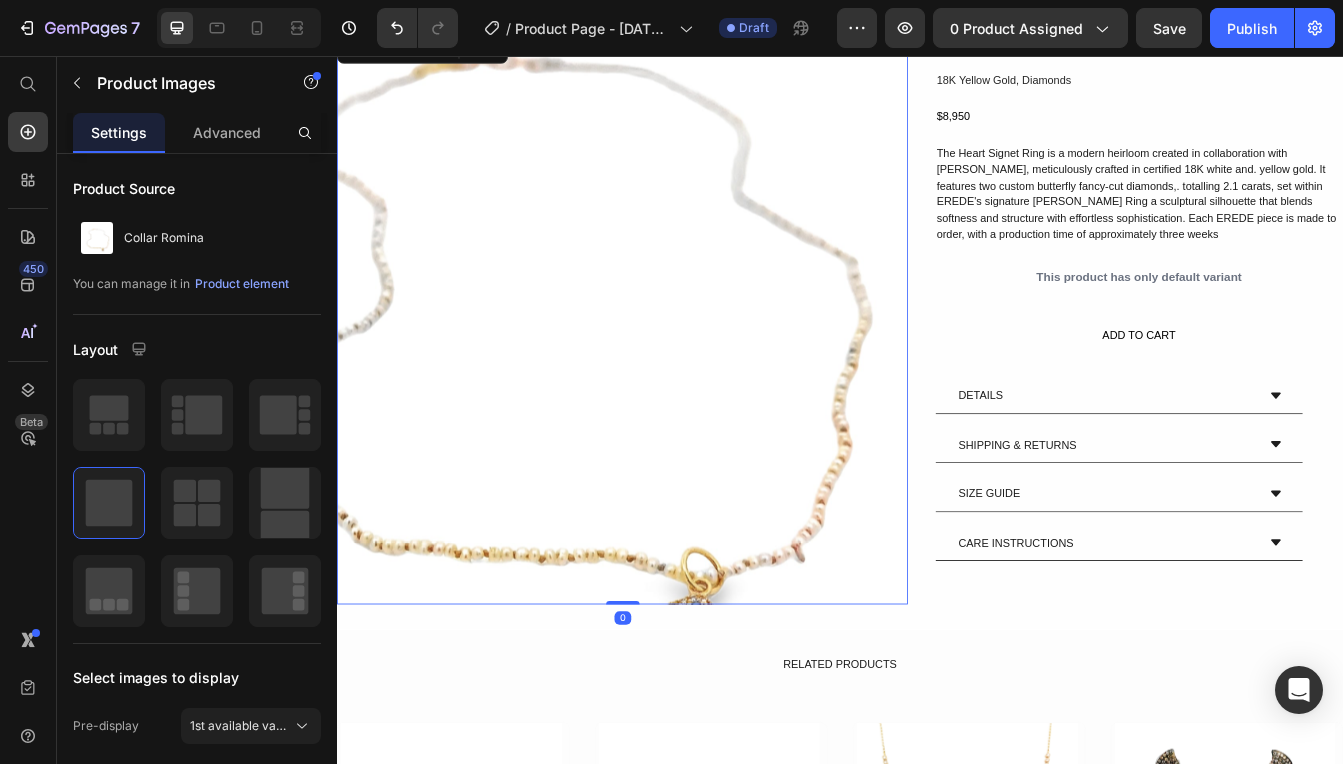 scroll, scrollTop: 31, scrollLeft: 0, axis: vertical 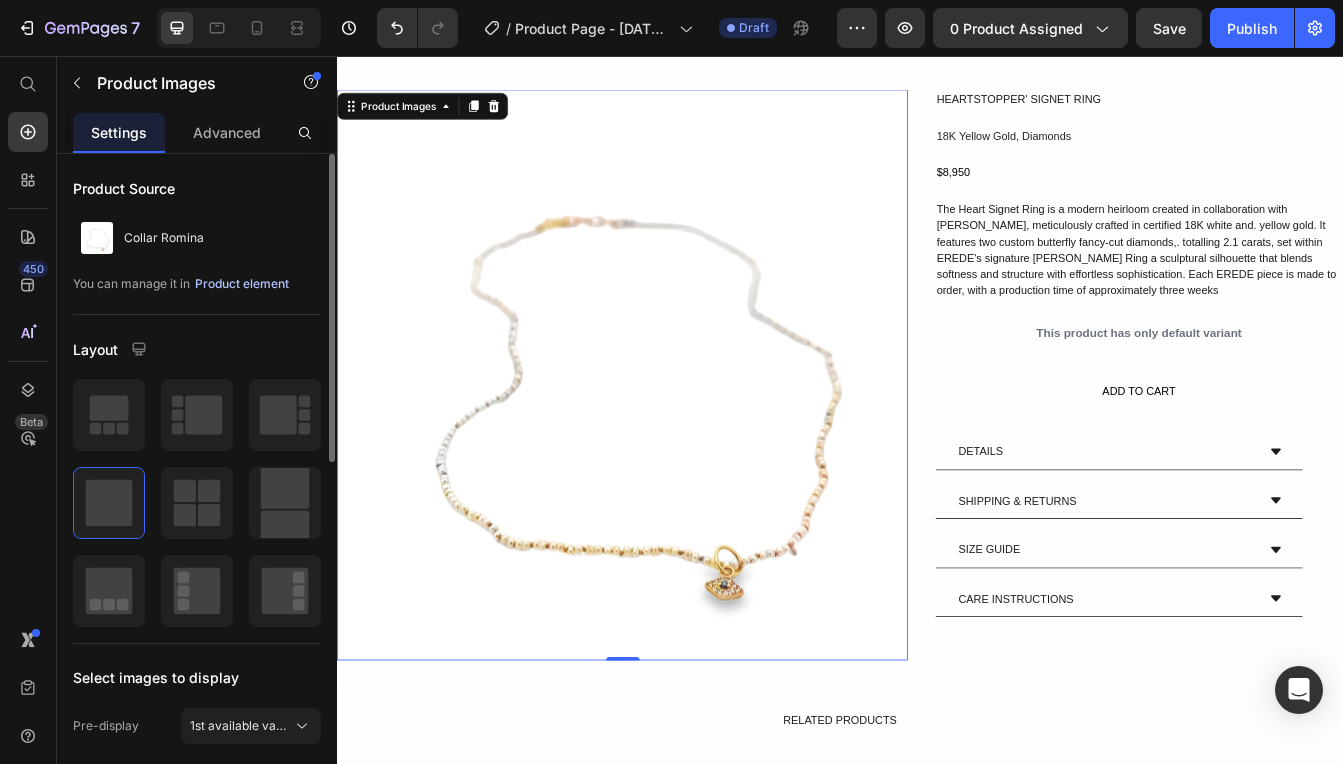 click on "Product element" at bounding box center [242, 284] 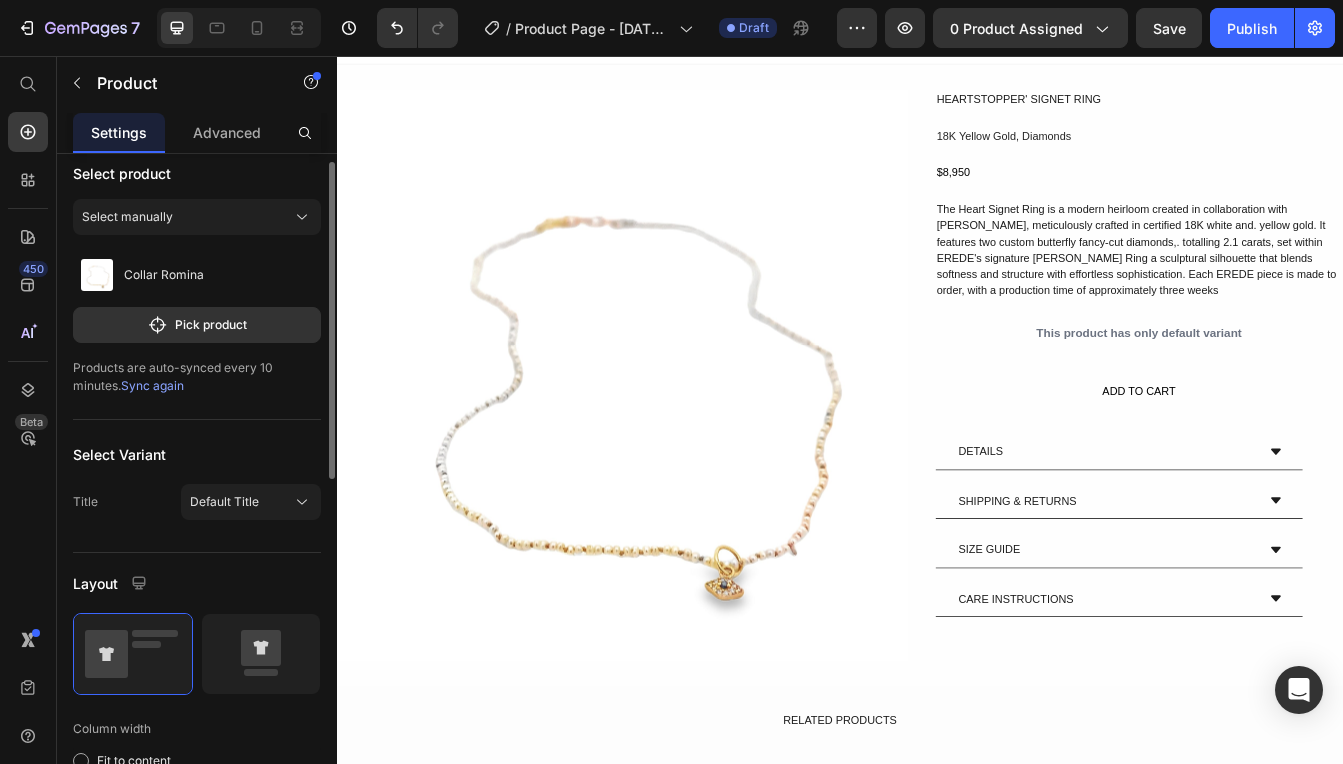 scroll, scrollTop: 16, scrollLeft: 0, axis: vertical 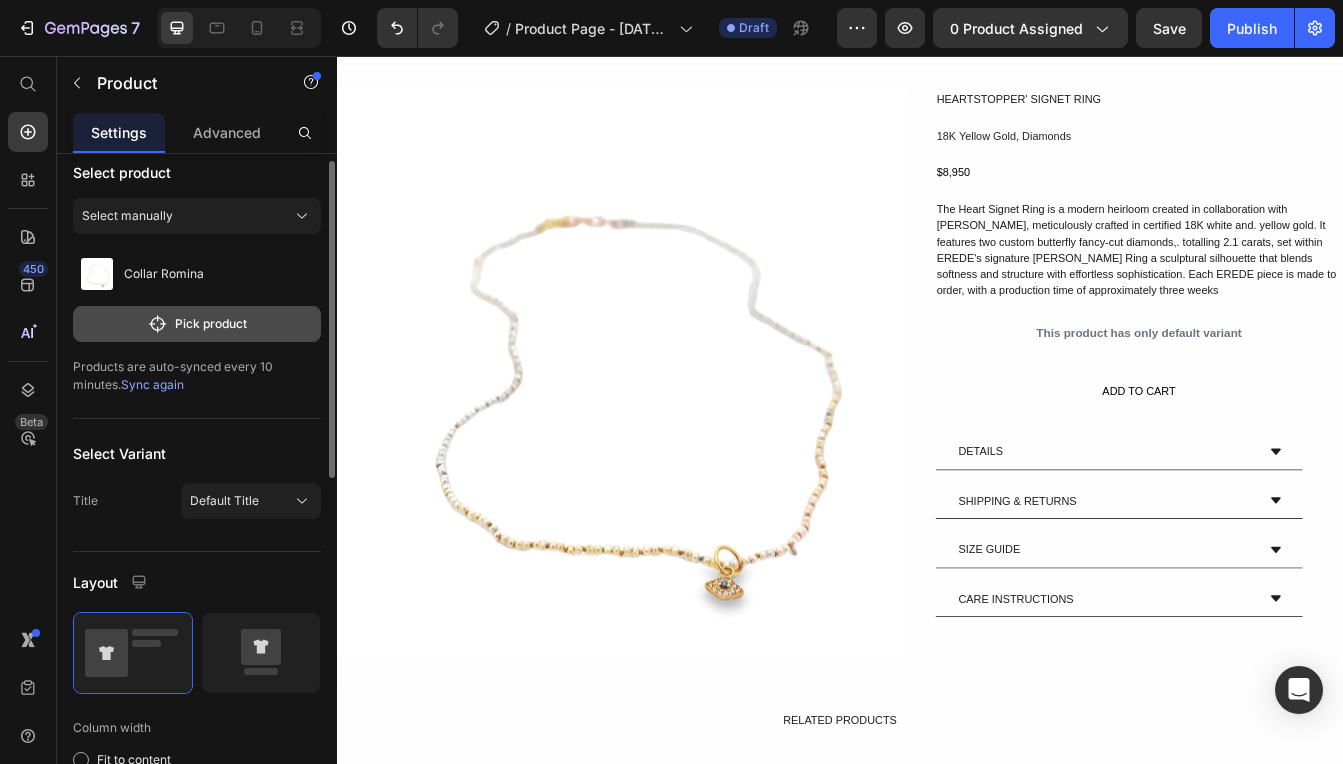 click on "Pick product" at bounding box center (197, 324) 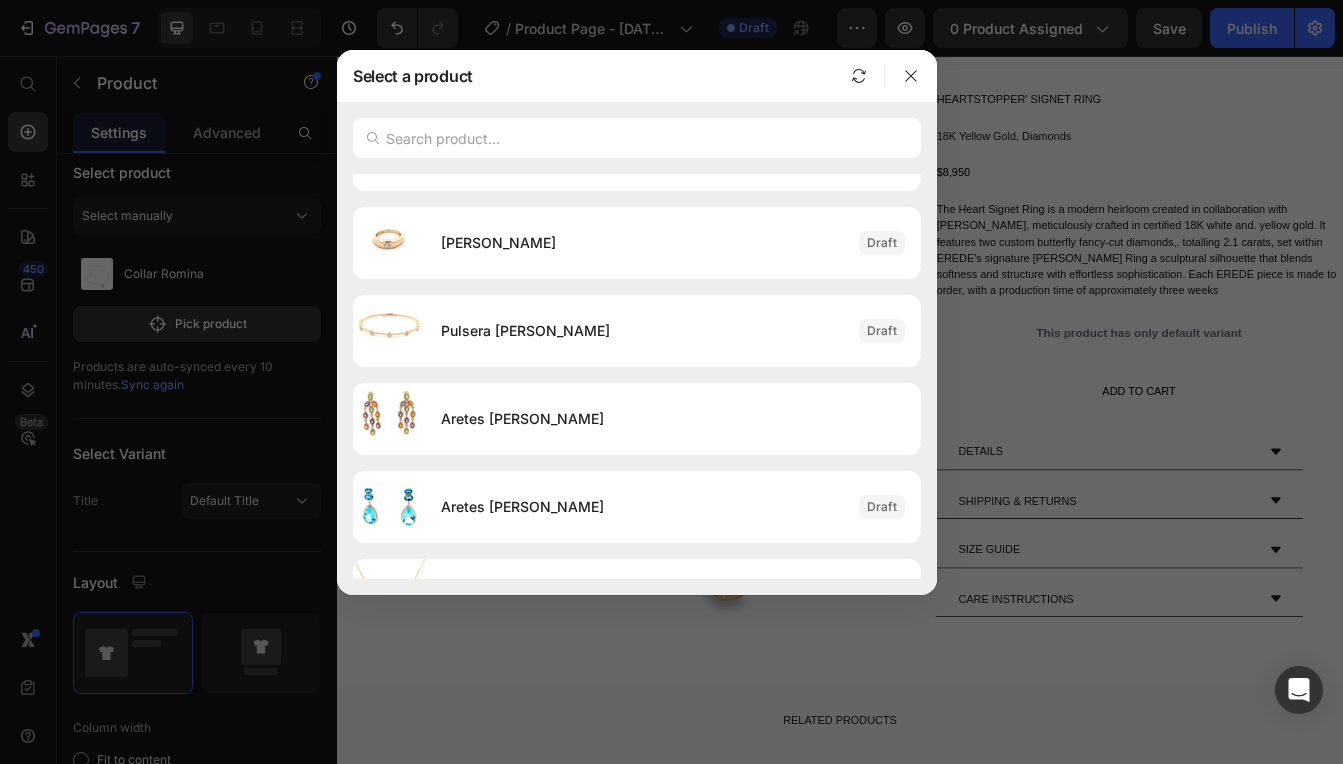 scroll, scrollTop: 9001, scrollLeft: 0, axis: vertical 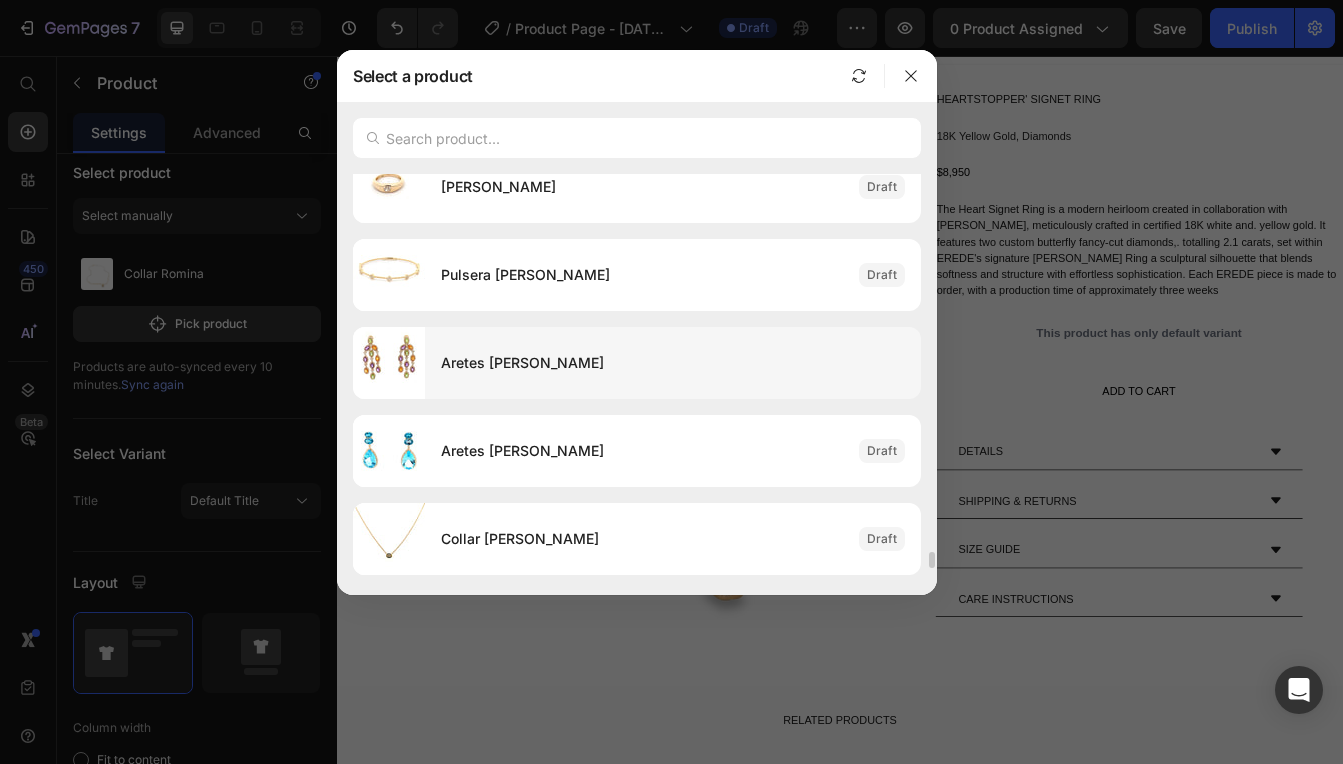 click on "Aretes [PERSON_NAME]" at bounding box center (673, 363) 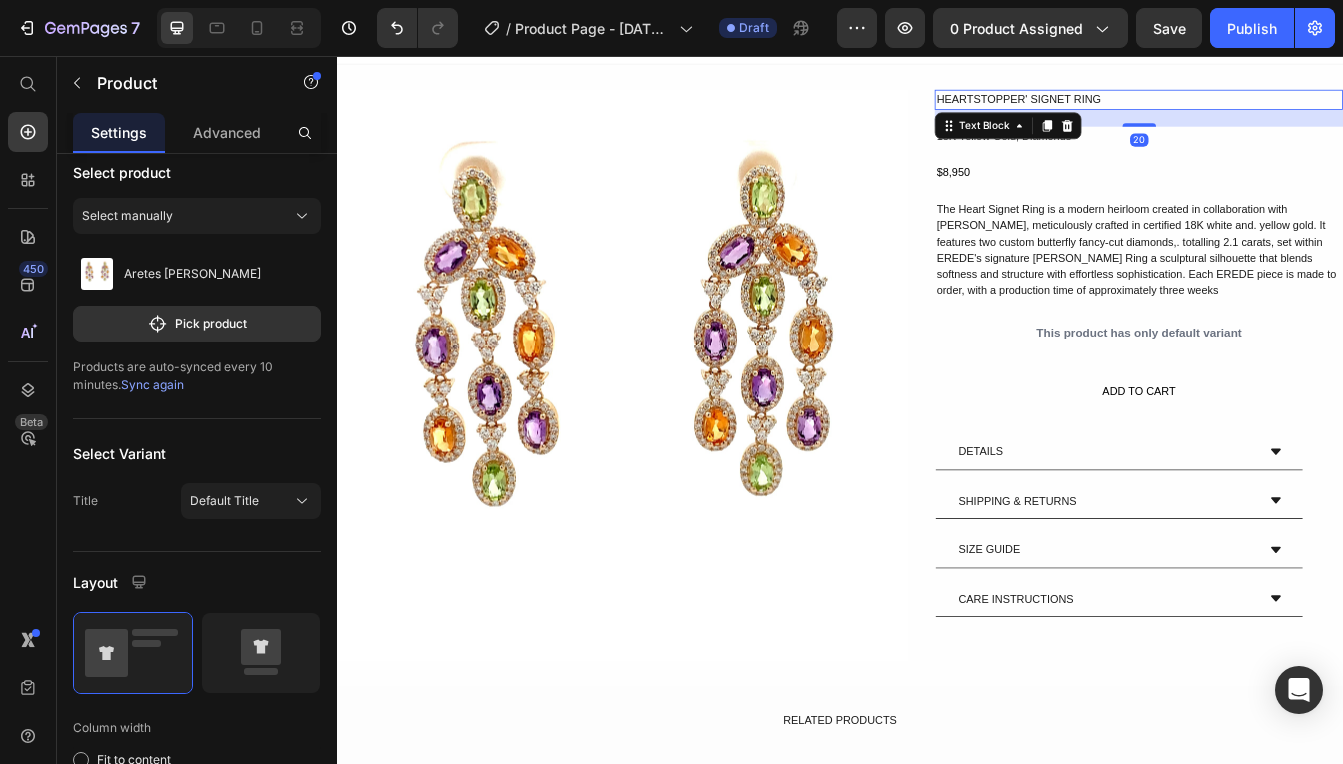 click on "HEARTSTOPPER' SIGNET RING" at bounding box center (1293, 108) 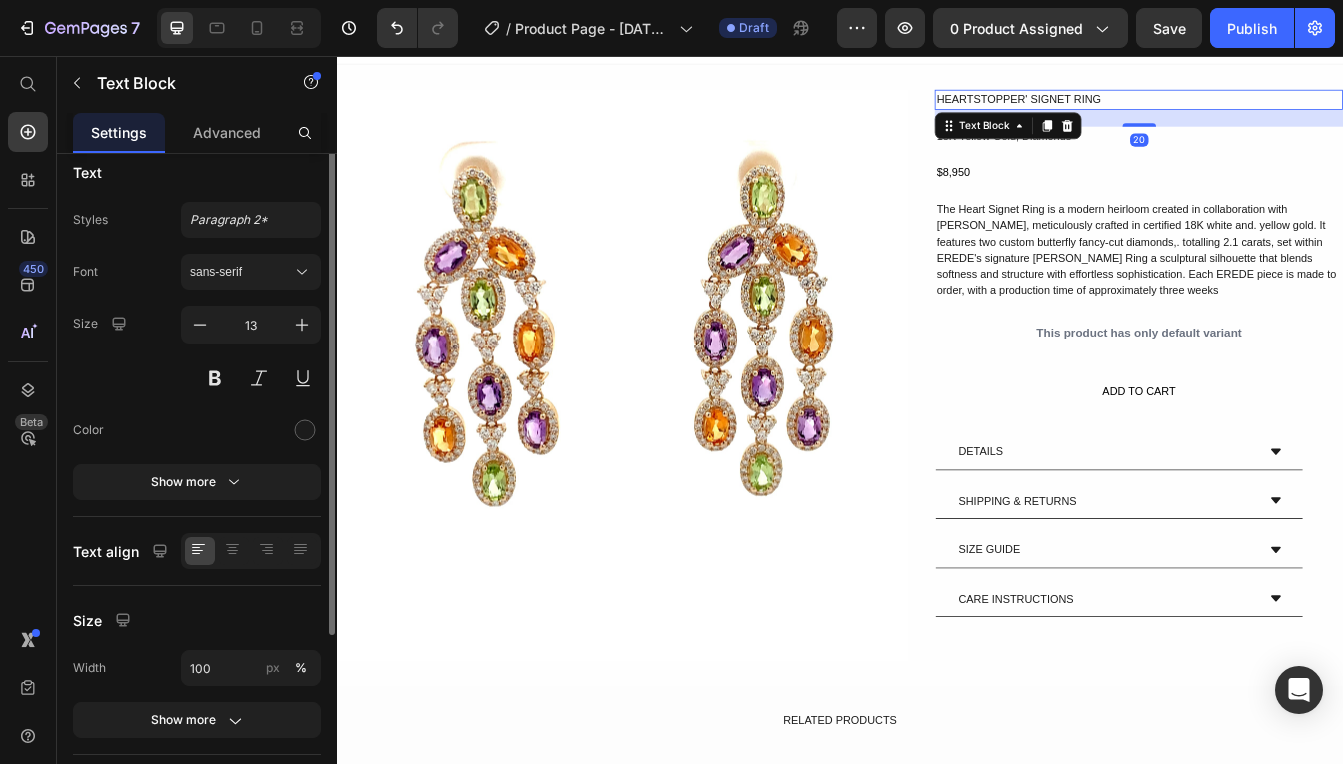 scroll, scrollTop: 0, scrollLeft: 0, axis: both 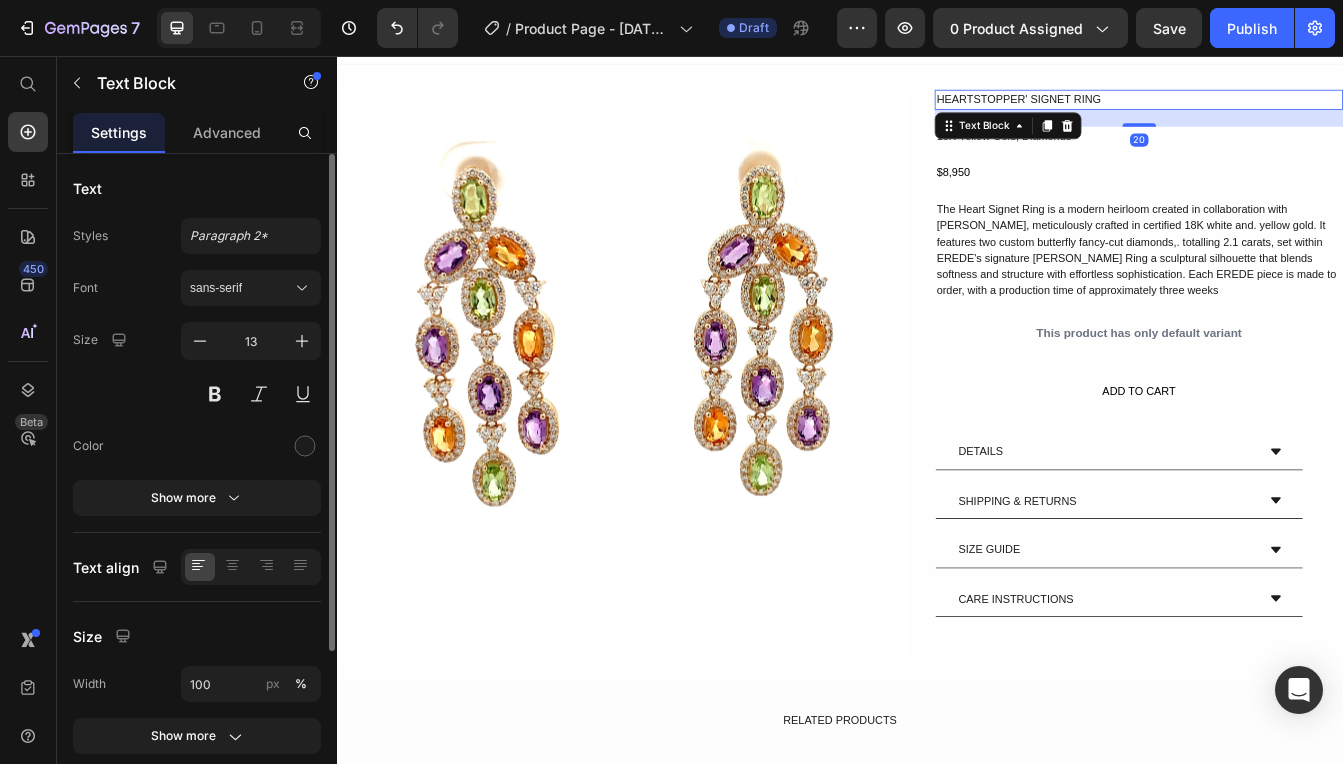click on "HEARTSTOPPER' SIGNET RING" at bounding box center [1293, 108] 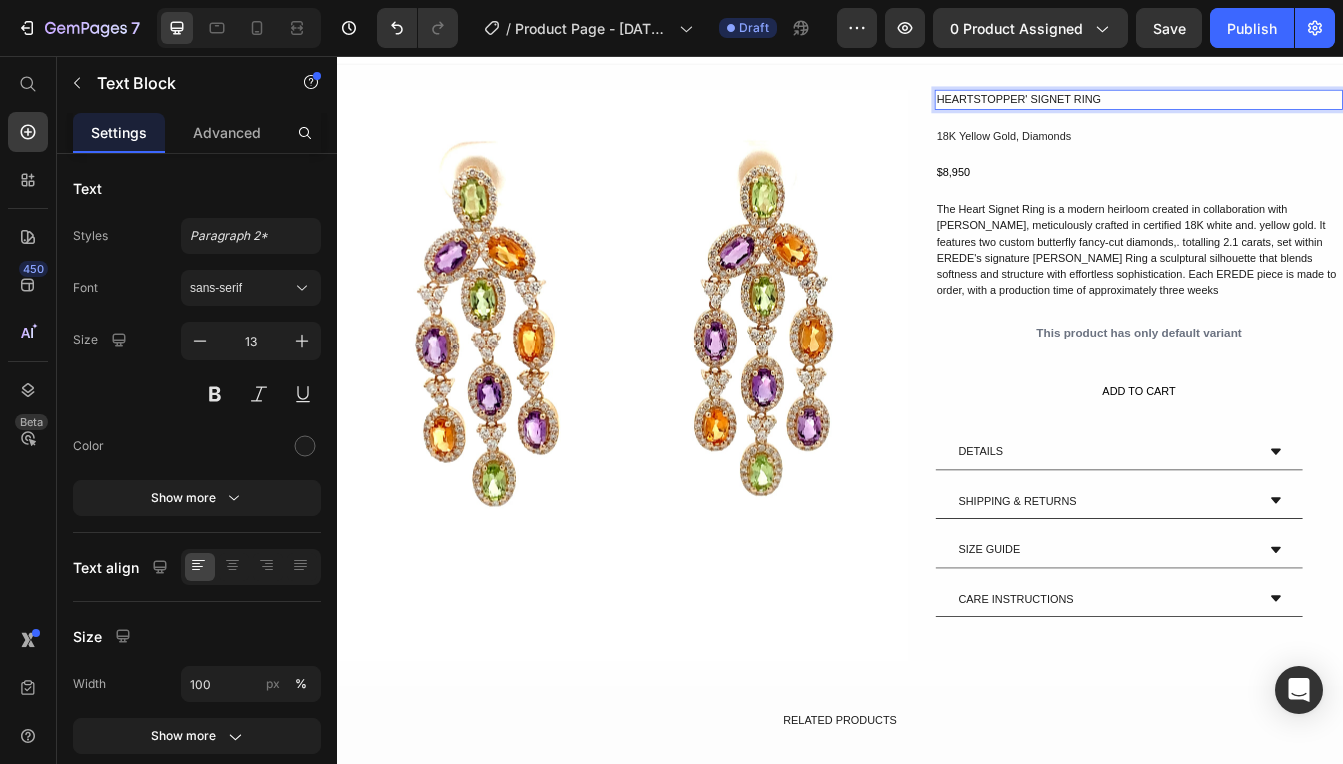 click on "HEARTSTOPPER' SIGNET RING" at bounding box center [1293, 108] 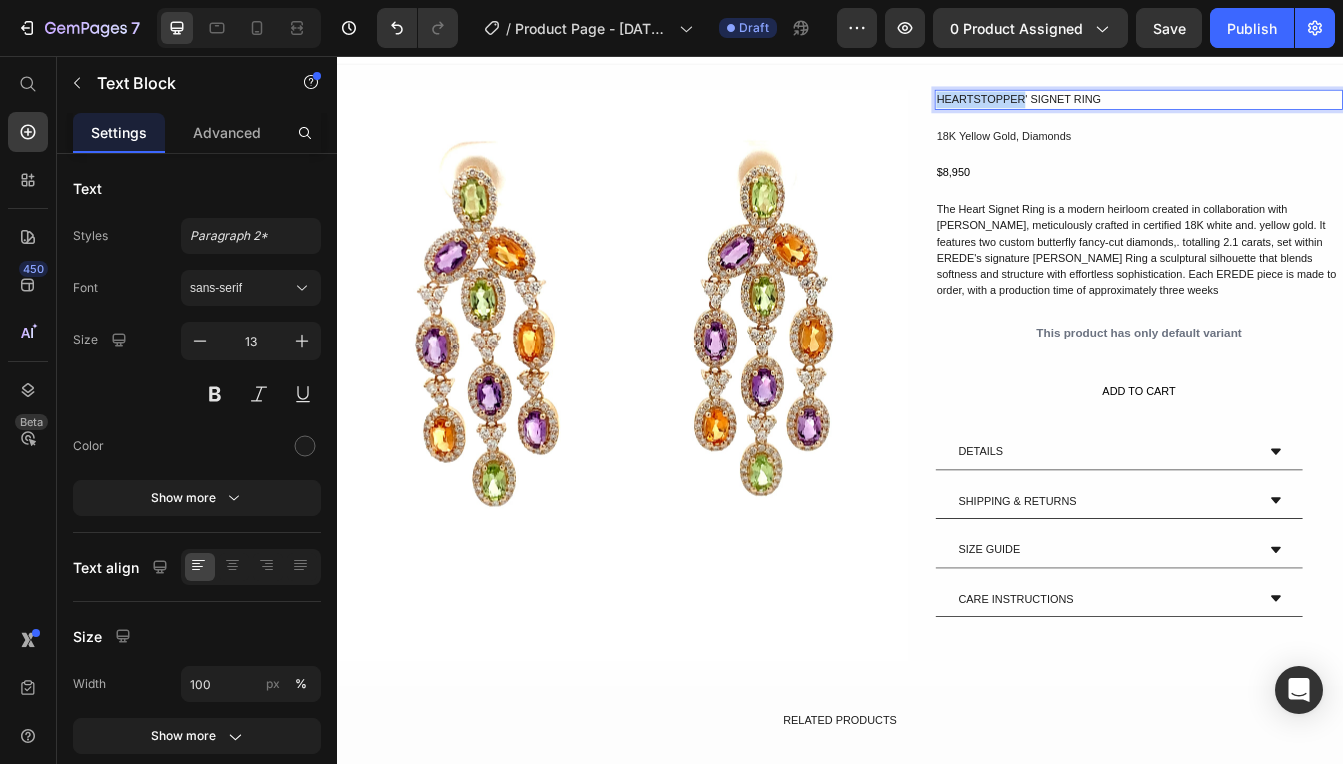 click on "HEARTSTOPPER' SIGNET RING" at bounding box center [1293, 108] 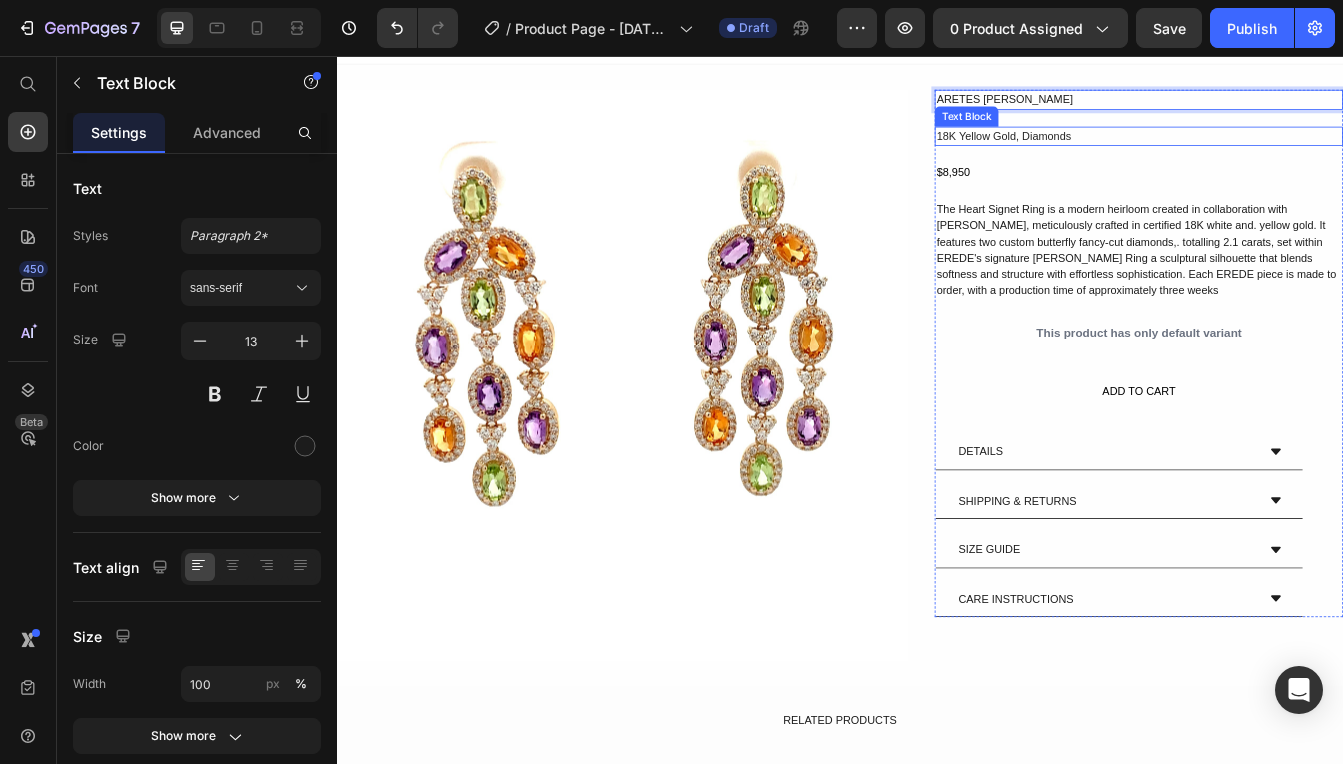 click on "18K Yellow Gold, Diamonds" at bounding box center [1293, 152] 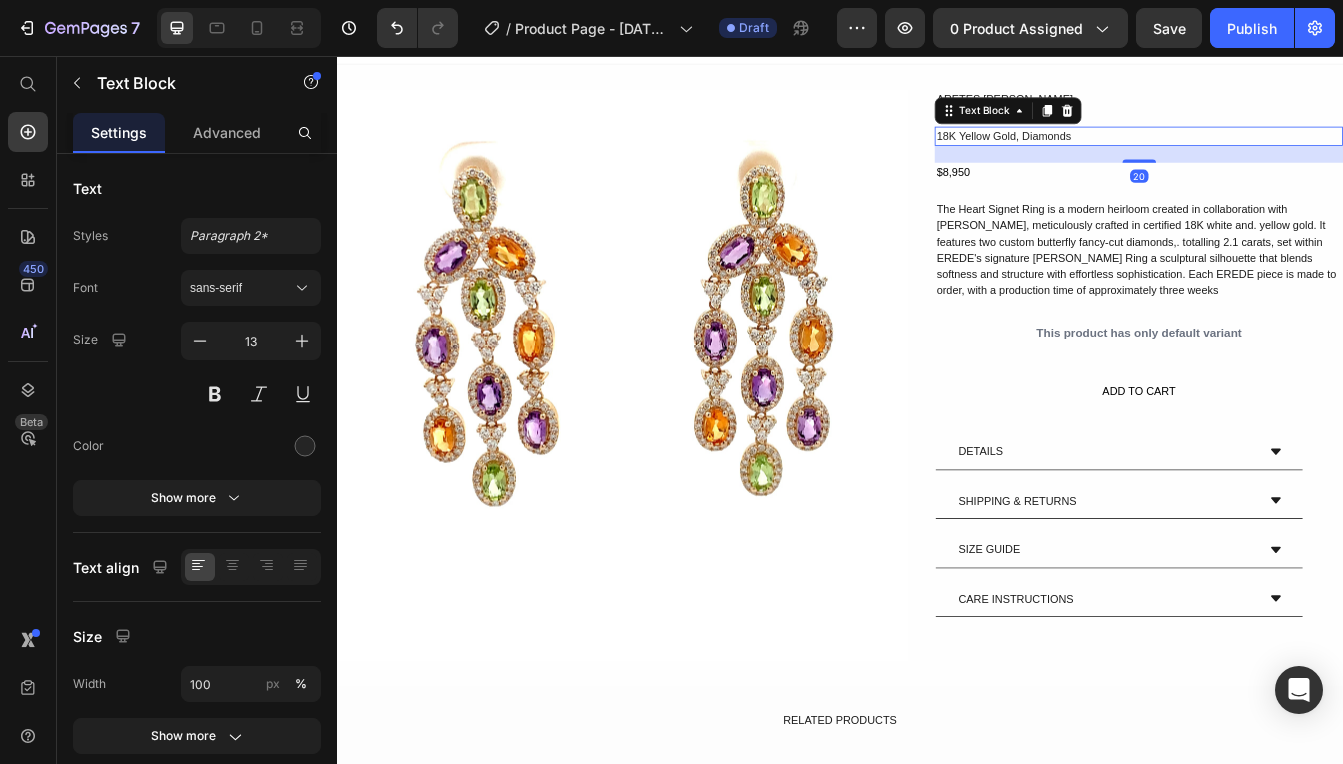 click on "18K Yellow Gold, Diamonds" at bounding box center (1293, 152) 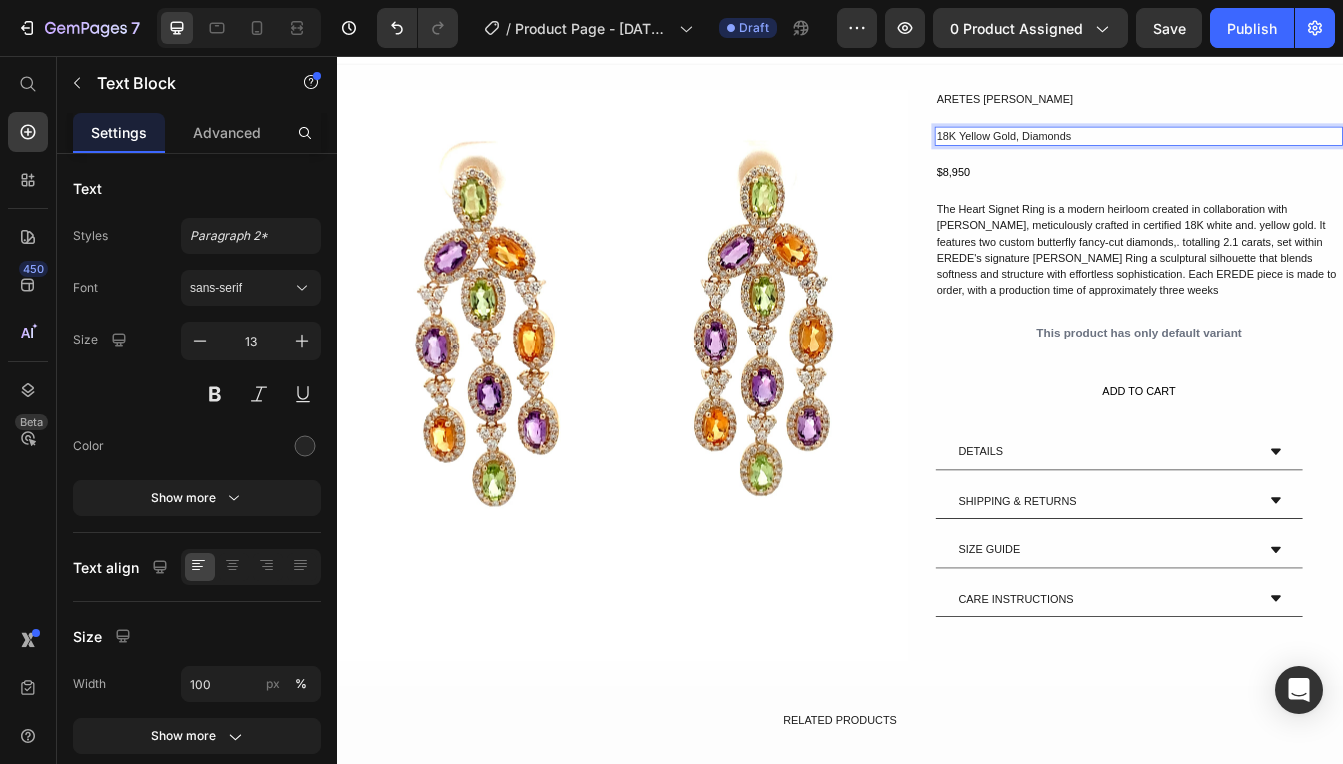 click on "18K Yellow Gold, Diamonds" at bounding box center [1293, 152] 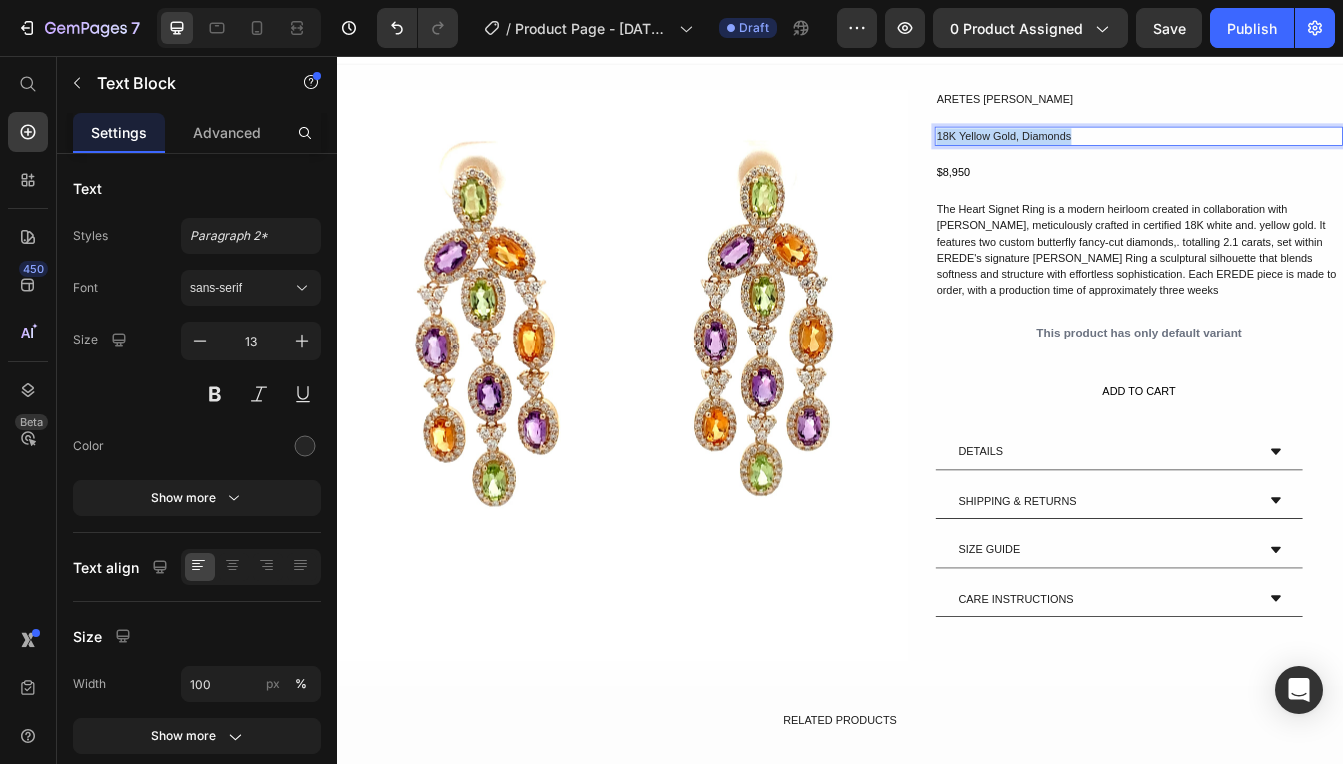 click on "18K Yellow Gold, Diamonds" at bounding box center [1293, 152] 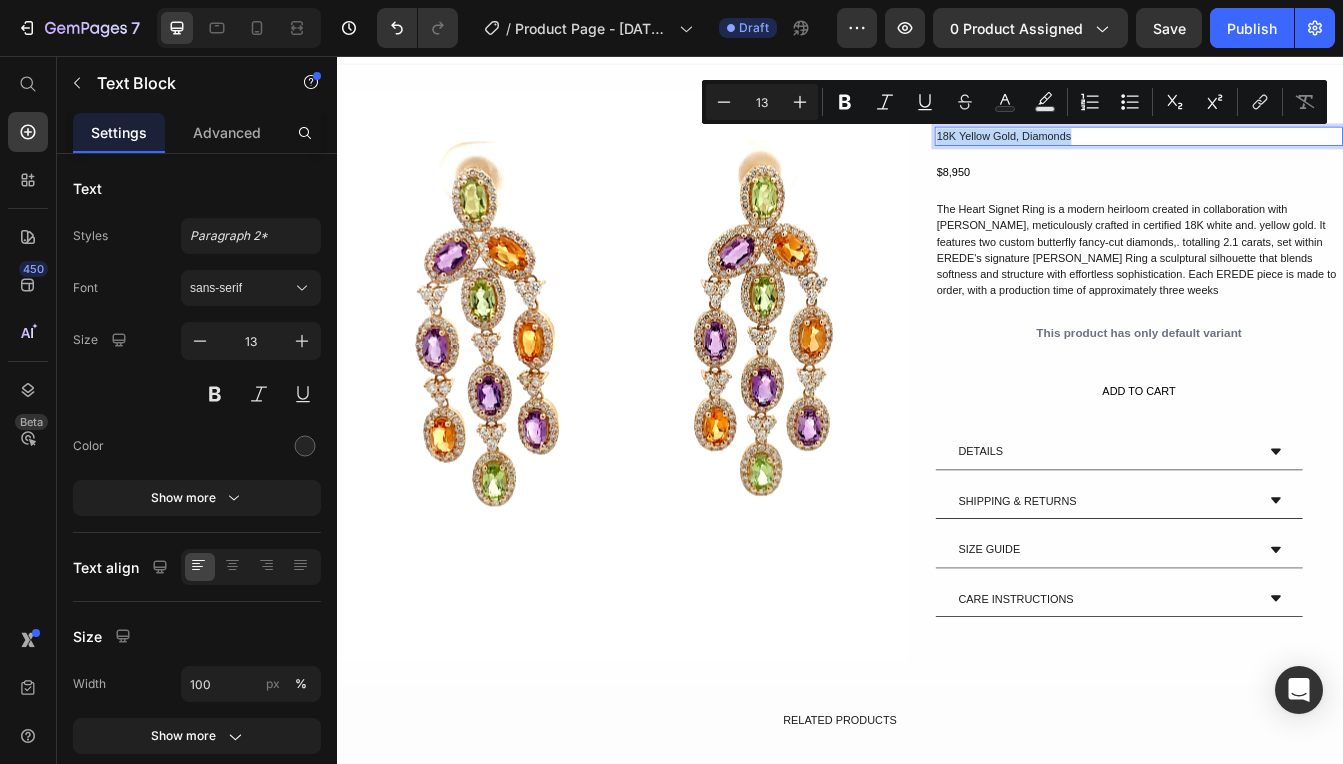 click on "18K Yellow Gold, Diamonds" at bounding box center (1293, 152) 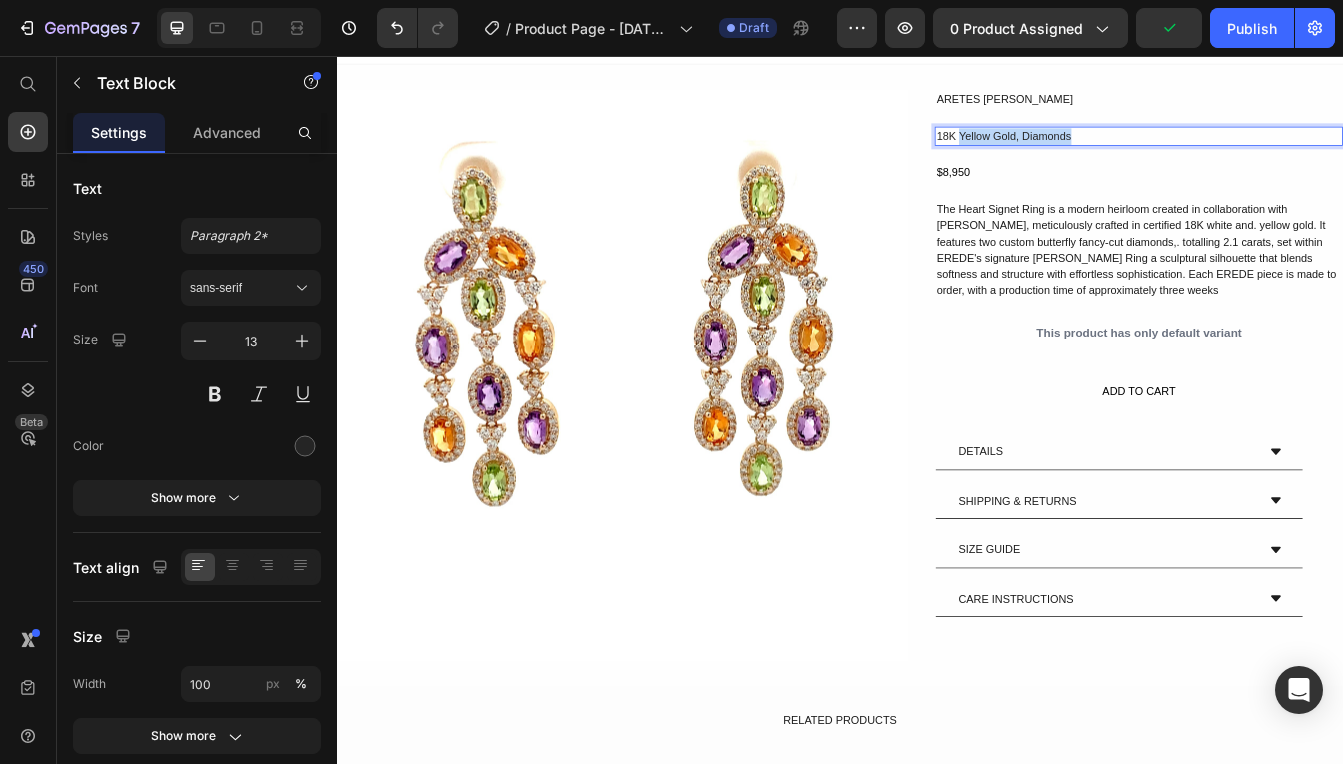 drag, startPoint x: 1223, startPoint y: 145, endPoint x: 1078, endPoint y: 148, distance: 145.03104 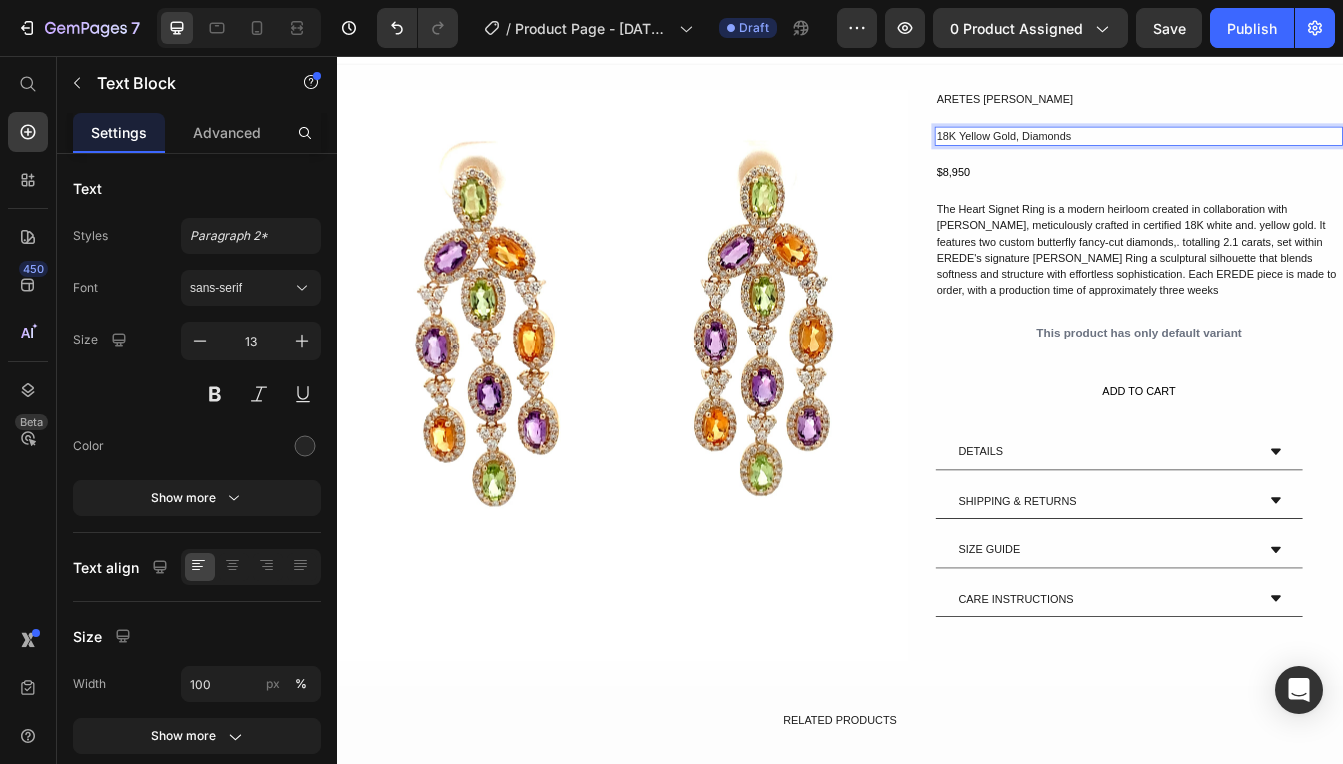 click on "18K Yellow Gold, Diamonds" at bounding box center [1293, 152] 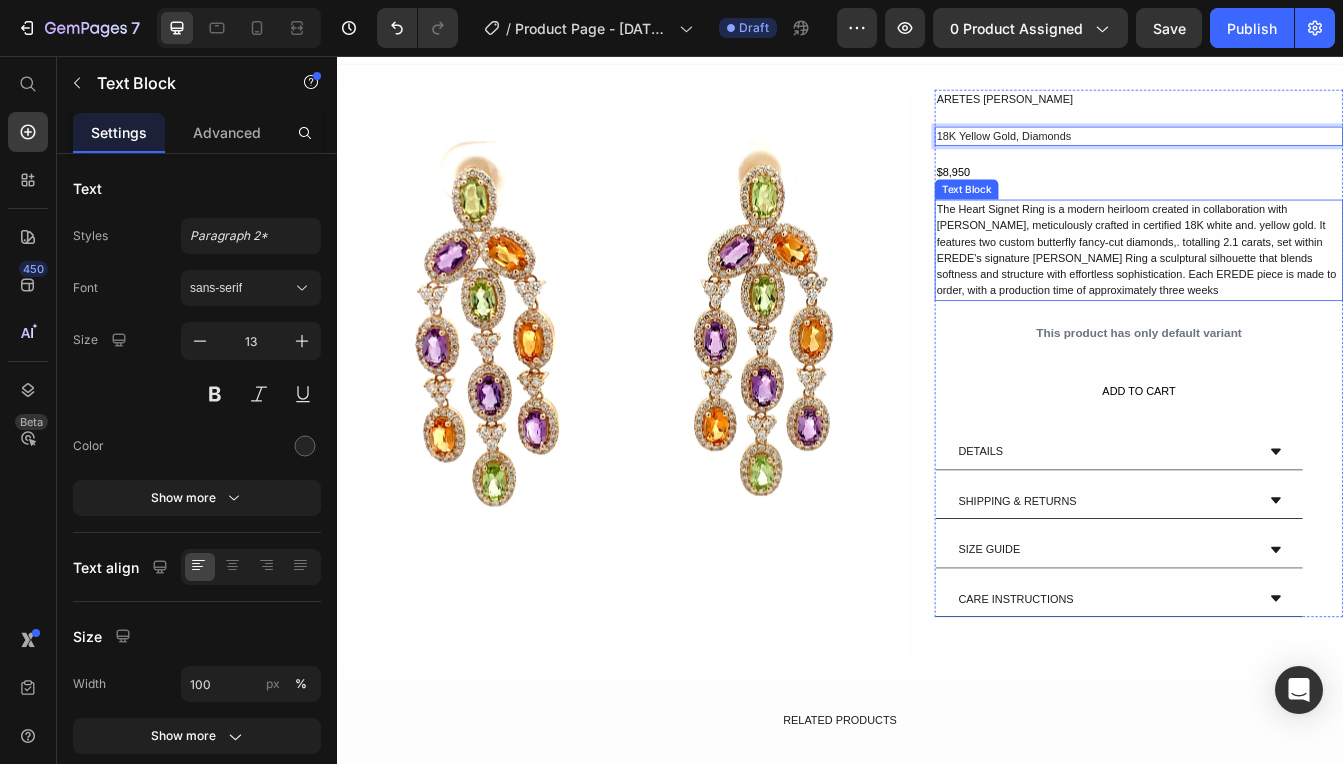 click on "The Heart Signet Ring is a modern heirloom created in collaboration with Juliana Salazar, meticulously crafted in certified 18K white and. yellow gold. It features two custom butterfly fancy-cut diamonds,. totalling 2.1 carats, set within EREDE's signature Billow Ring  a sculptural silhouette that blends softness and structure with effortless sophistication. Each EREDE piece is made to order, with a production time of approximately three weeks" at bounding box center (1293, 287) 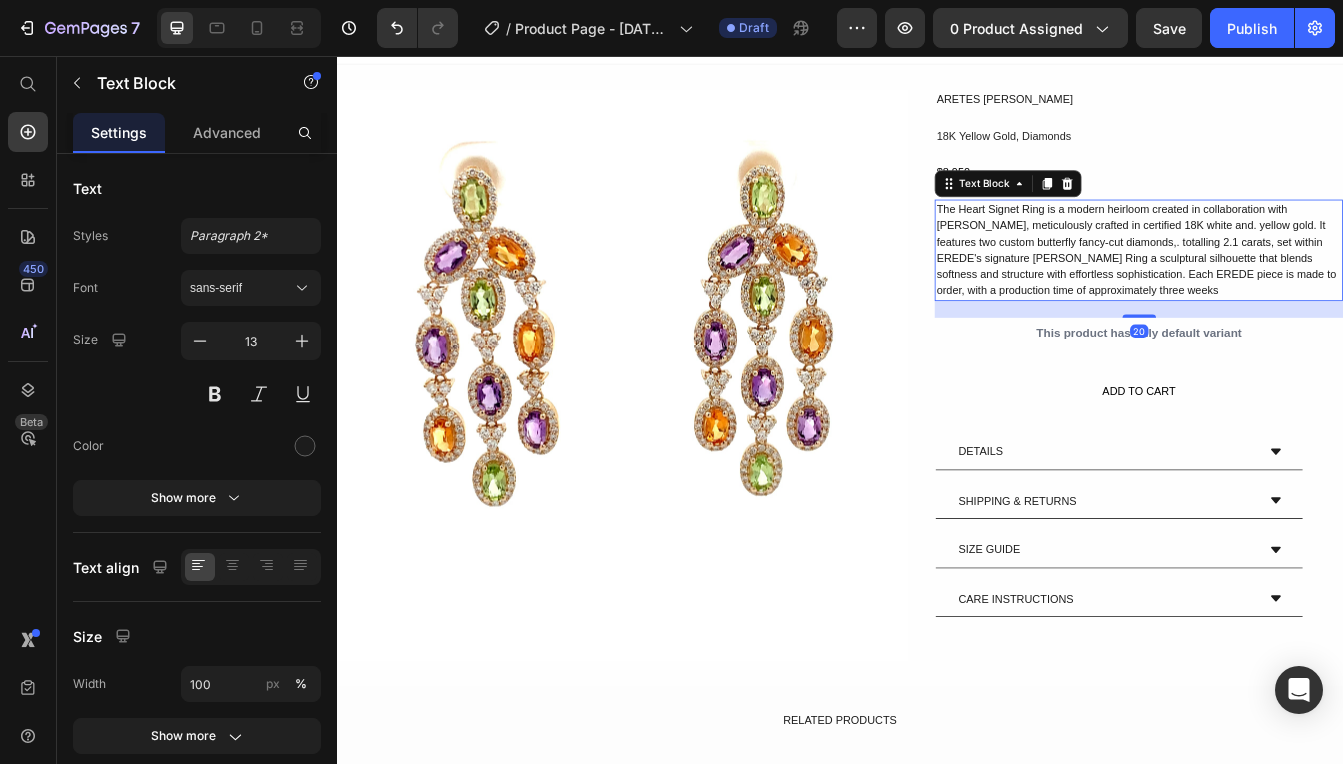 click on "The Heart Signet Ring is a modern heirloom created in collaboration with Juliana Salazar, meticulously crafted in certified 18K white and. yellow gold. It features two custom butterfly fancy-cut diamonds,. totalling 2.1 carats, set within EREDE's signature Billow Ring  a sculptural silhouette that blends softness and structure with effortless sophistication. Each EREDE piece is made to order, with a production time of approximately three weeks" at bounding box center [1293, 287] 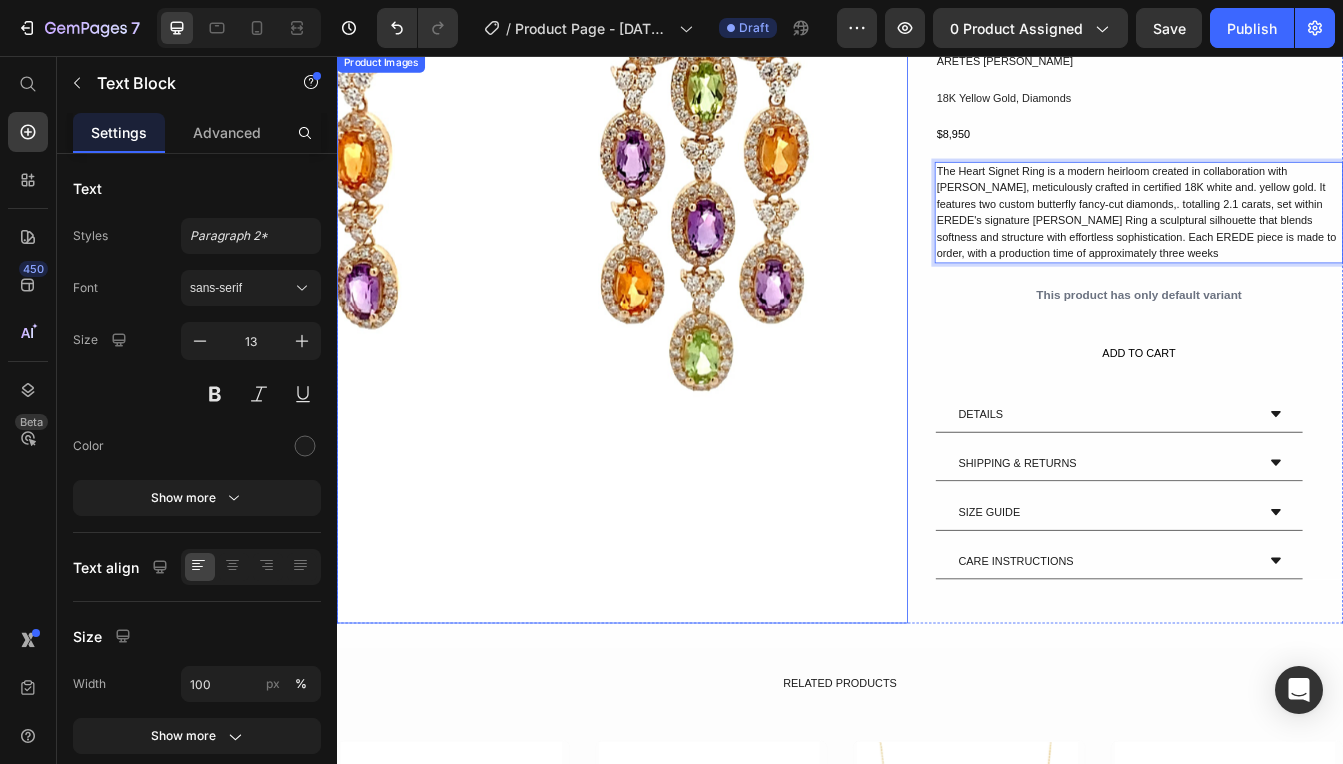 scroll, scrollTop: 0, scrollLeft: 0, axis: both 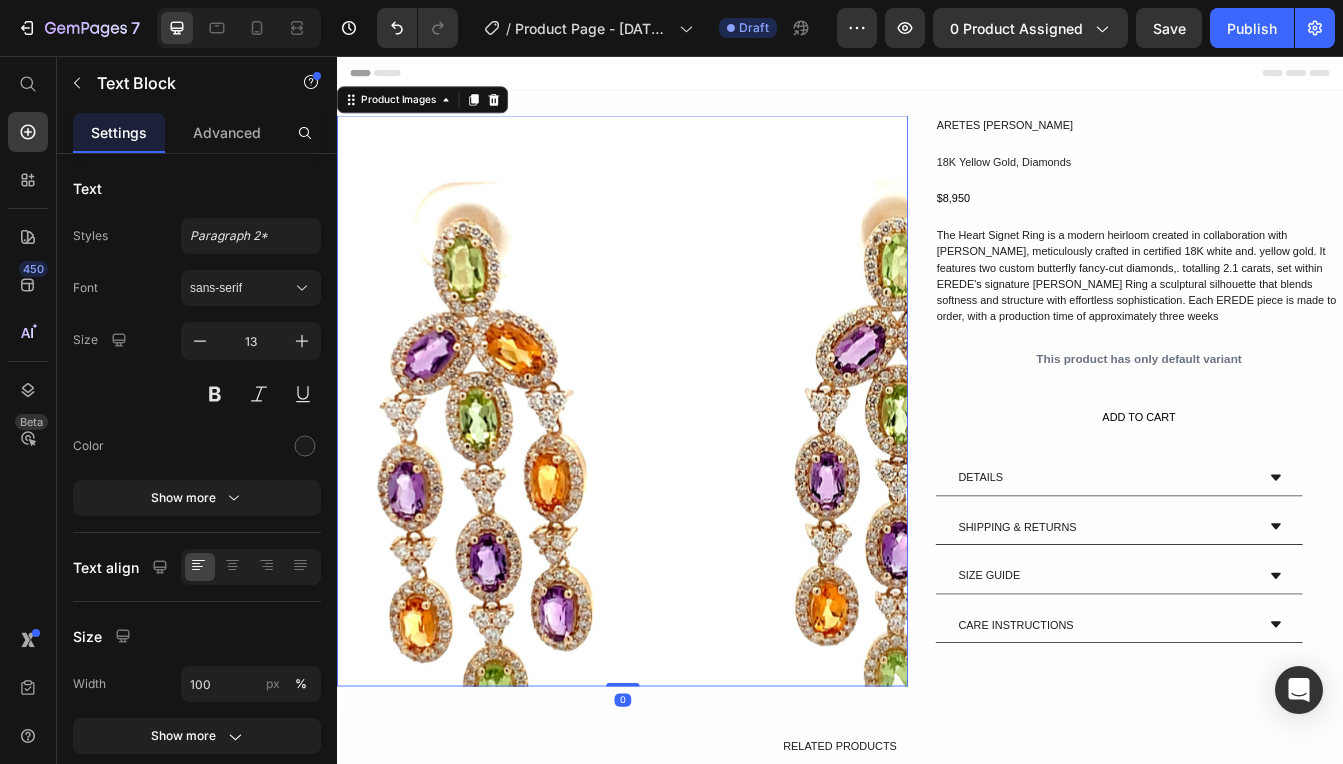 click at bounding box center [677, 467] 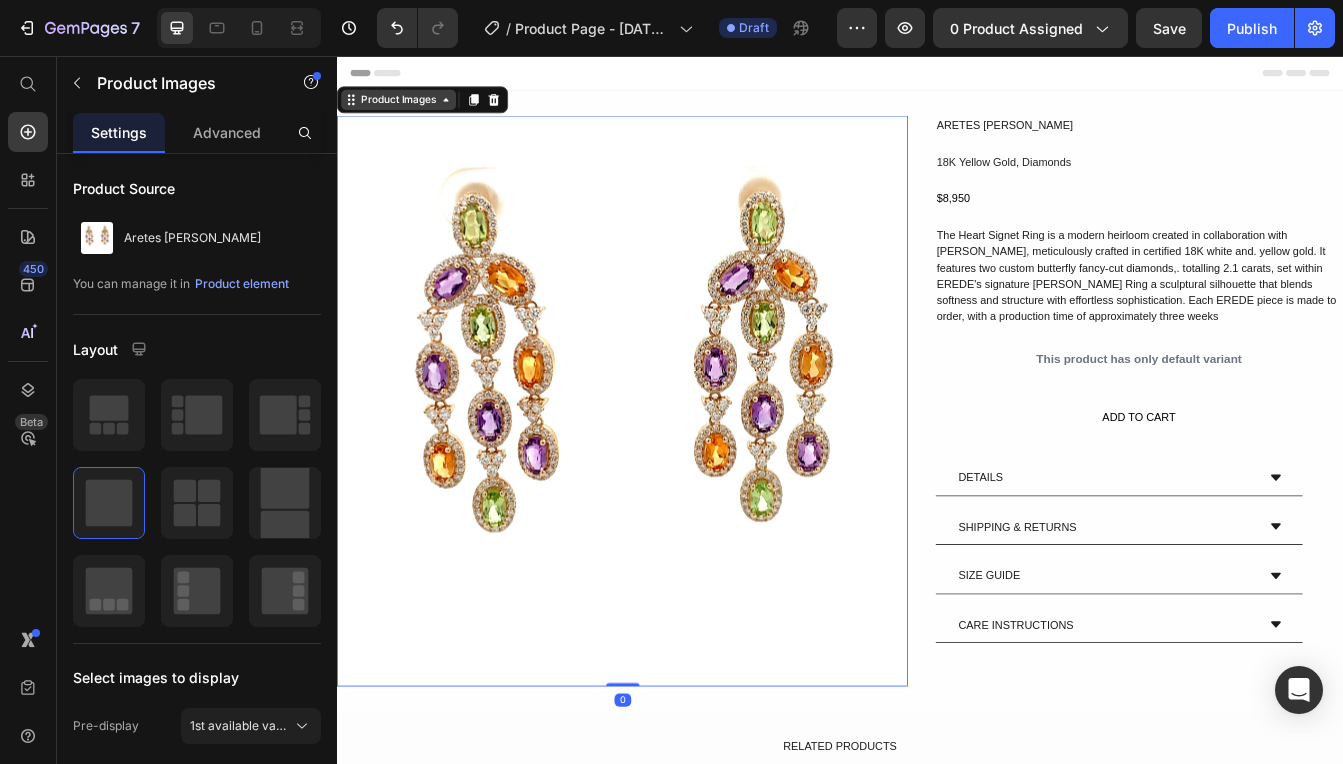 click 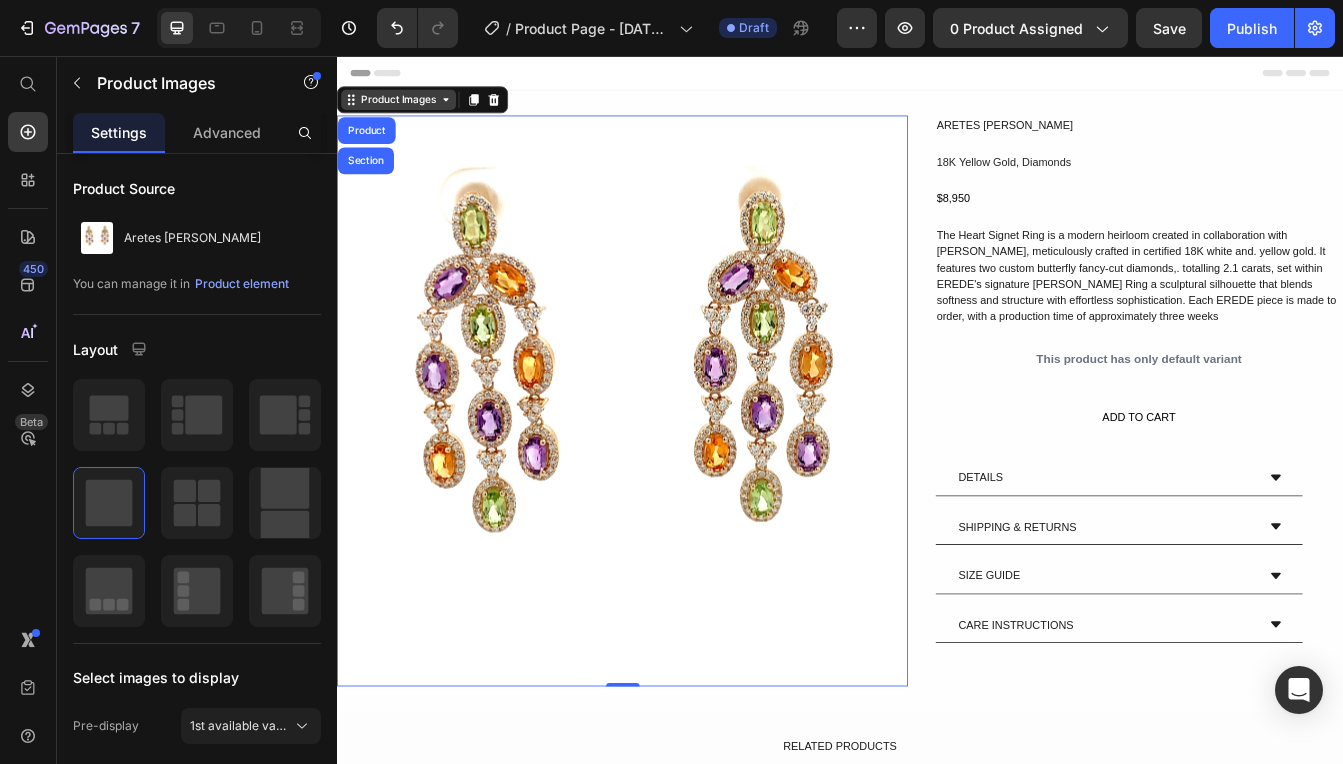 click 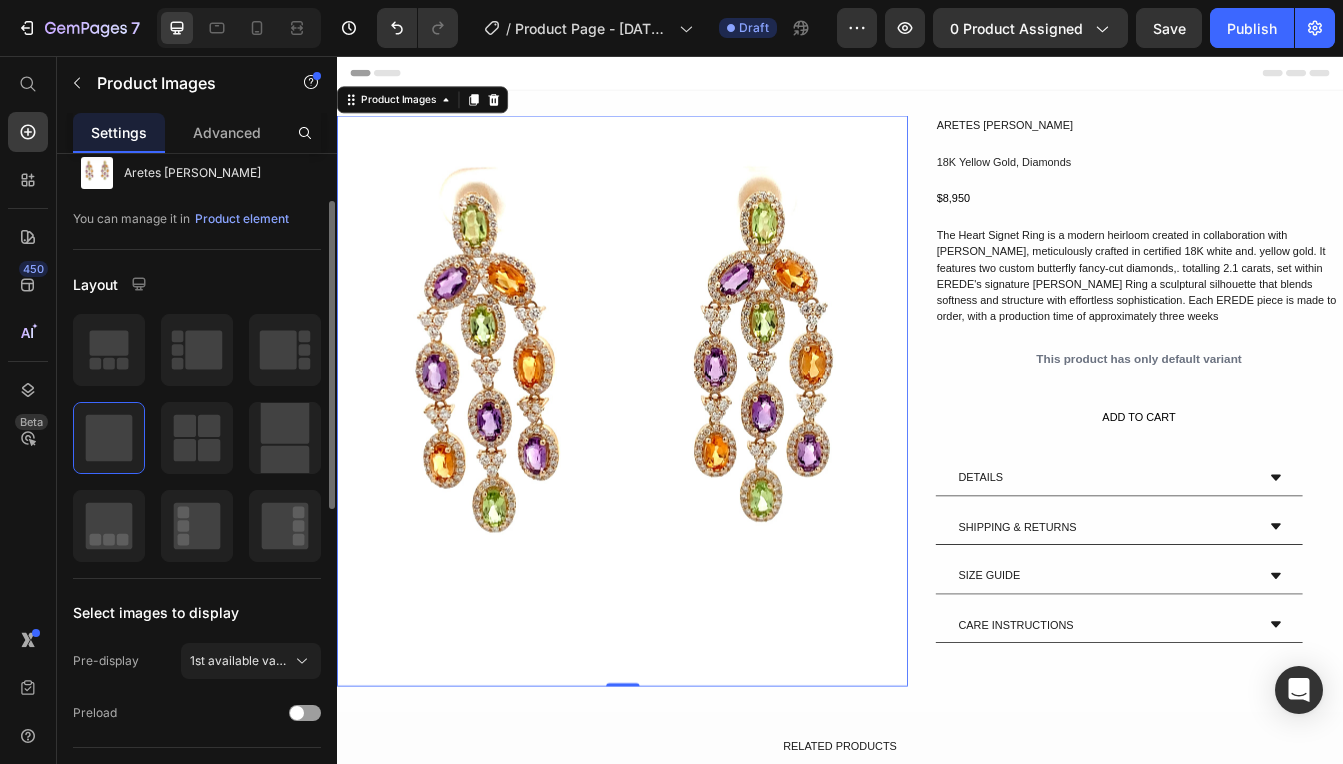 scroll, scrollTop: 0, scrollLeft: 0, axis: both 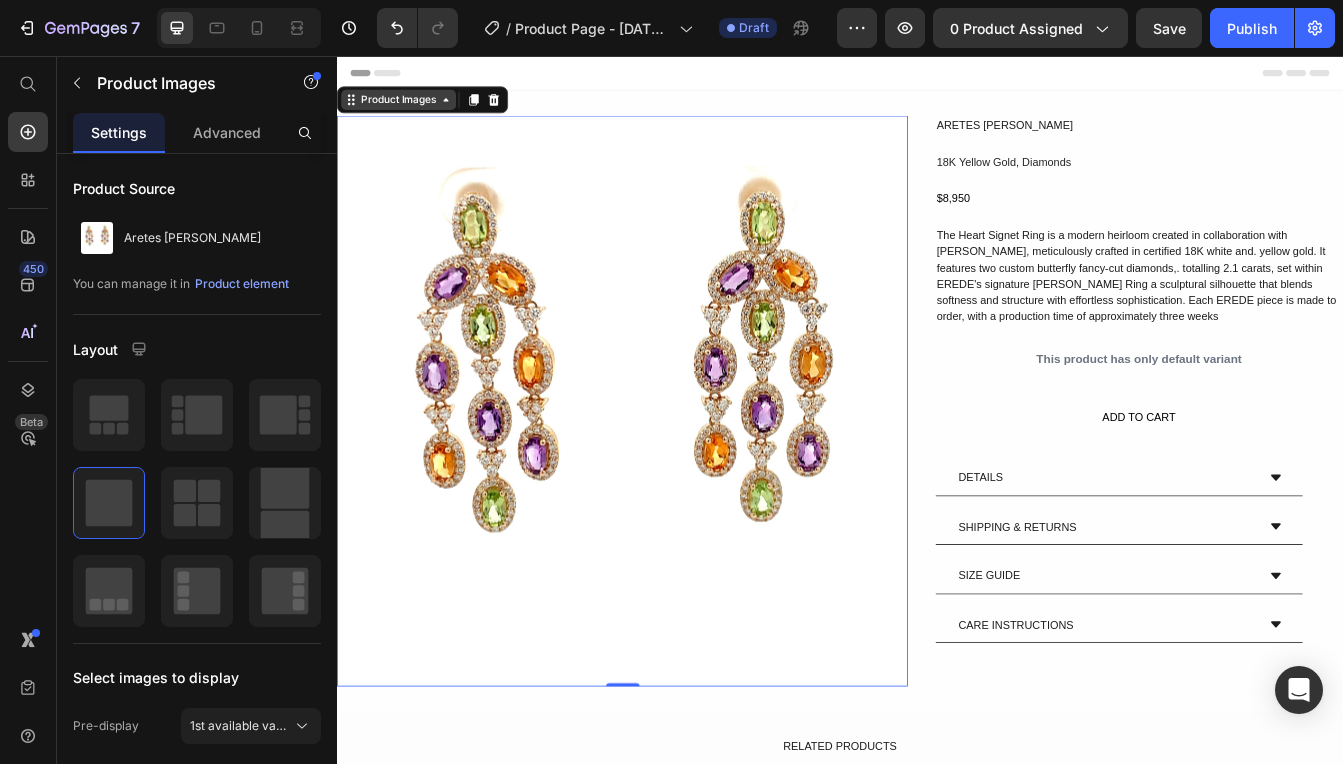 click on "Product Images" at bounding box center (410, 108) 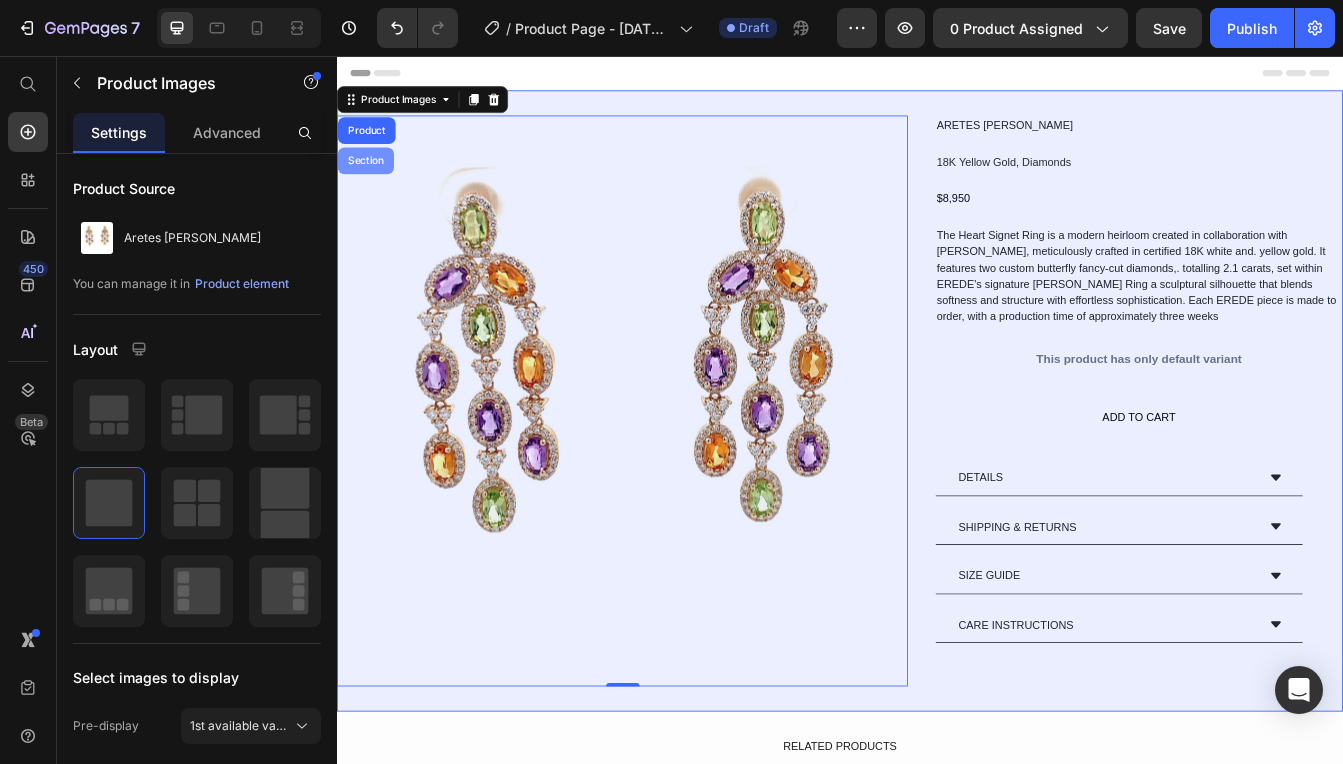 click on "Section" at bounding box center [371, 181] 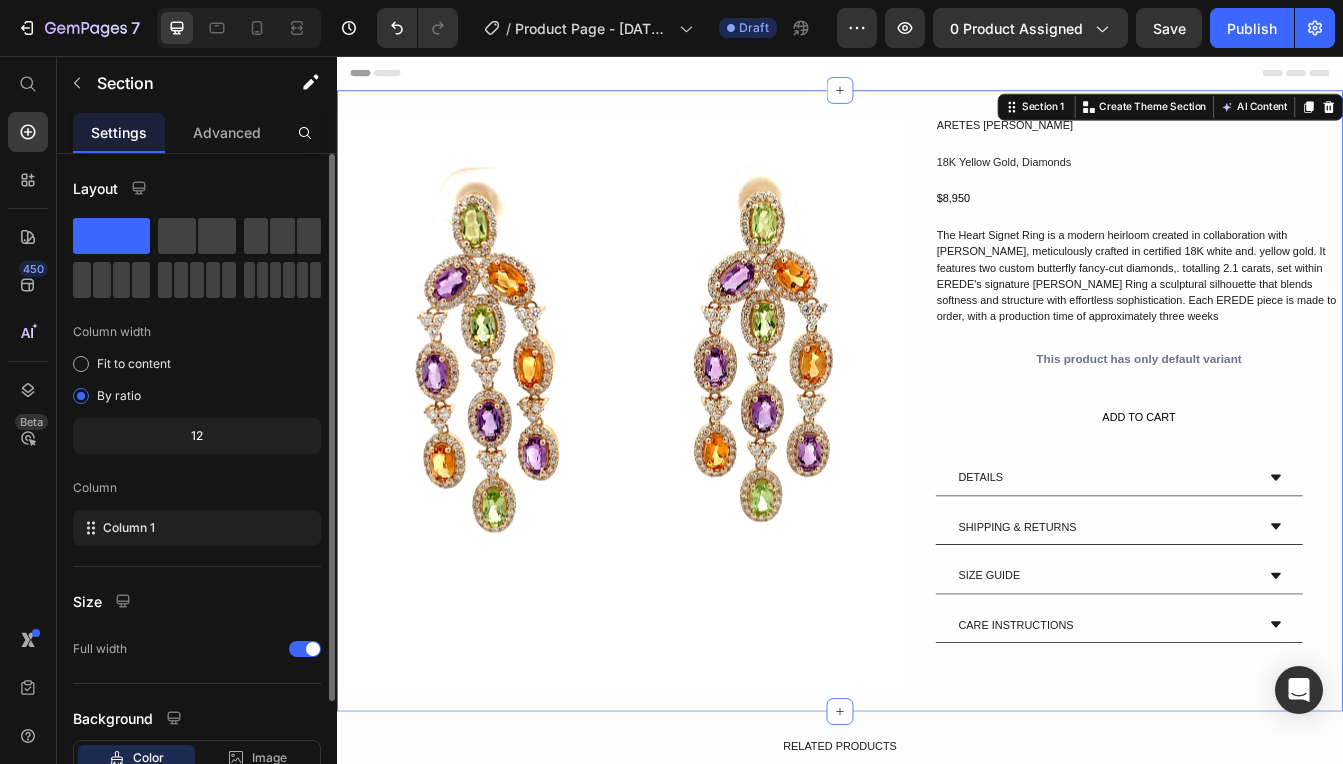 click 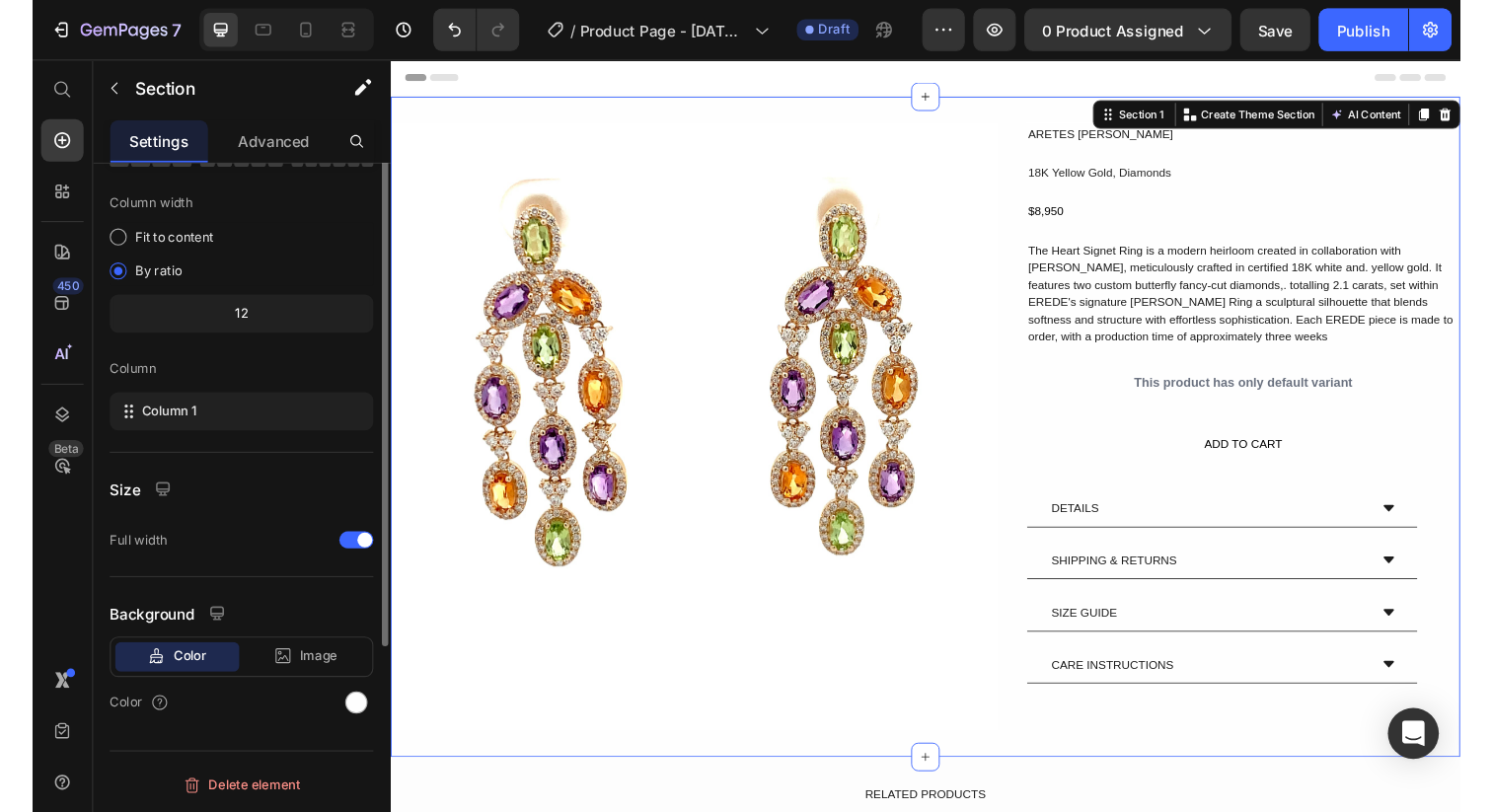 scroll, scrollTop: 0, scrollLeft: 0, axis: both 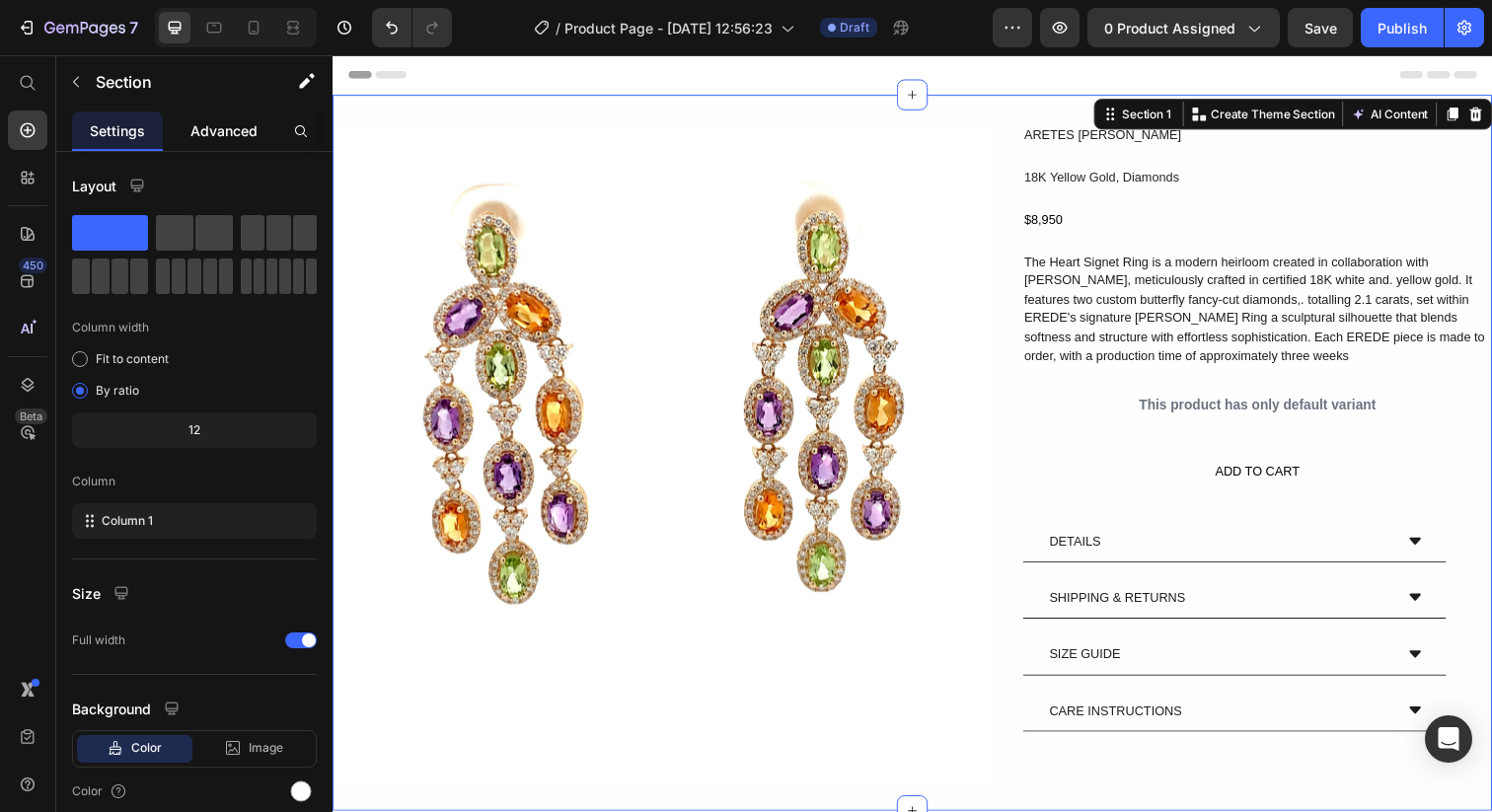click on "Advanced" at bounding box center [224, 130] 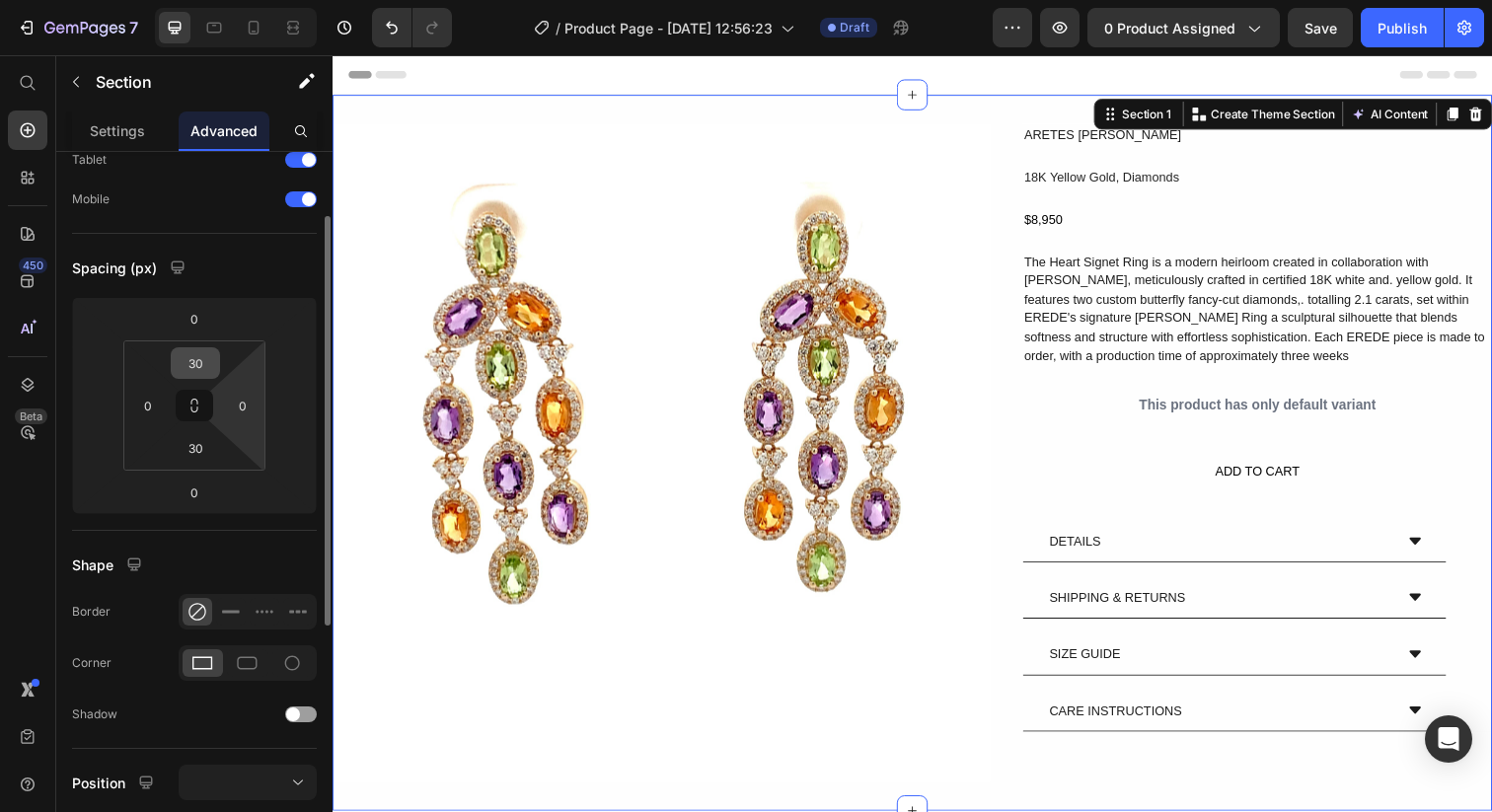 scroll, scrollTop: 159, scrollLeft: 0, axis: vertical 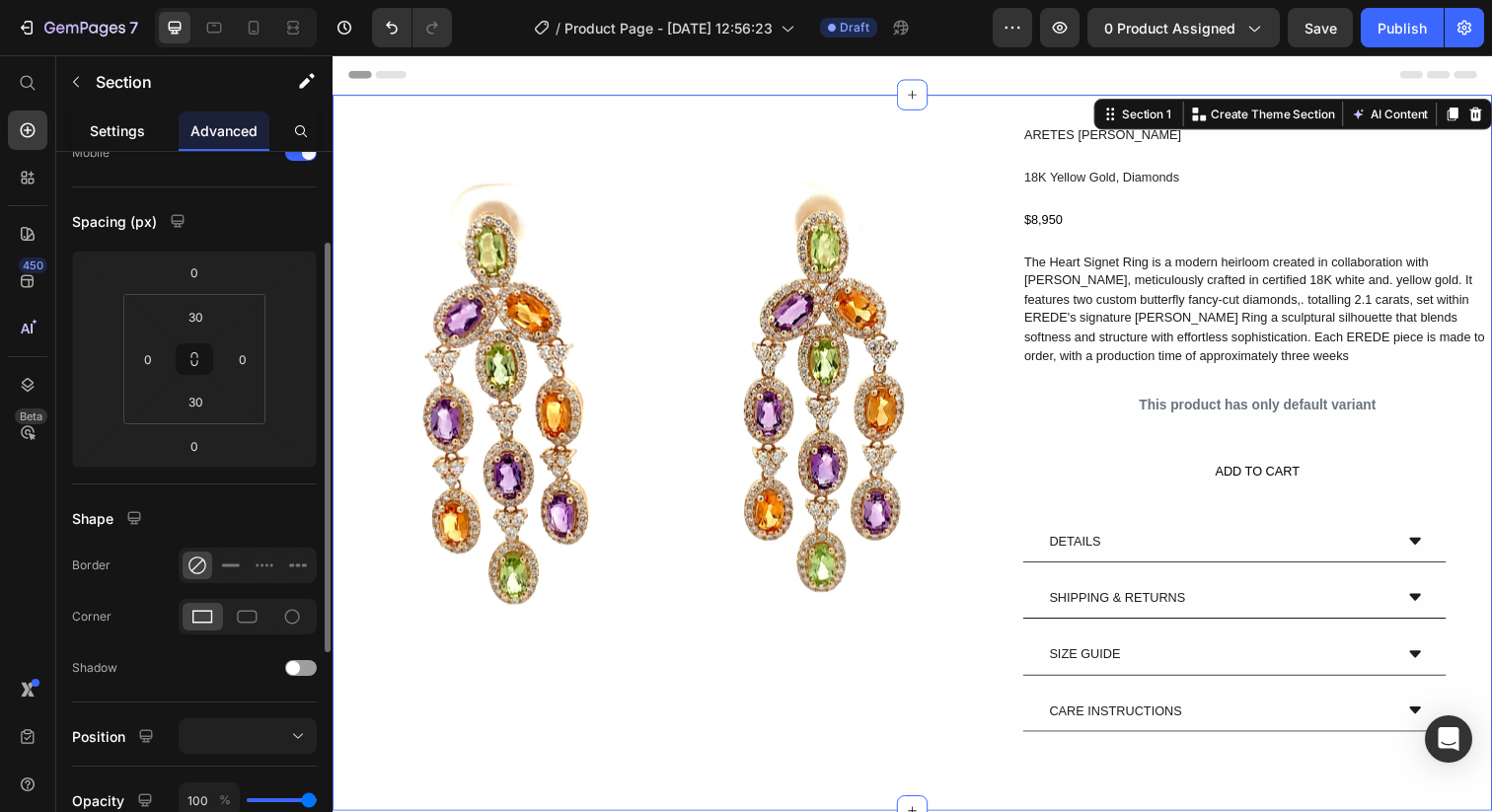 click on "Settings" at bounding box center [117, 130] 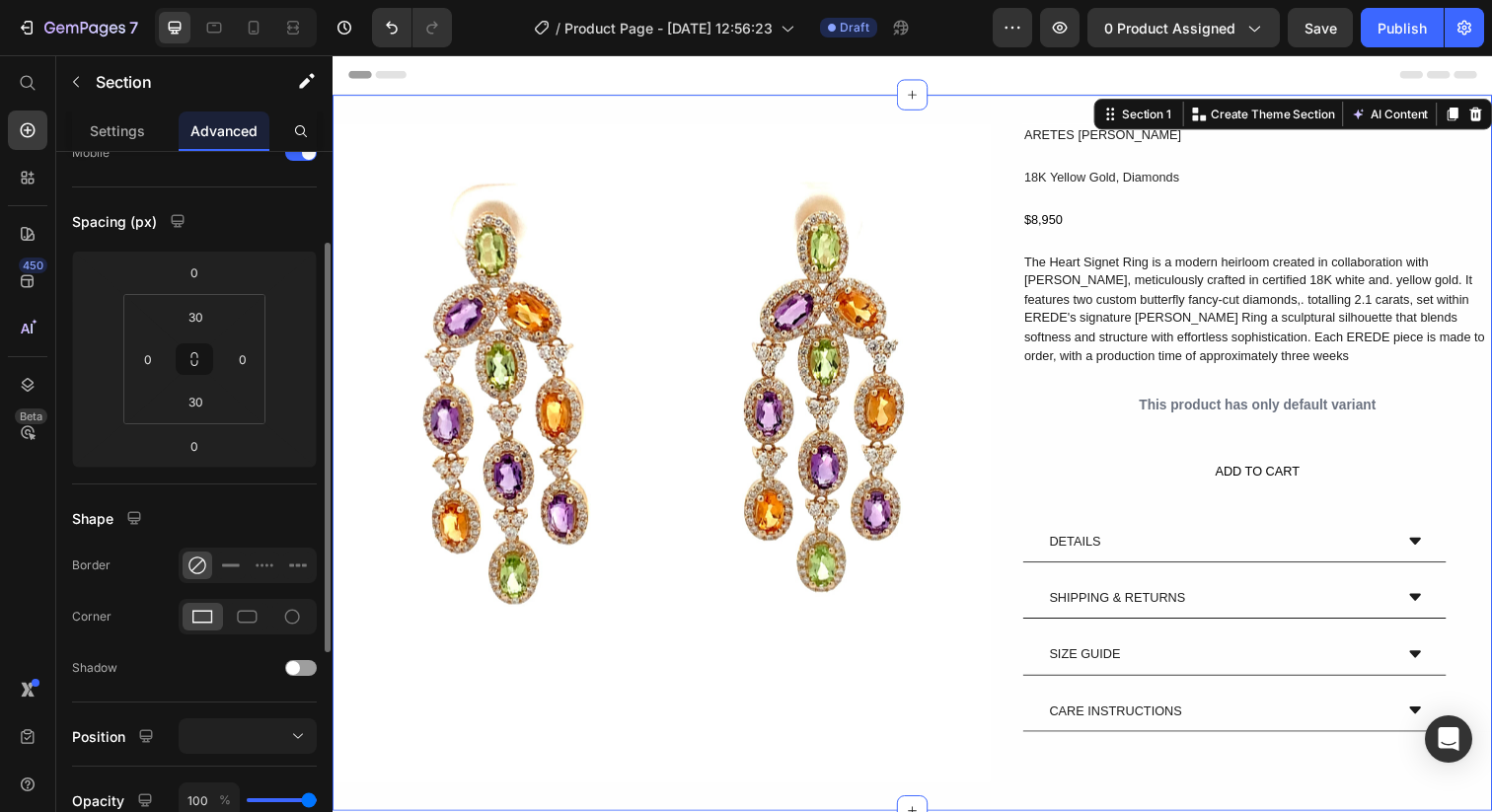 scroll, scrollTop: 0, scrollLeft: 0, axis: both 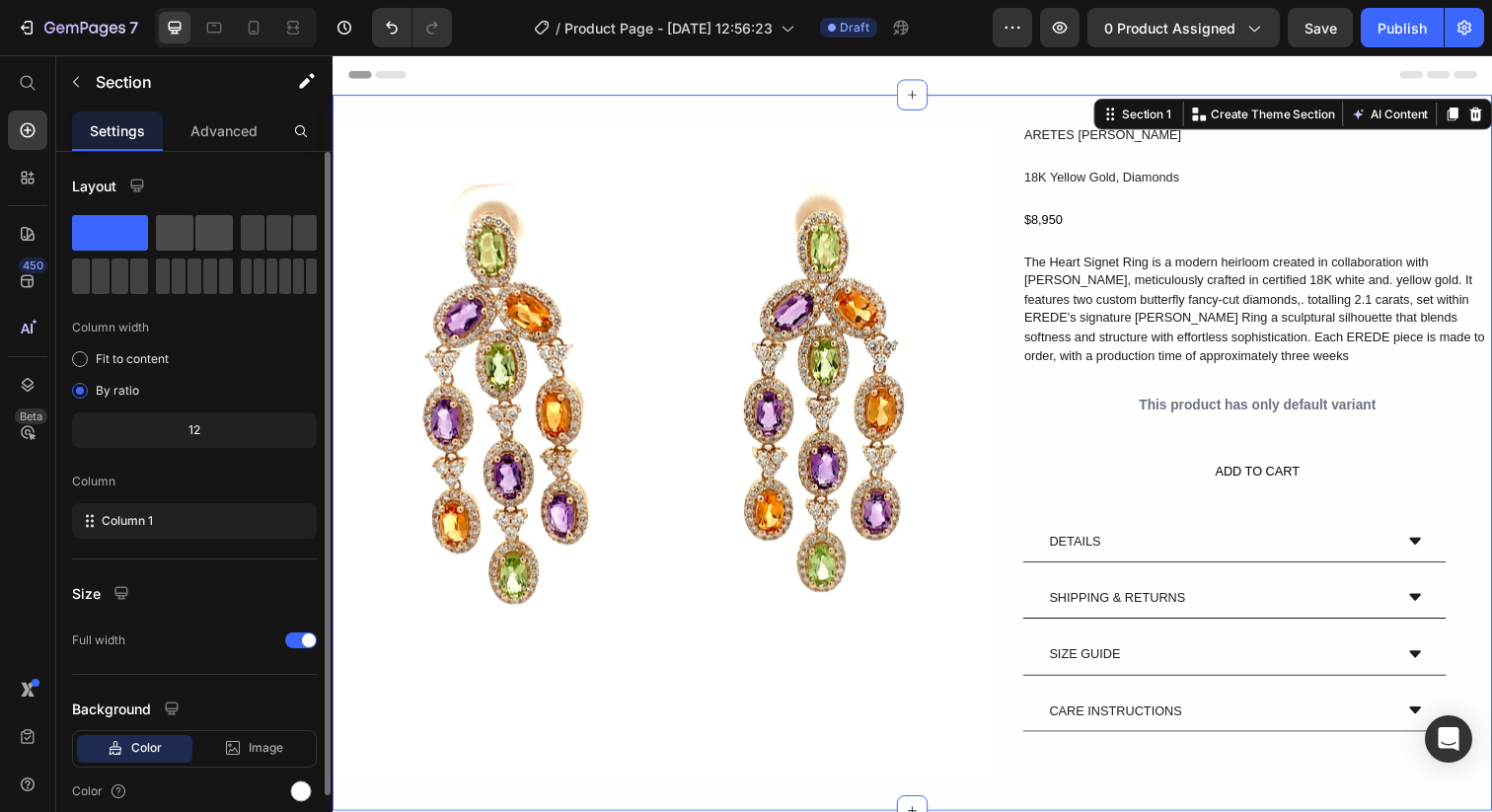 click 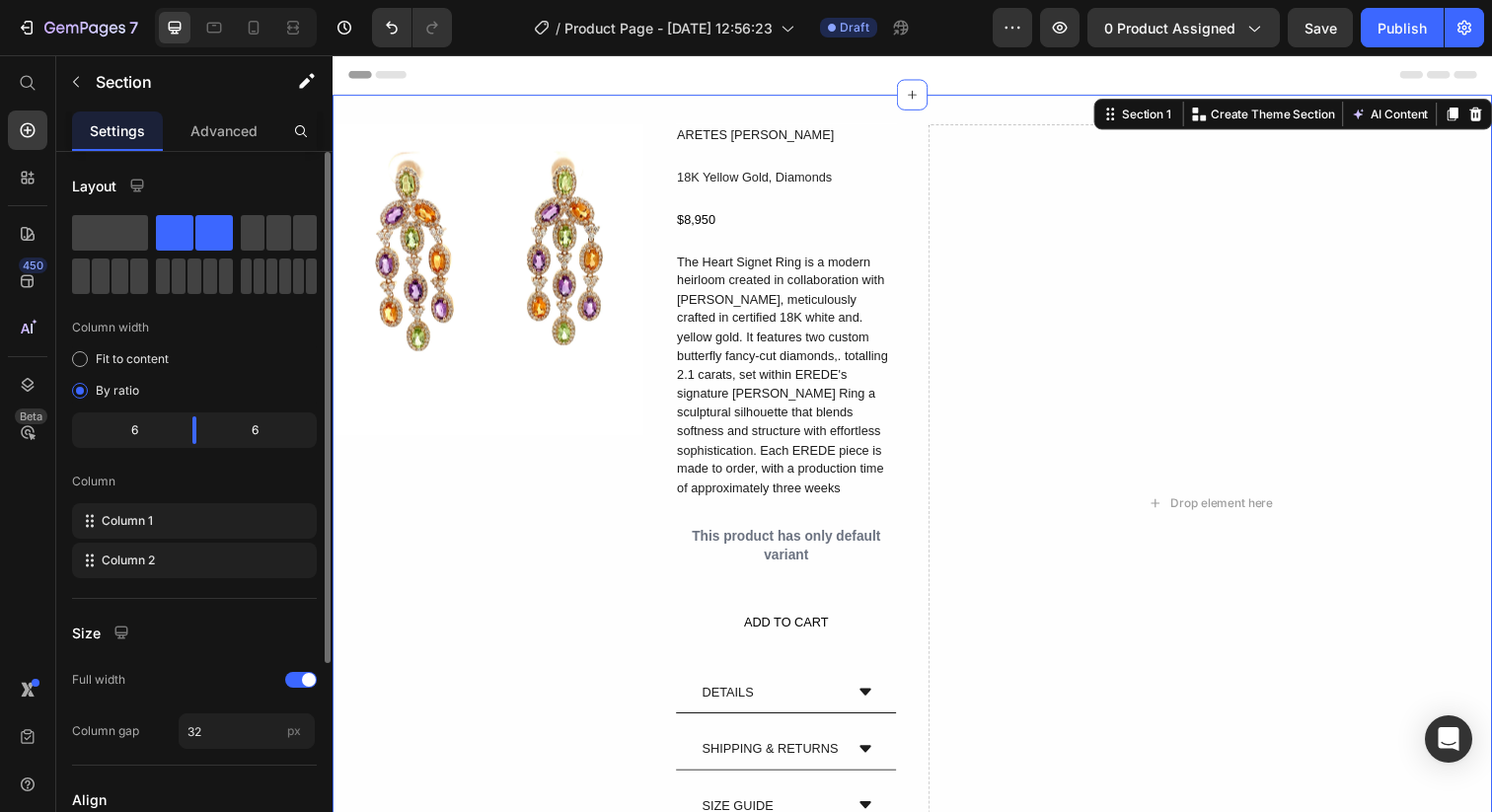 click 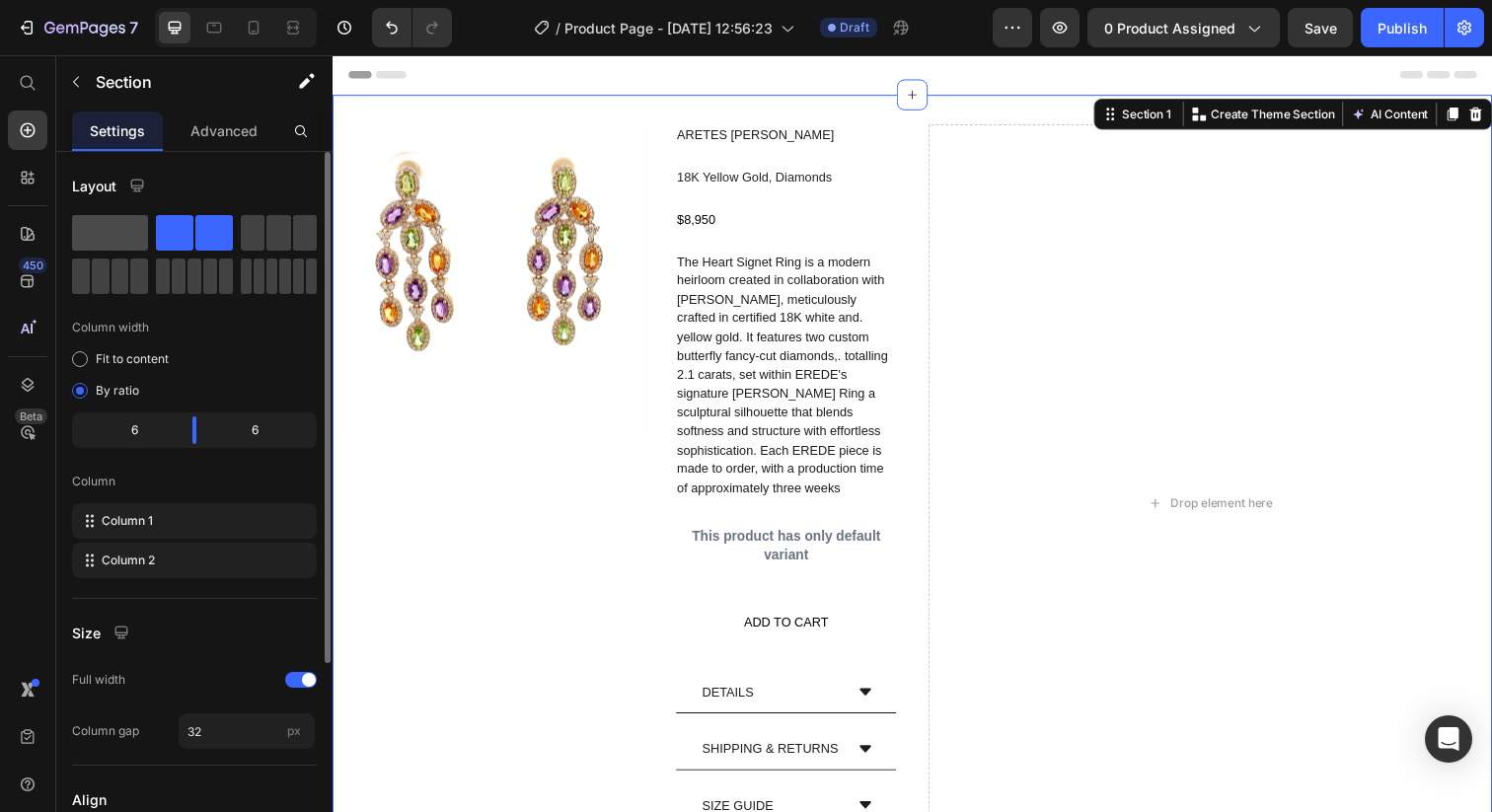 click 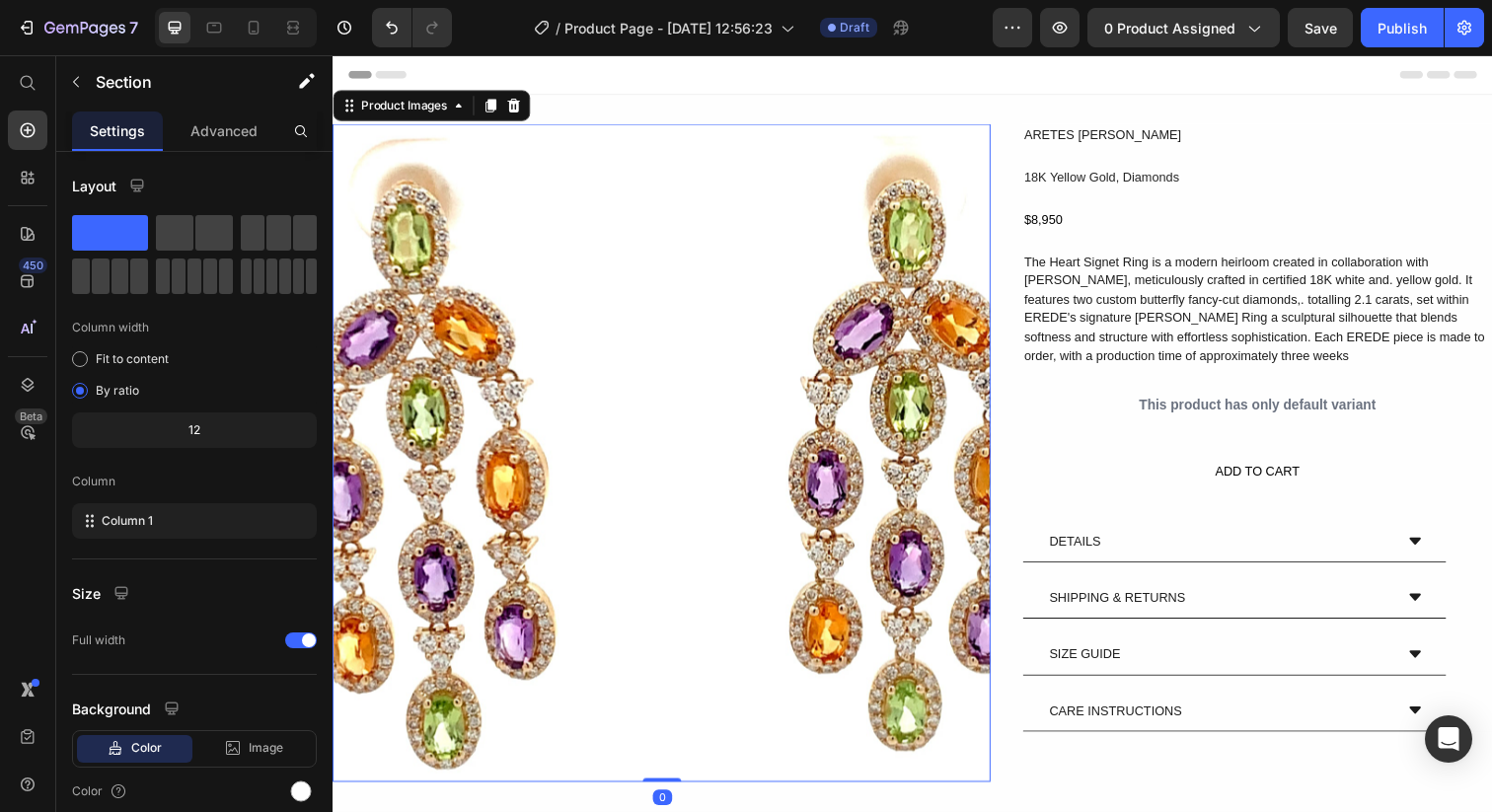 click at bounding box center (668, 461) 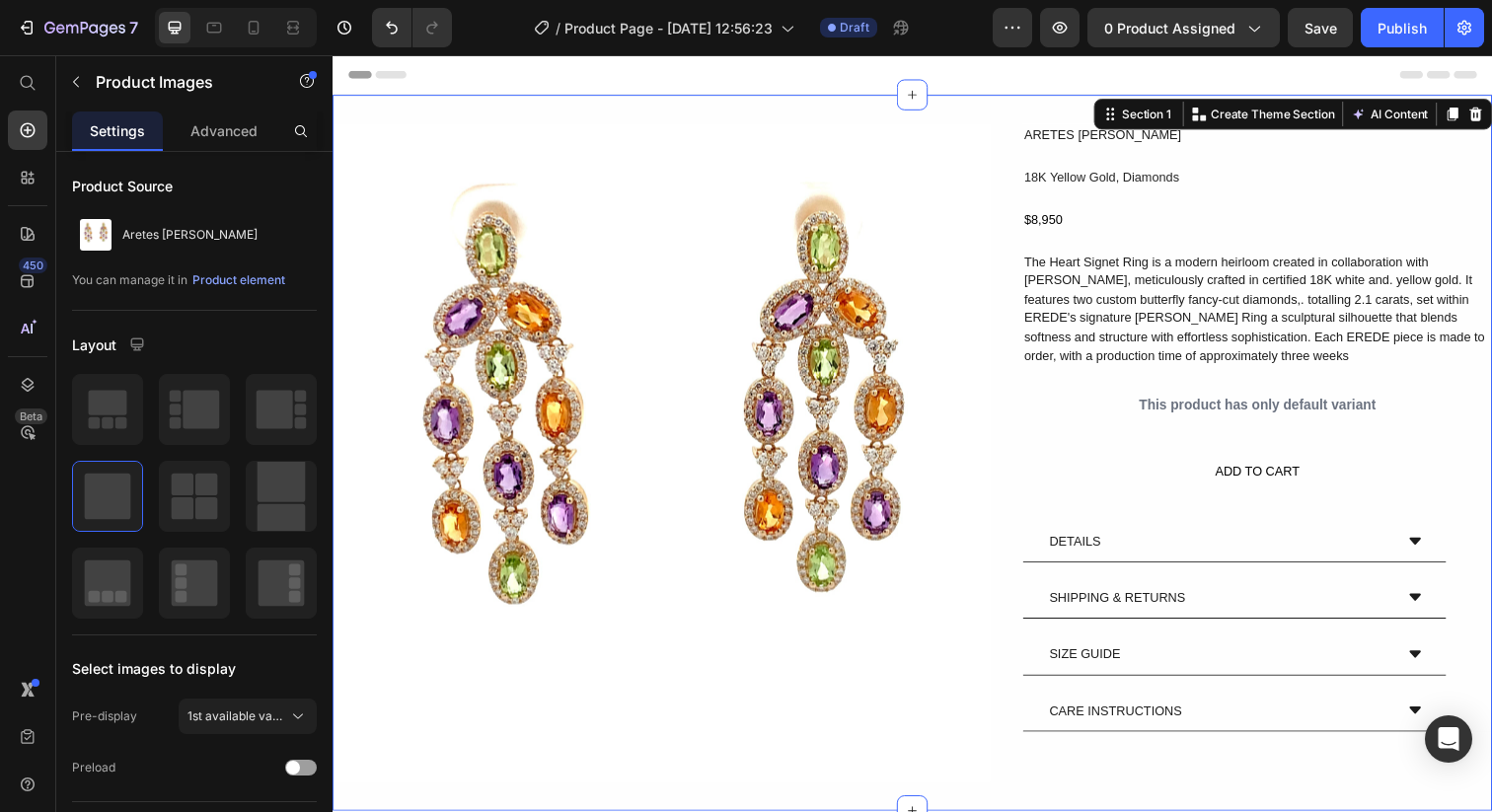 click on "Product Images ARETES NIDIA Text Block 18K Yellow Gold, Diamonds Text Block $8,950 Text Block The Heart Signet Ring is a modern heirloom created in collaboration with Juliana Salazar, meticulously crafted in certified 18K white and. yellow gold. It features two custom butterfly fancy-cut diamonds,. totalling 2.1 carats, set within EREDE's signature Billow Ring a sculptural silhouette that blends softness and structure with effortless sophistication. Each EREDE piece is made to order, with a production time of approximately three weeks Text Block This product has only default variant Product Variants & Swatches ADD TO CART Text Block
DETAILS
SHIPPING & RETURNS
SIZE GUIDE
CARE INSTRUCTIONS Accordion Row Product Section 1   You can create reusable sections Create Theme Section AI Content Write with GemAI What would you like to describe here? Persuasive" at bounding box center [925, 461] 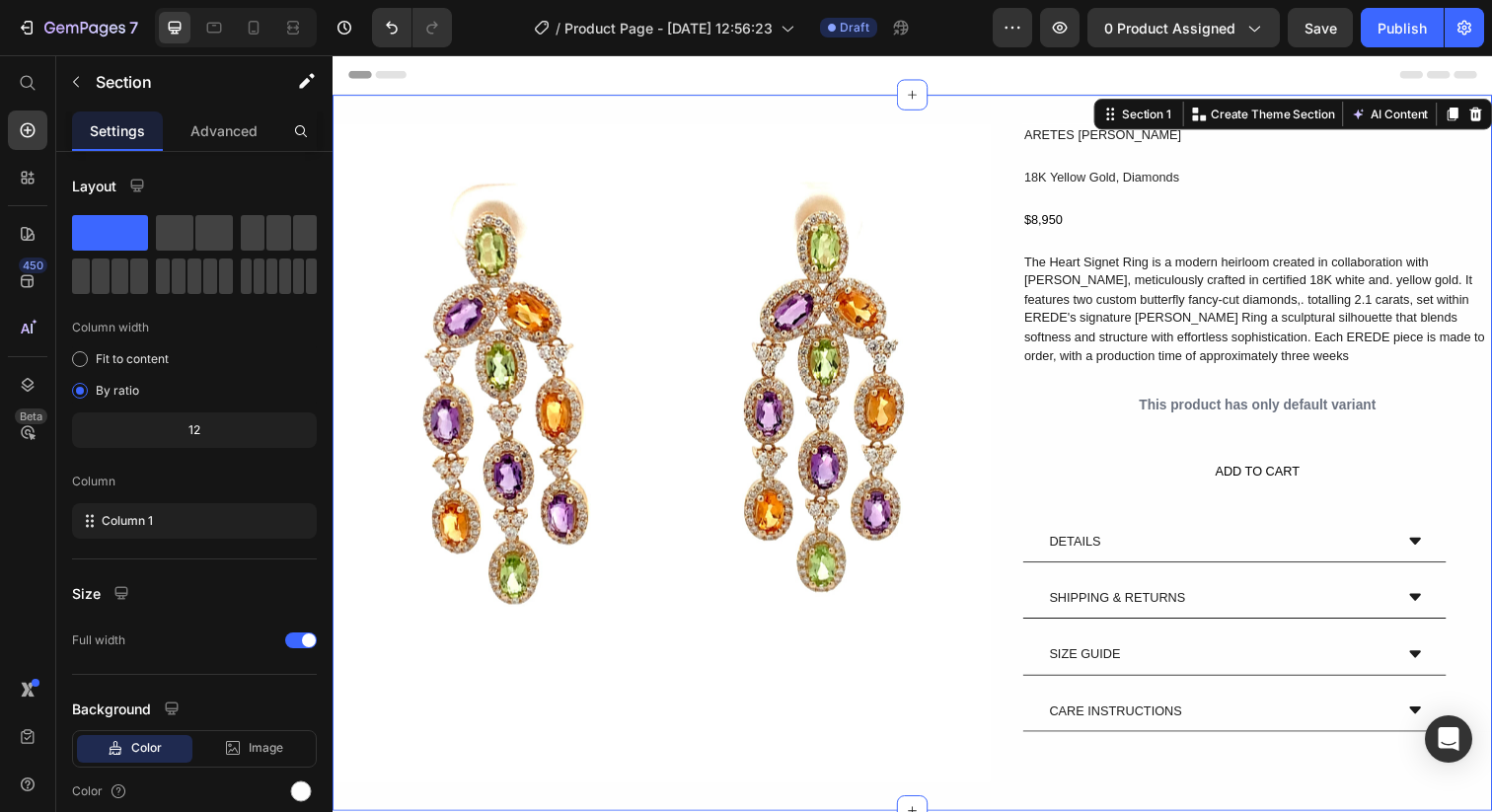 click on "Product Images ARETES NIDIA Text Block 18K Yellow Gold, Diamonds Text Block $8,950 Text Block The Heart Signet Ring is a modern heirloom created in collaboration with Juliana Salazar, meticulously crafted in certified 18K white and. yellow gold. It features two custom butterfly fancy-cut diamonds,. totalling 2.1 carats, set within EREDE's signature Billow Ring a sculptural silhouette that blends softness and structure with effortless sophistication. Each EREDE piece is made to order, with a production time of approximately three weeks Text Block This product has only default variant Product Variants & Swatches ADD TO CART Text Block
DETAILS
SHIPPING & RETURNS
SIZE GUIDE
CARE INSTRUCTIONS Accordion Row Product Section 1   You can create reusable sections Create Theme Section AI Content Write with GemAI What would you like to describe here? Persuasive" at bounding box center (925, 461) 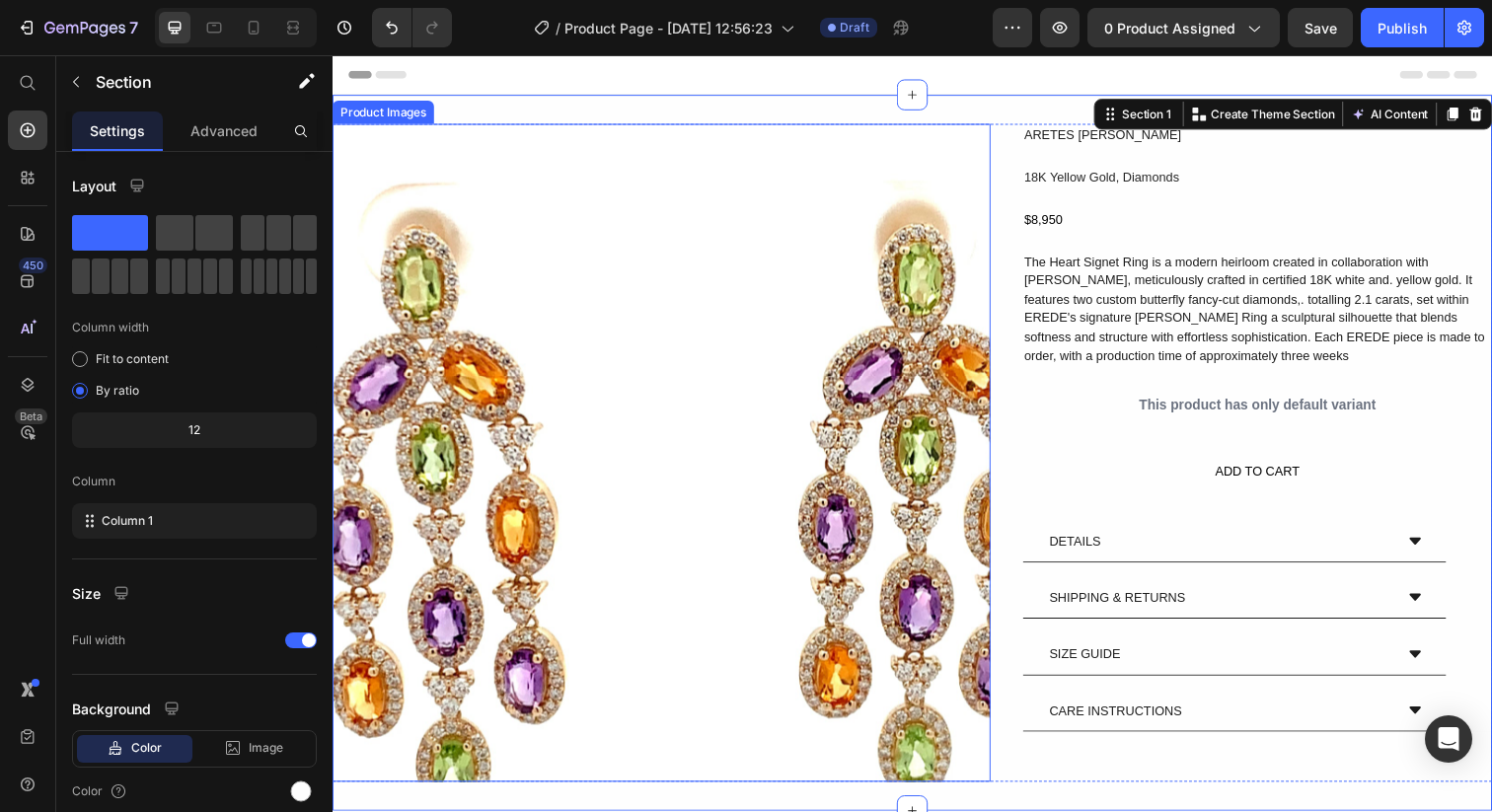 click at bounding box center (668, 461) 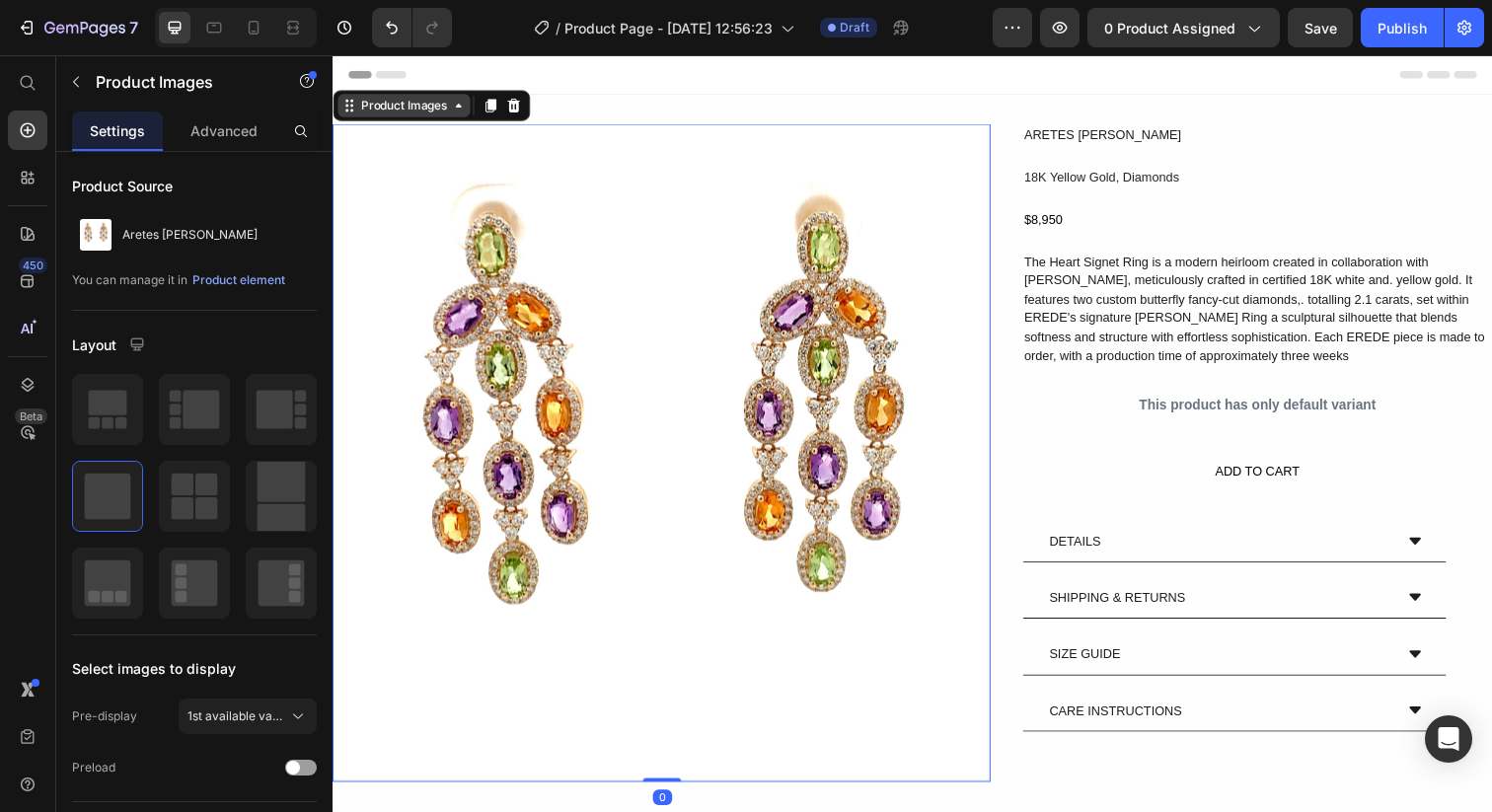 click 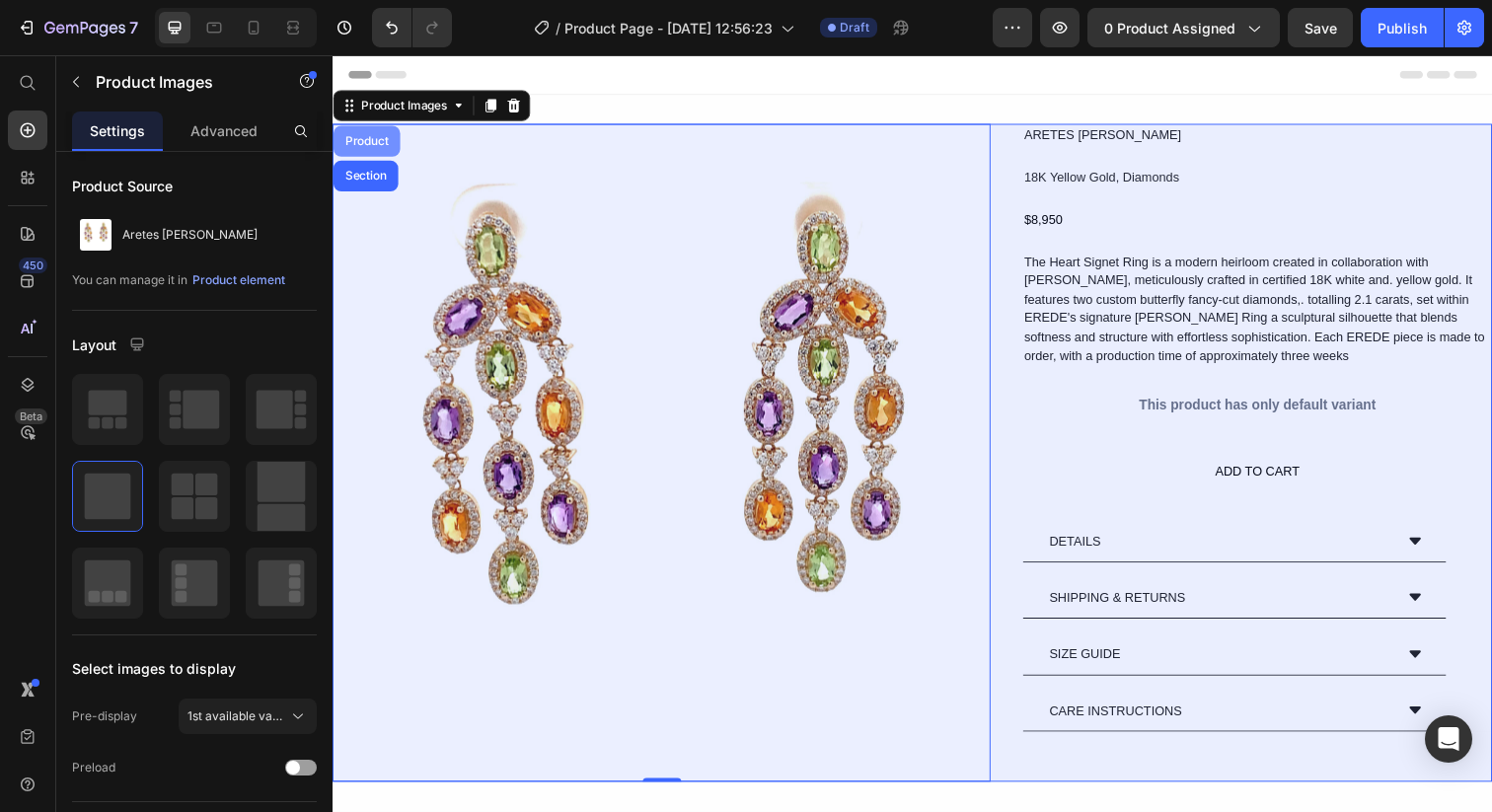 click on "Product" at bounding box center (367, 143) 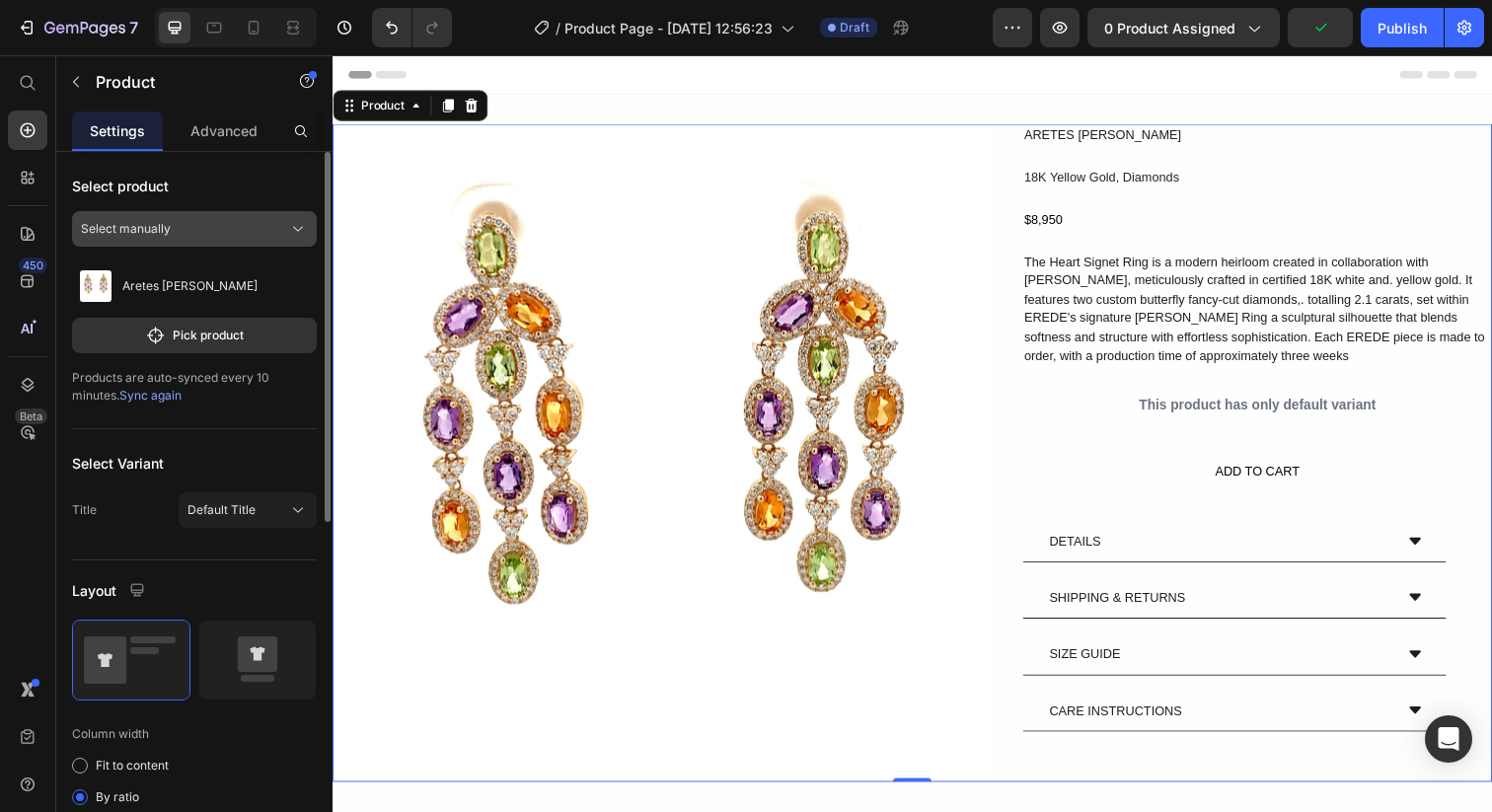 click on "Select manually" 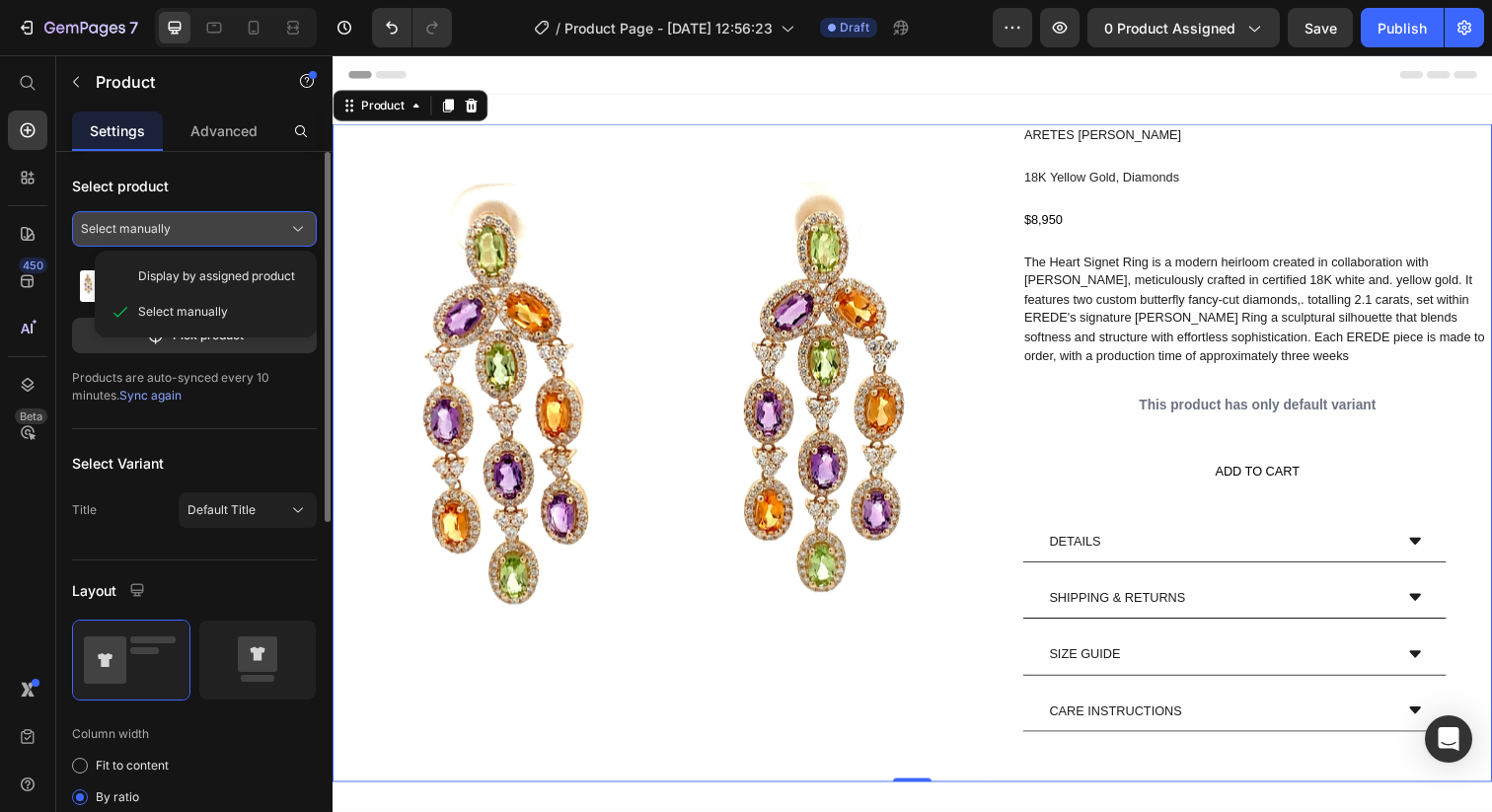 click on "Select manually" 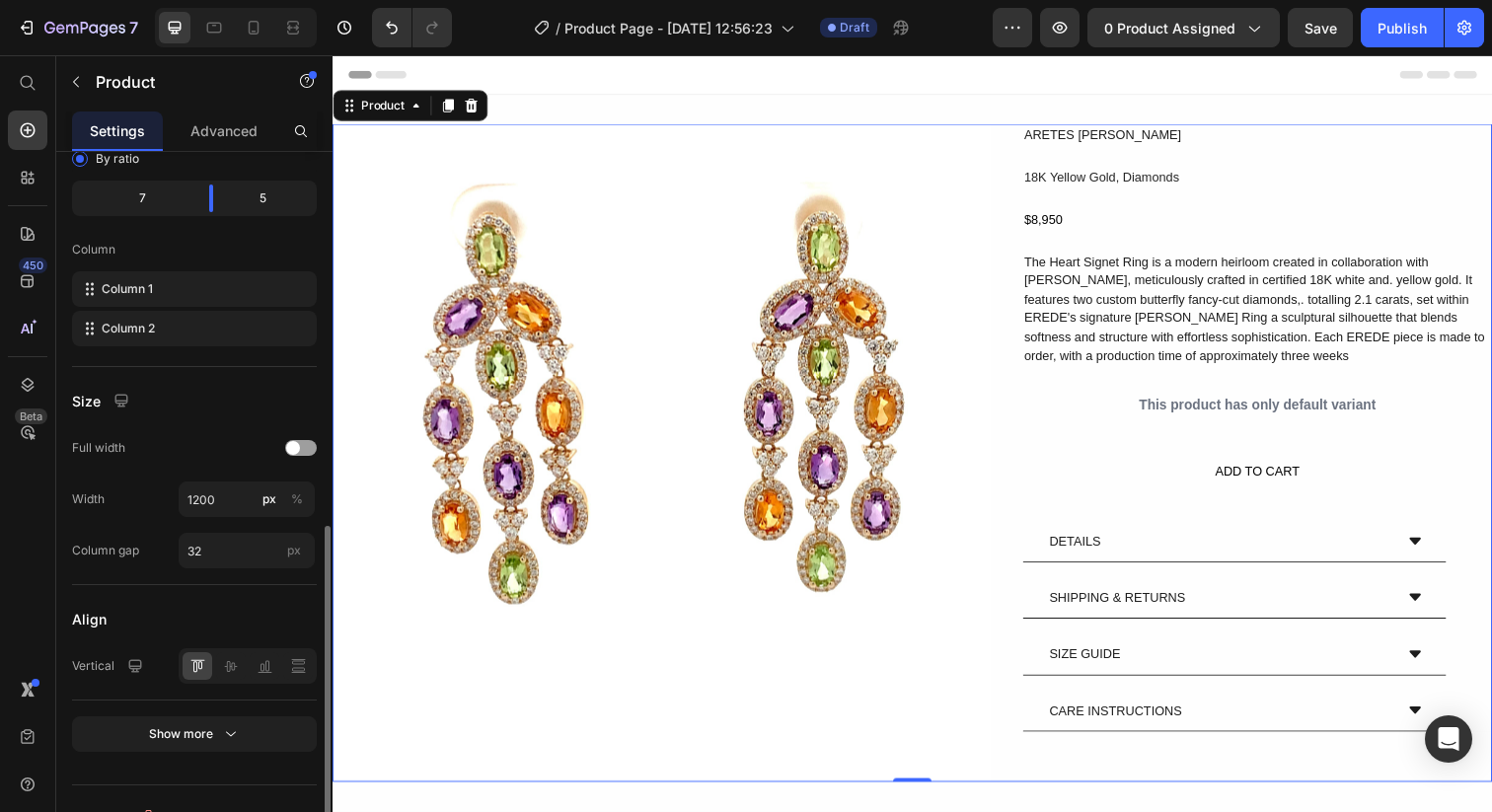 scroll, scrollTop: 668, scrollLeft: 0, axis: vertical 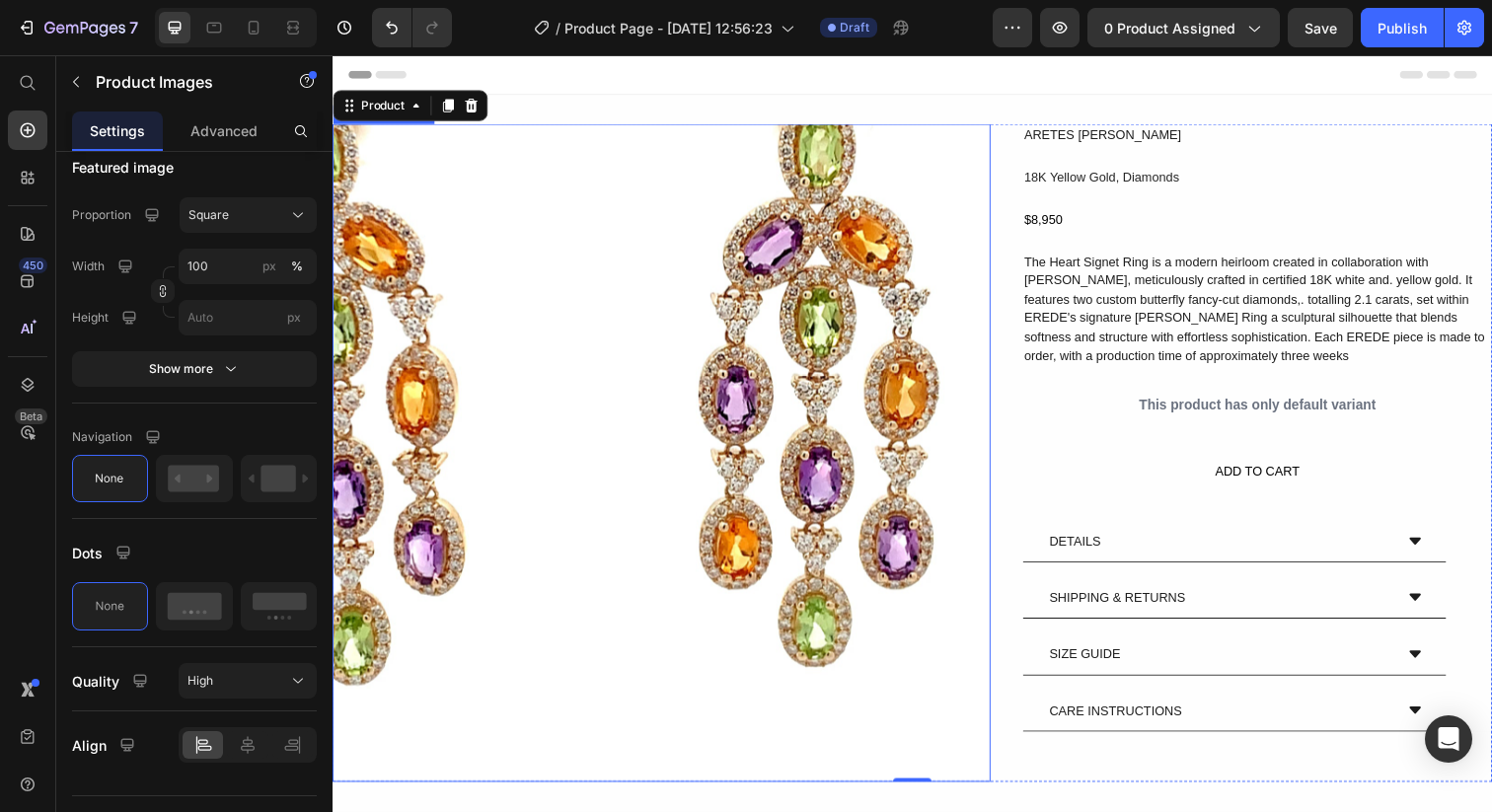 click at bounding box center (668, 461) 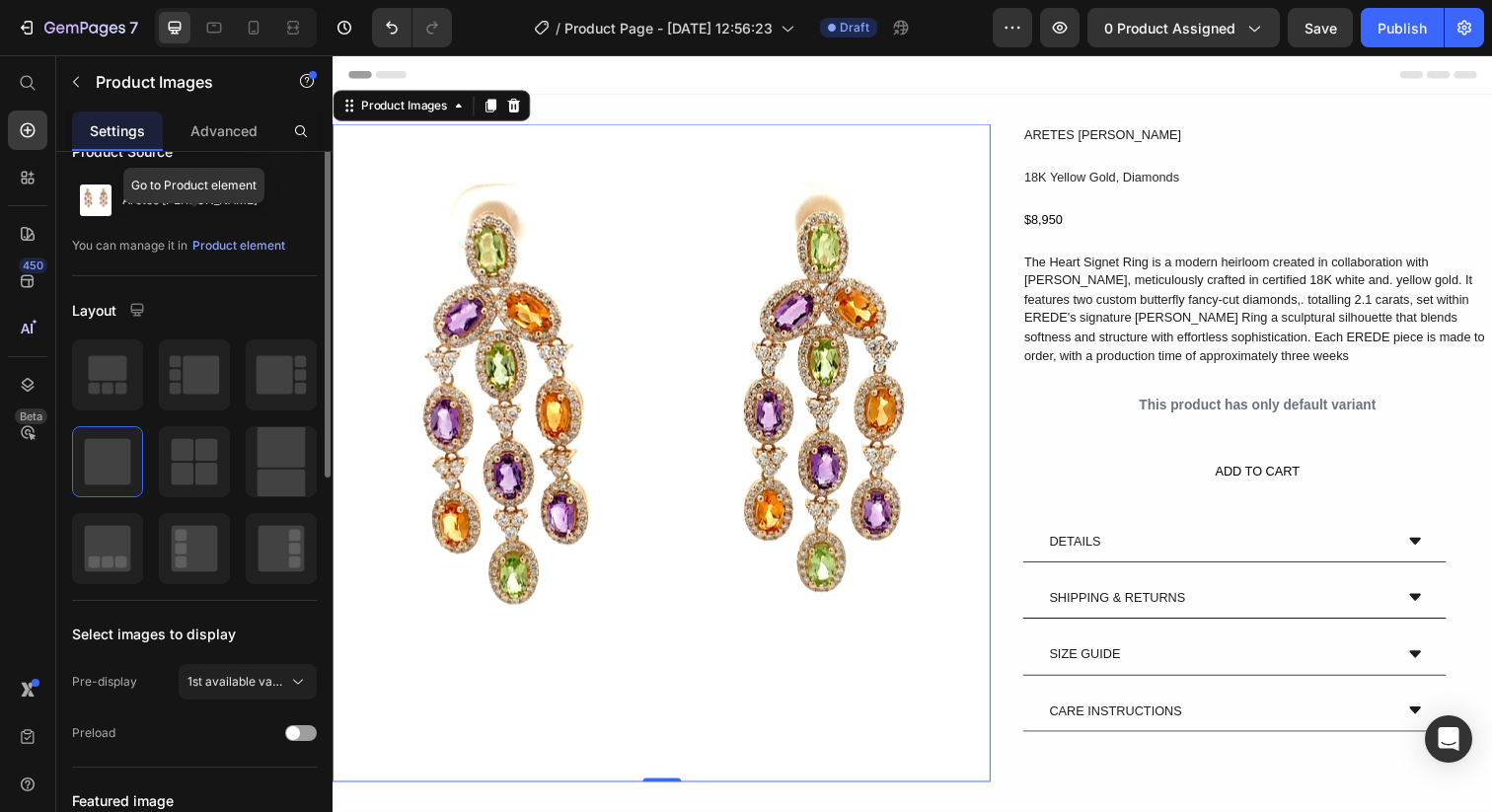 scroll, scrollTop: 0, scrollLeft: 0, axis: both 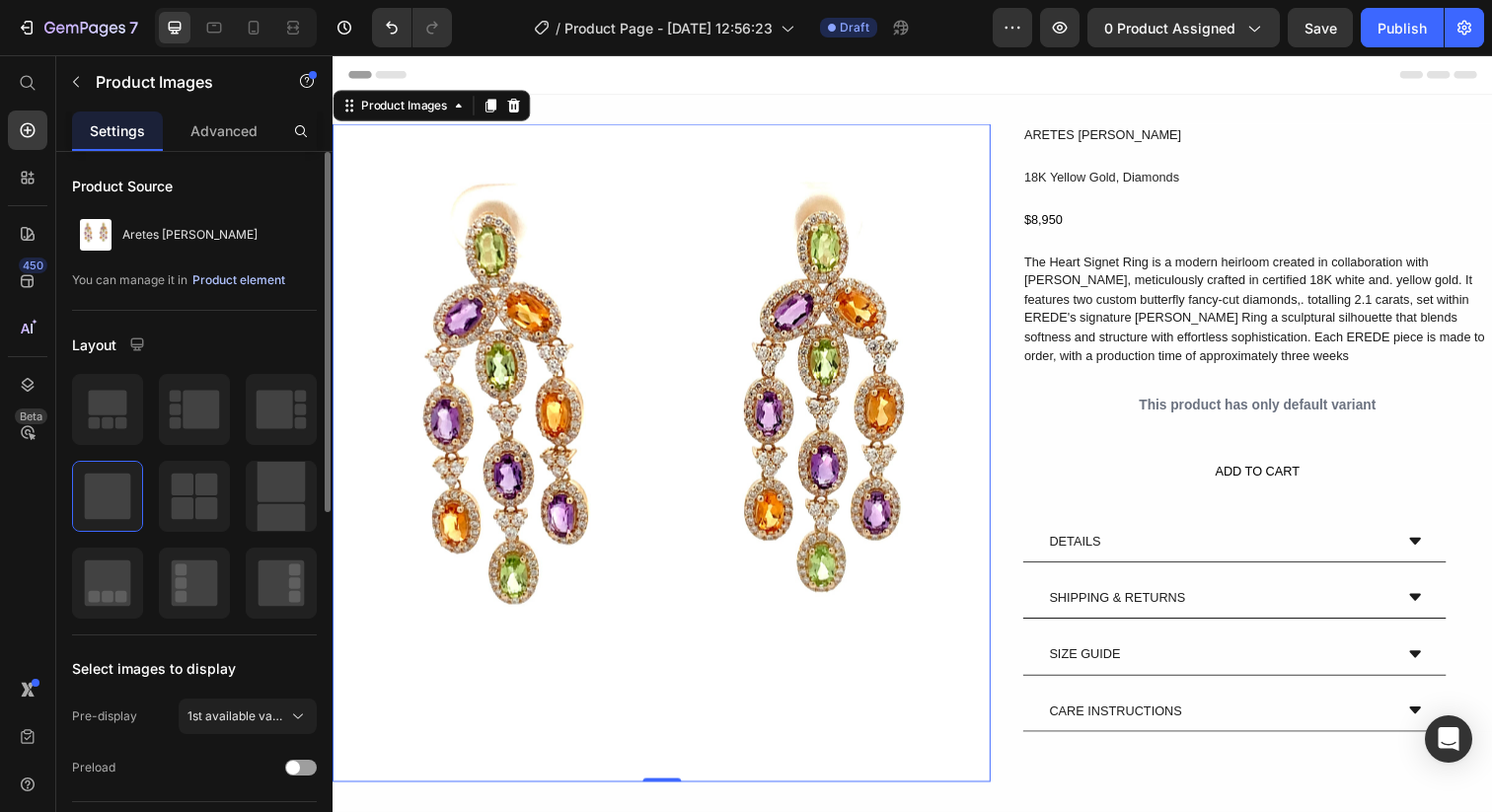 click on "Product element" at bounding box center (239, 280) 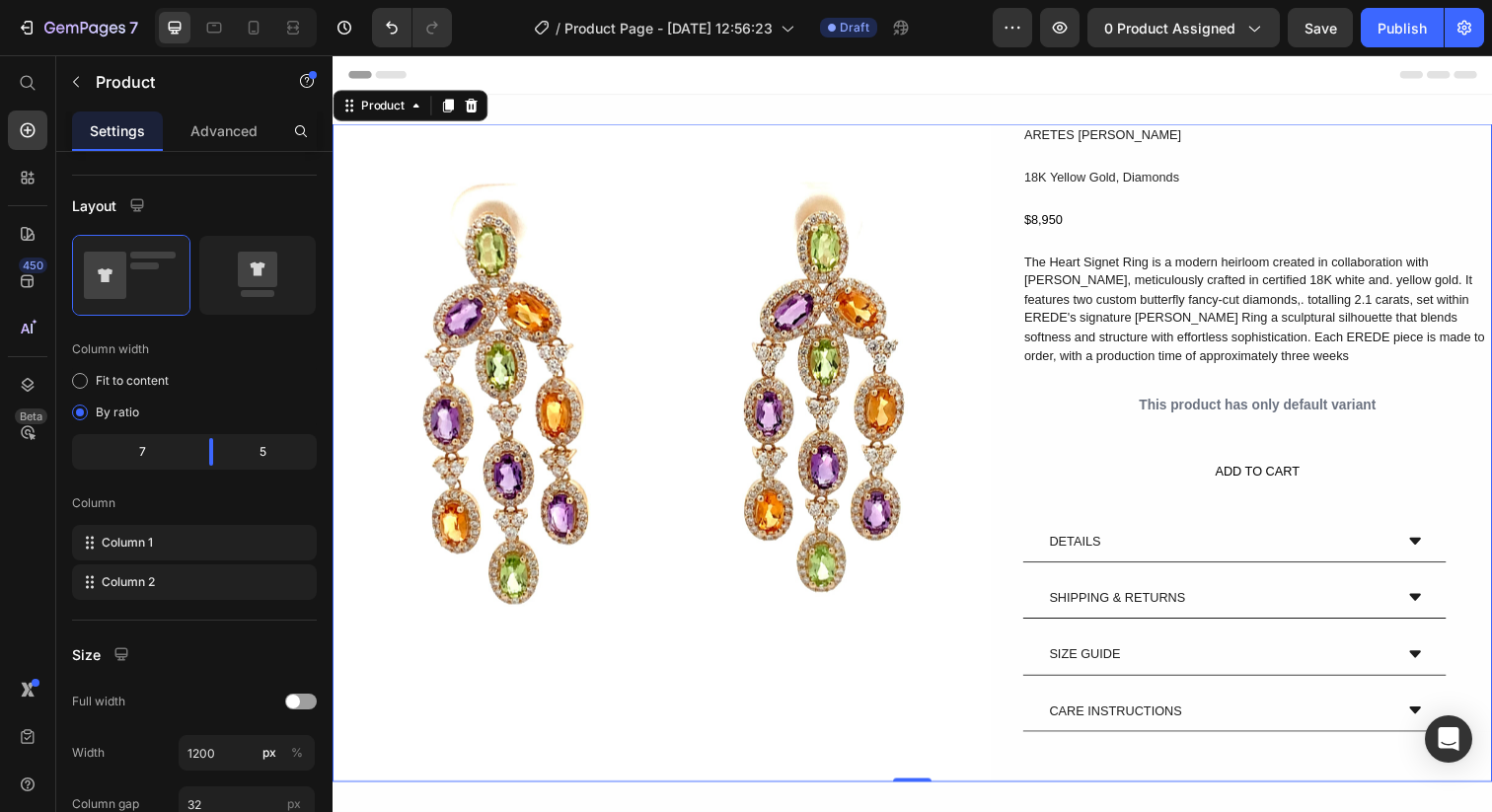 scroll, scrollTop: 0, scrollLeft: 0, axis: both 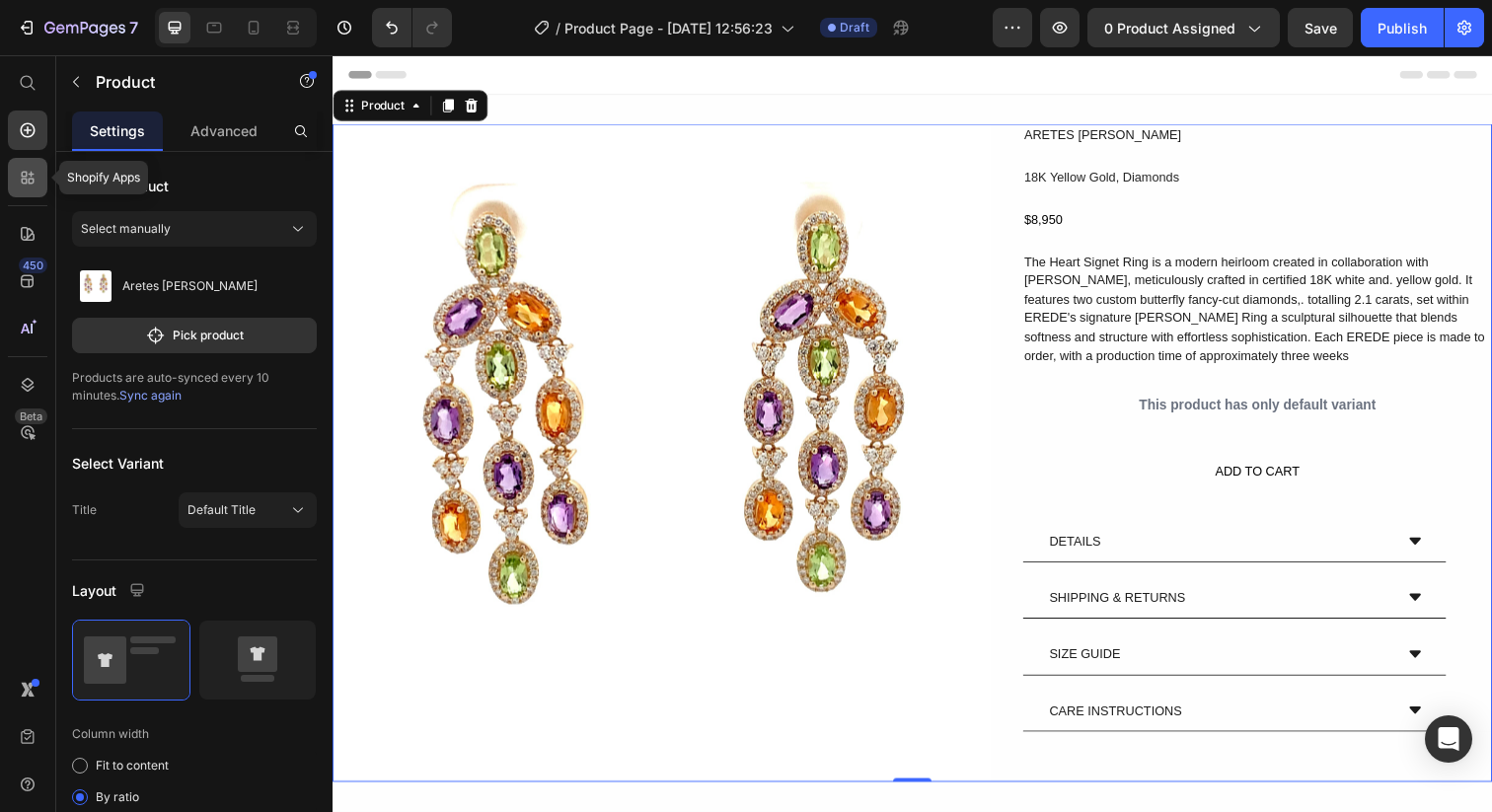 click 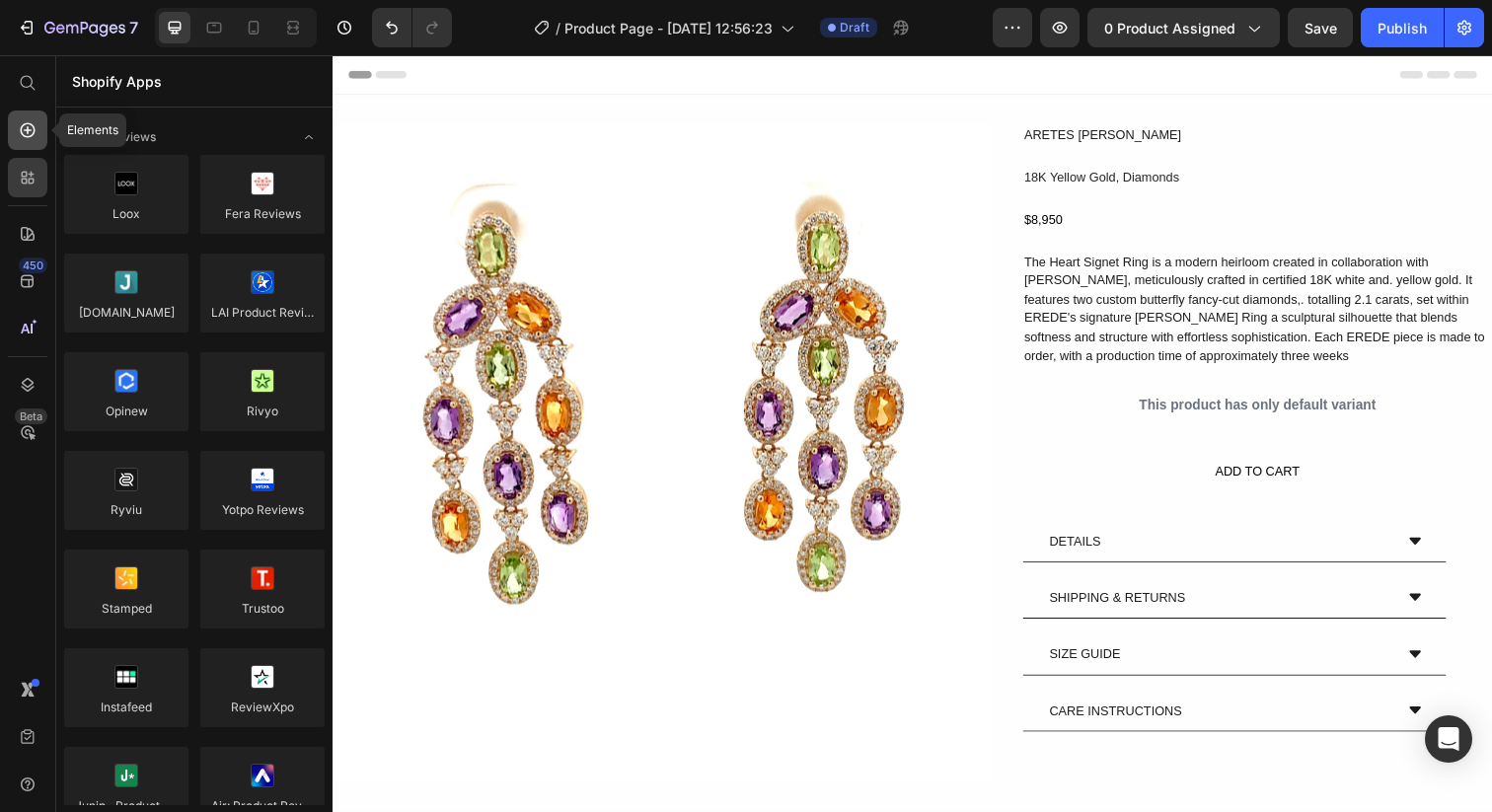 click 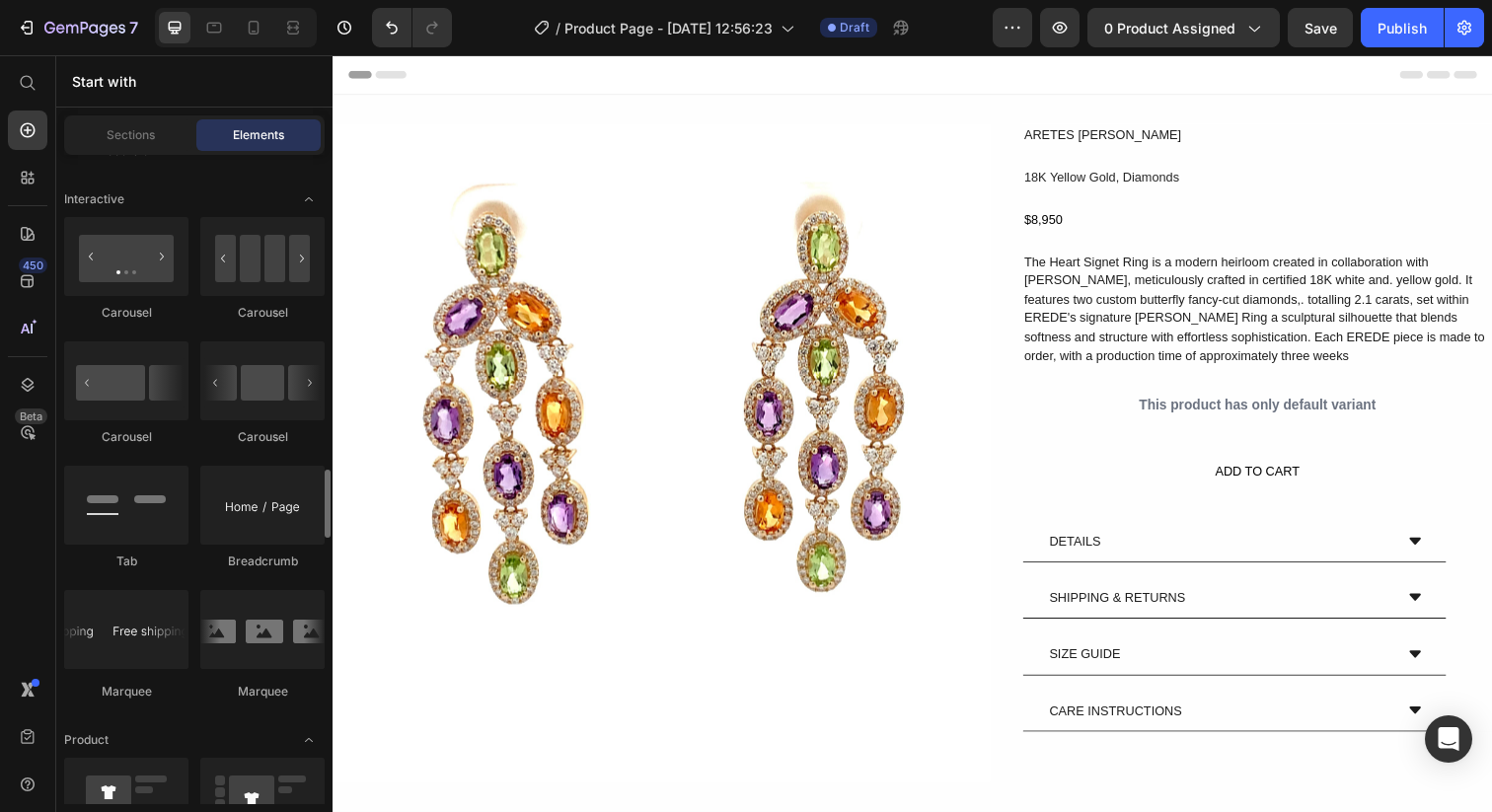 scroll, scrollTop: 2054, scrollLeft: 0, axis: vertical 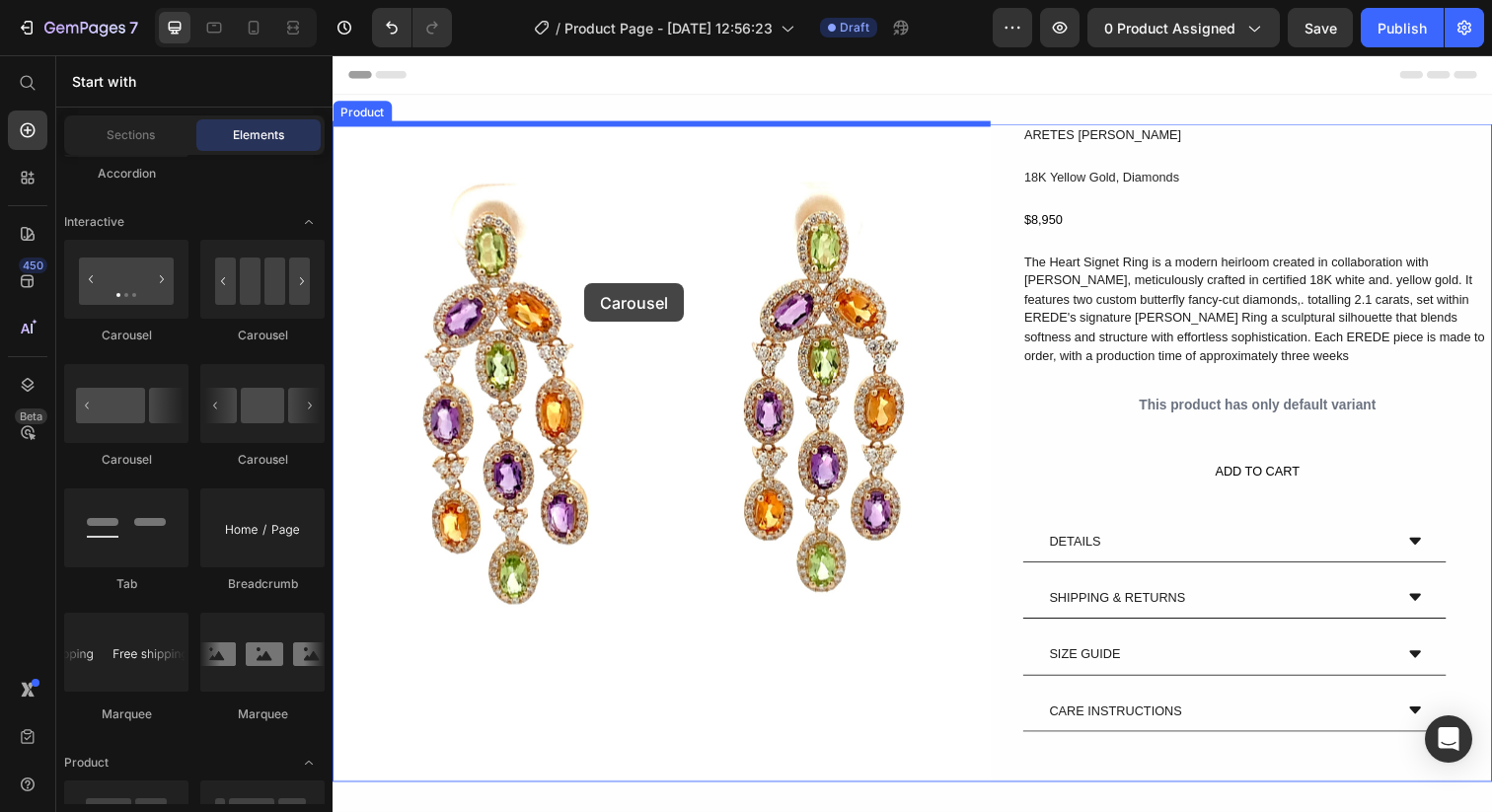 drag, startPoint x: 481, startPoint y: 335, endPoint x: 589, endPoint y: 288, distance: 117.7837 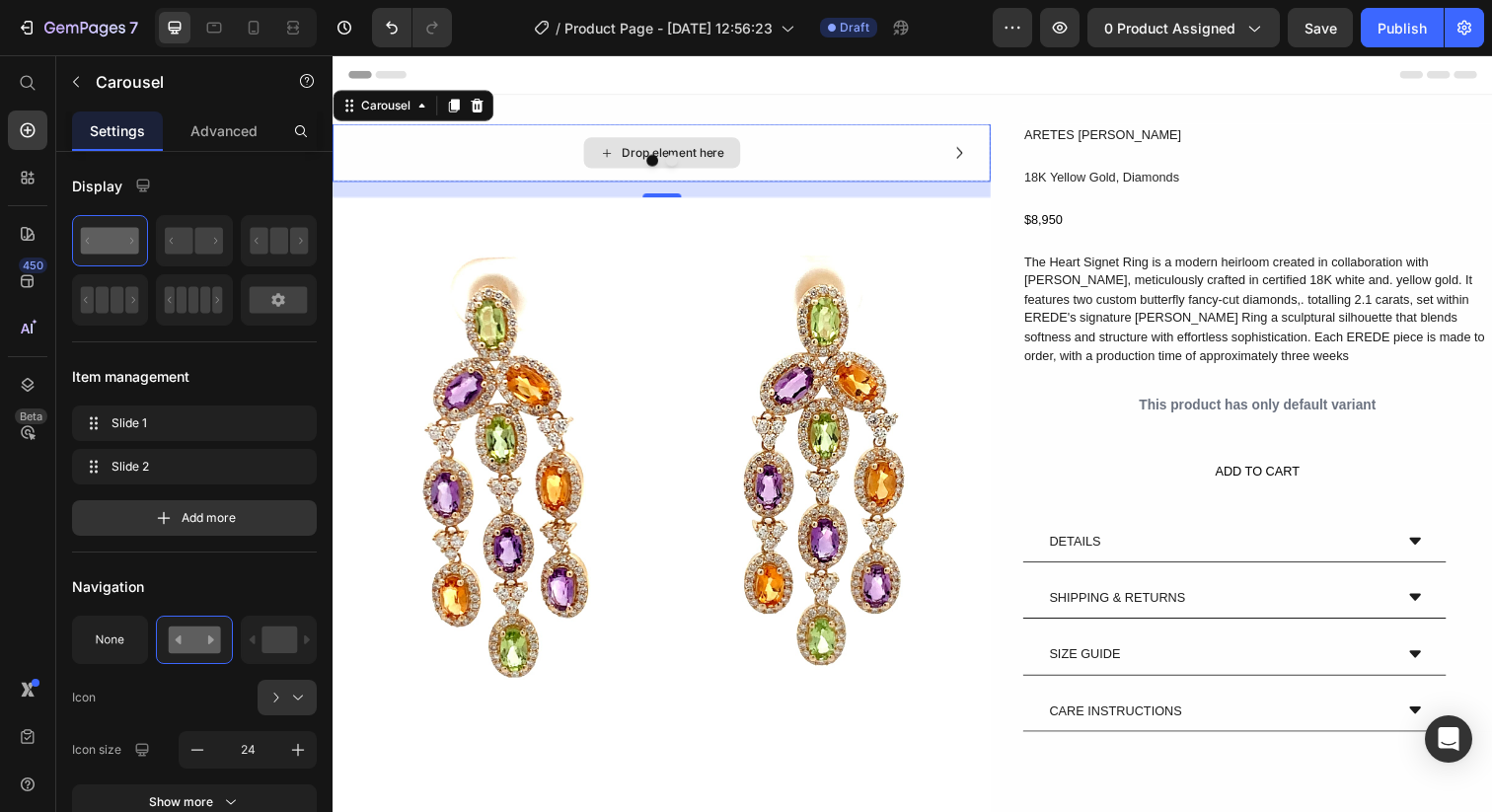 scroll, scrollTop: 1, scrollLeft: 0, axis: vertical 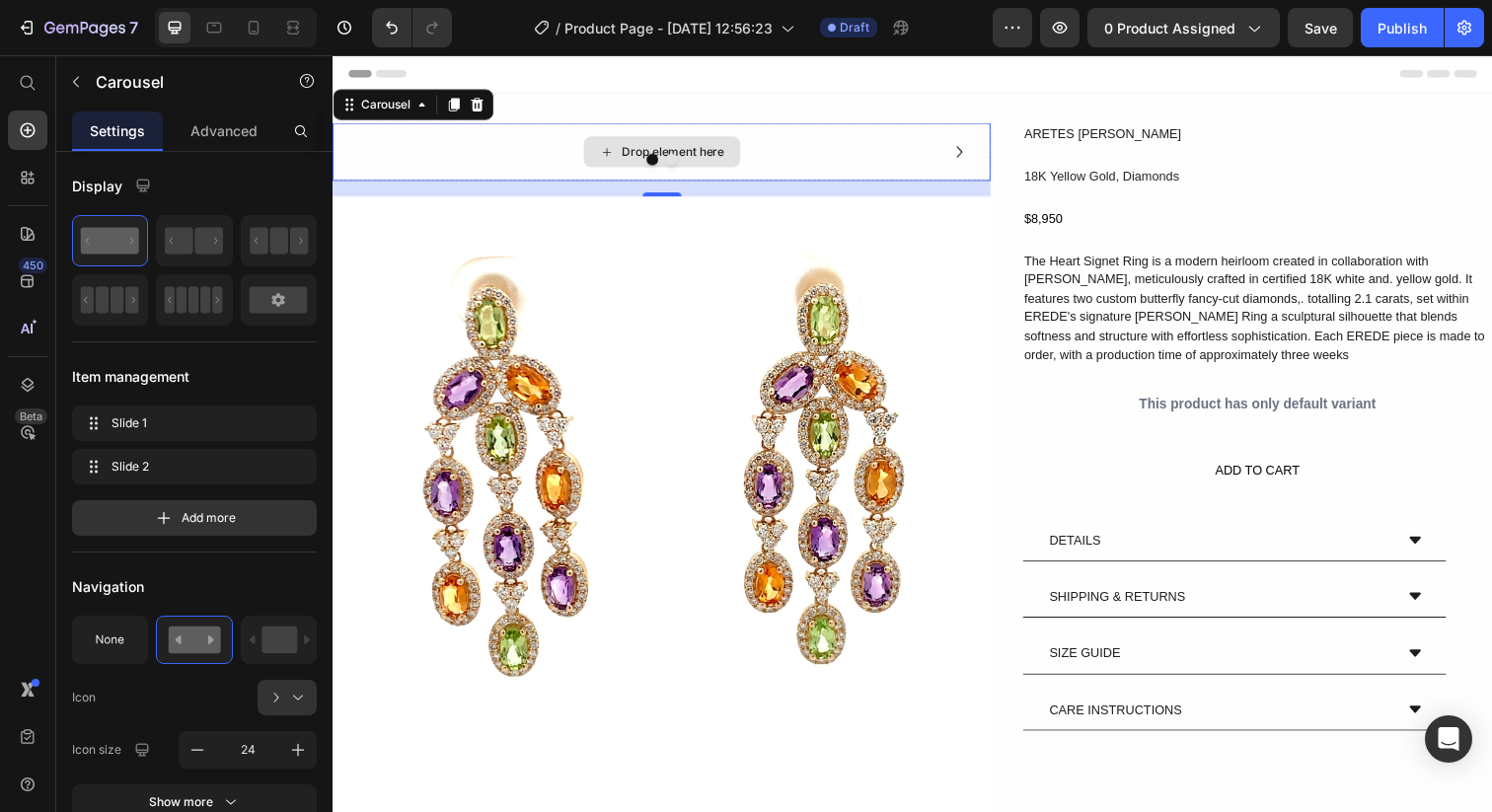 click on "Drop element here" at bounding box center [668, 154] 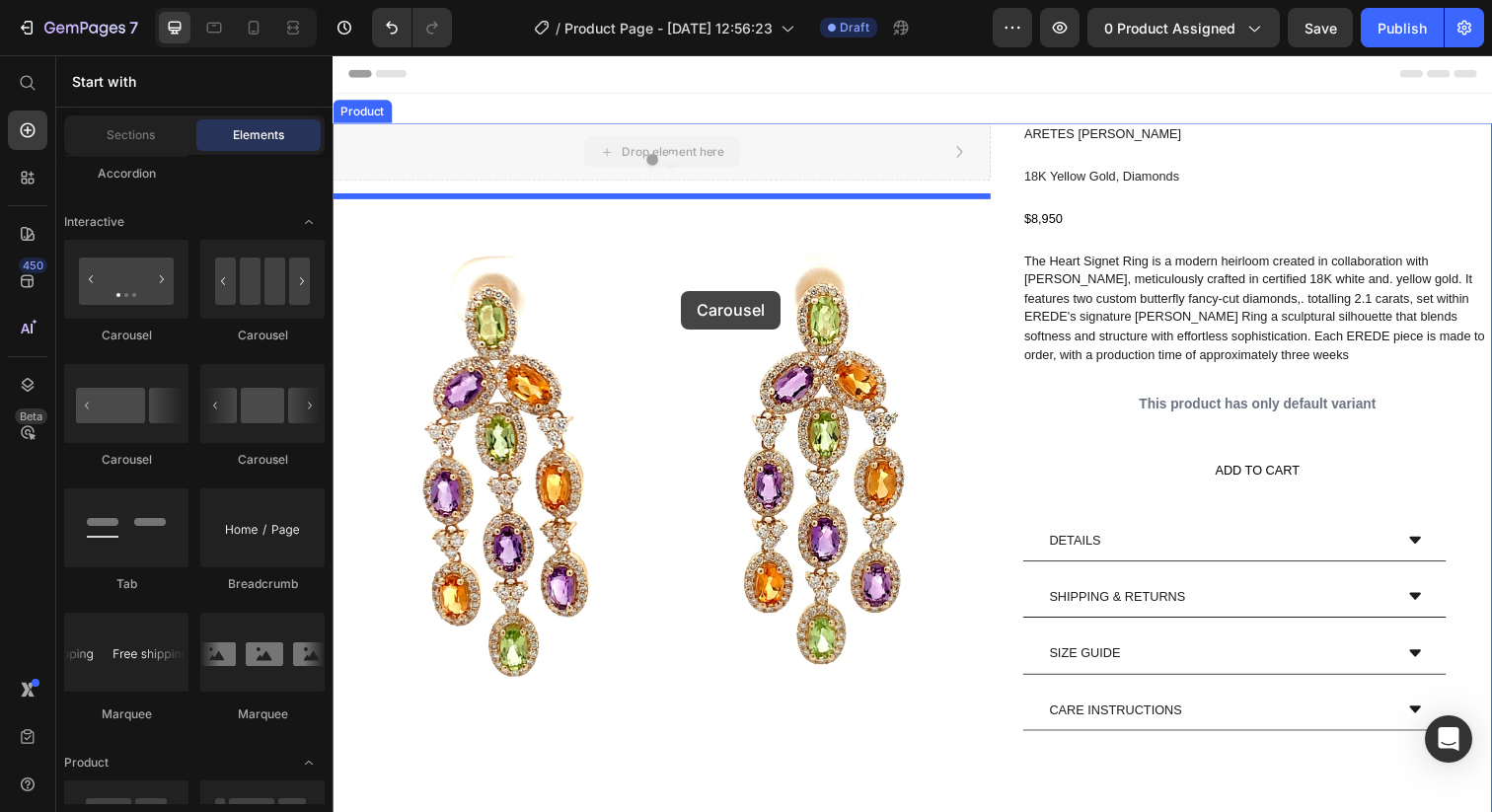 drag, startPoint x: 686, startPoint y: 151, endPoint x: 687, endPoint y: 293, distance: 142.00352 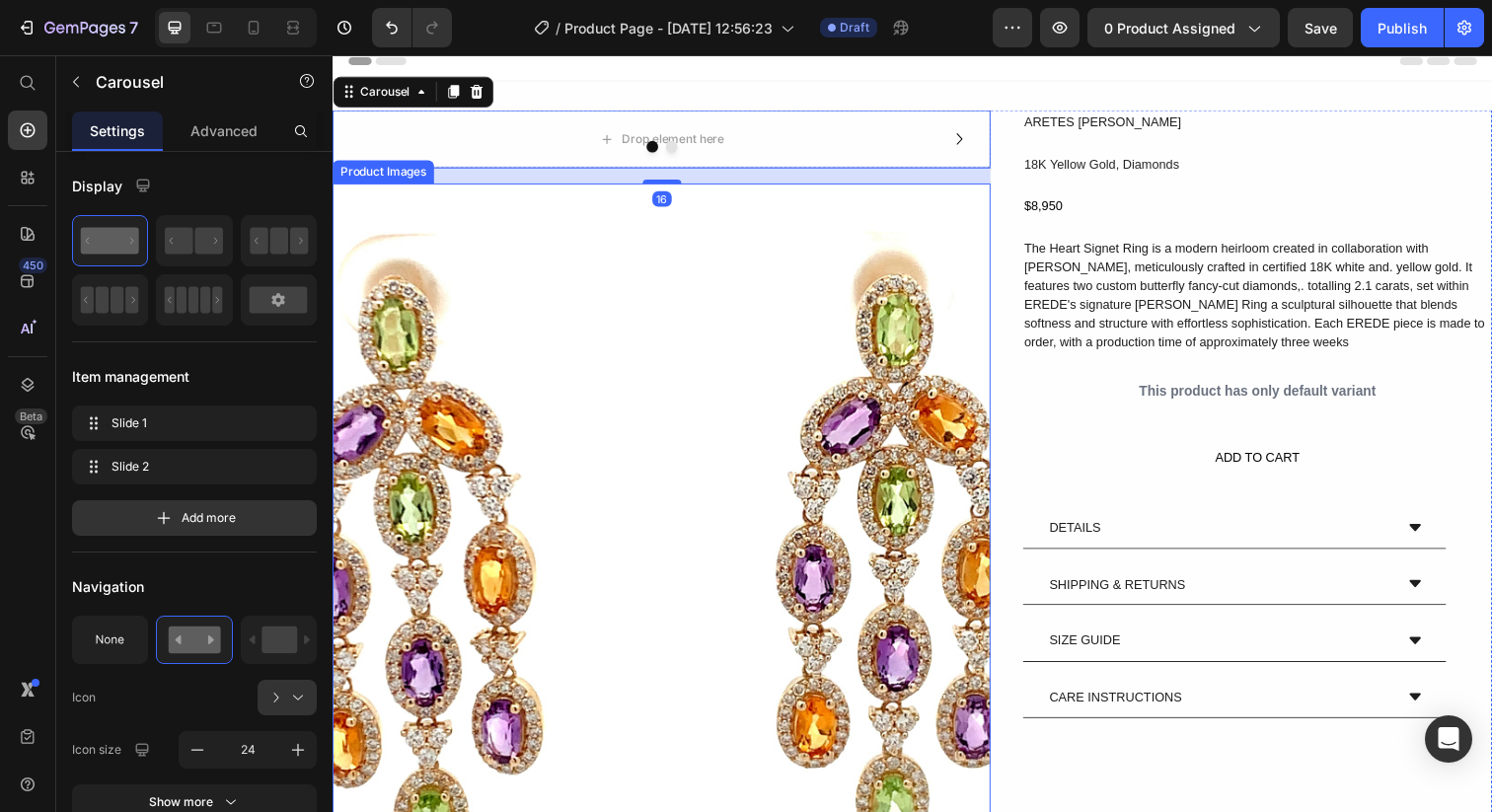 scroll, scrollTop: 16, scrollLeft: 0, axis: vertical 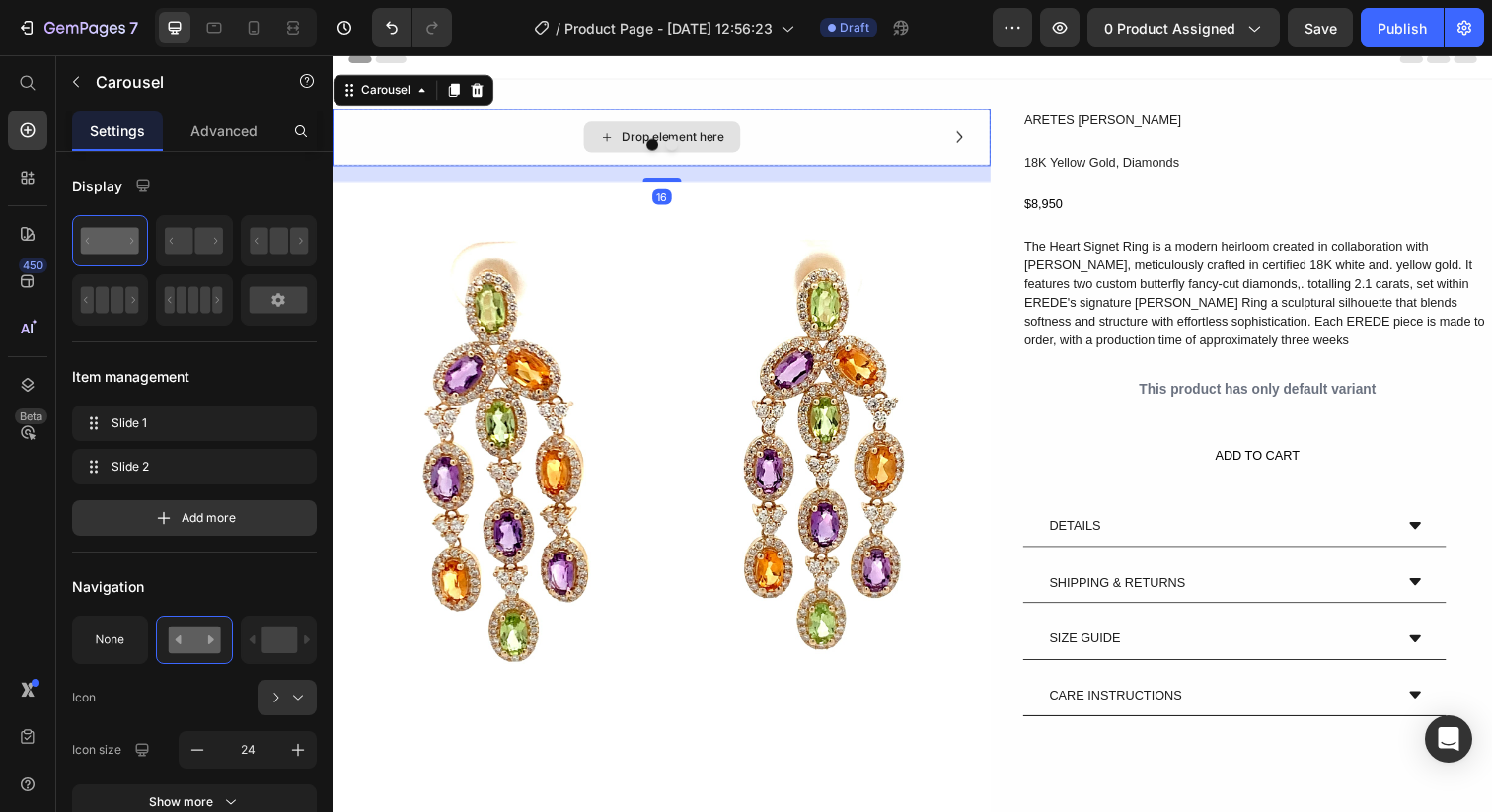 click on "Drop element here" at bounding box center (668, 139) 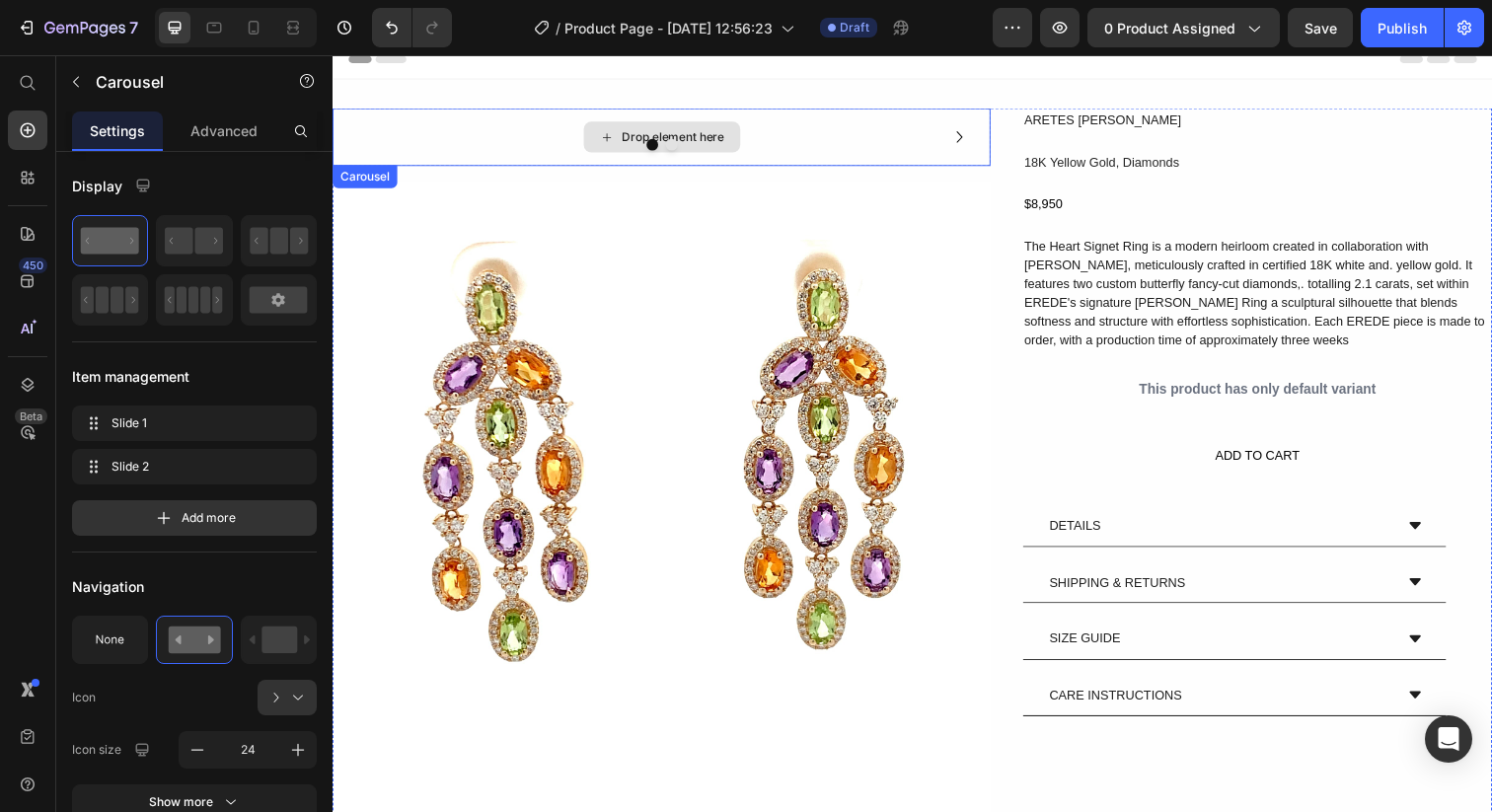 click on "Drop element here" at bounding box center (669, 139) 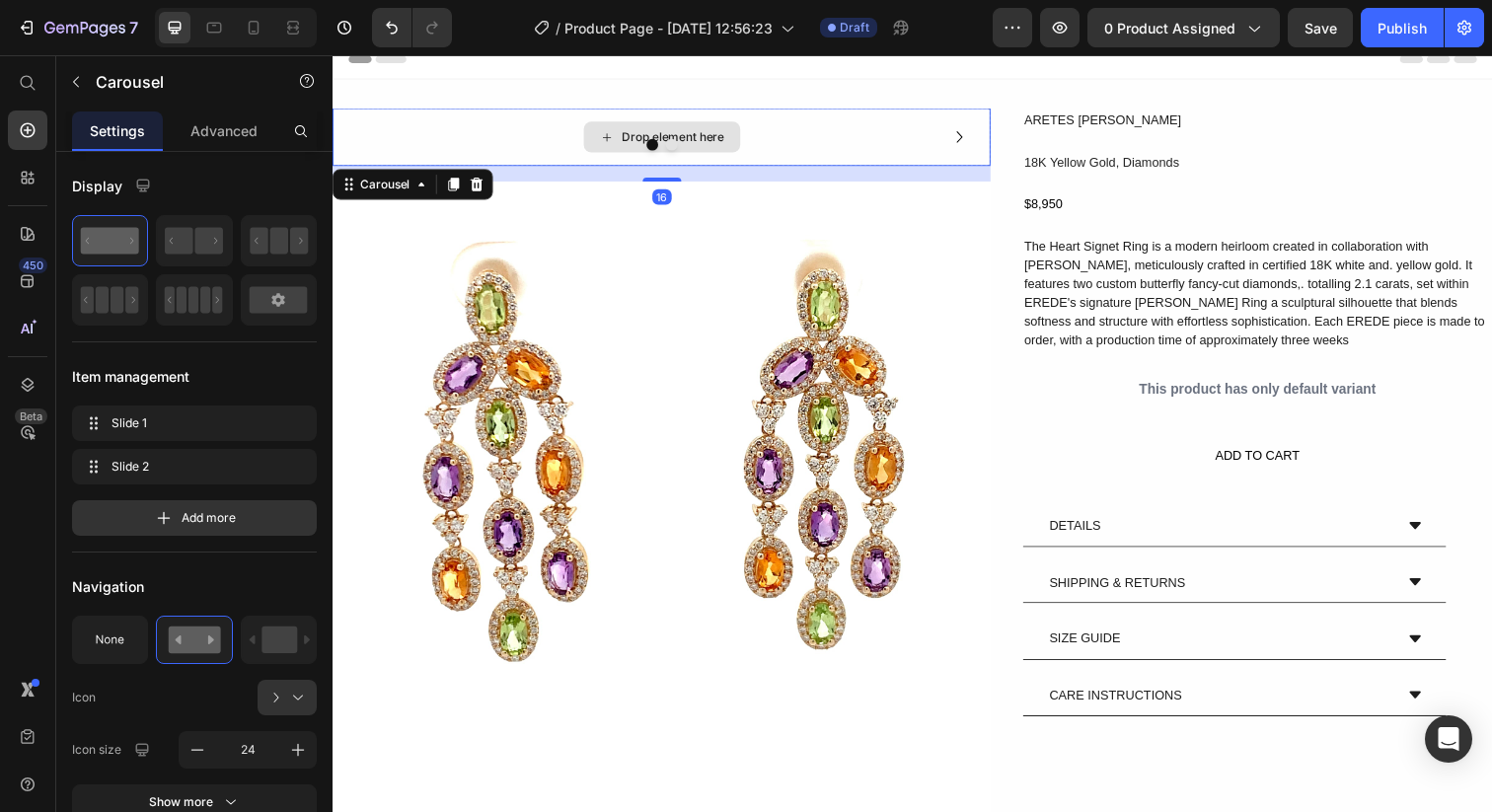 click on "Drop element here" at bounding box center [668, 139] 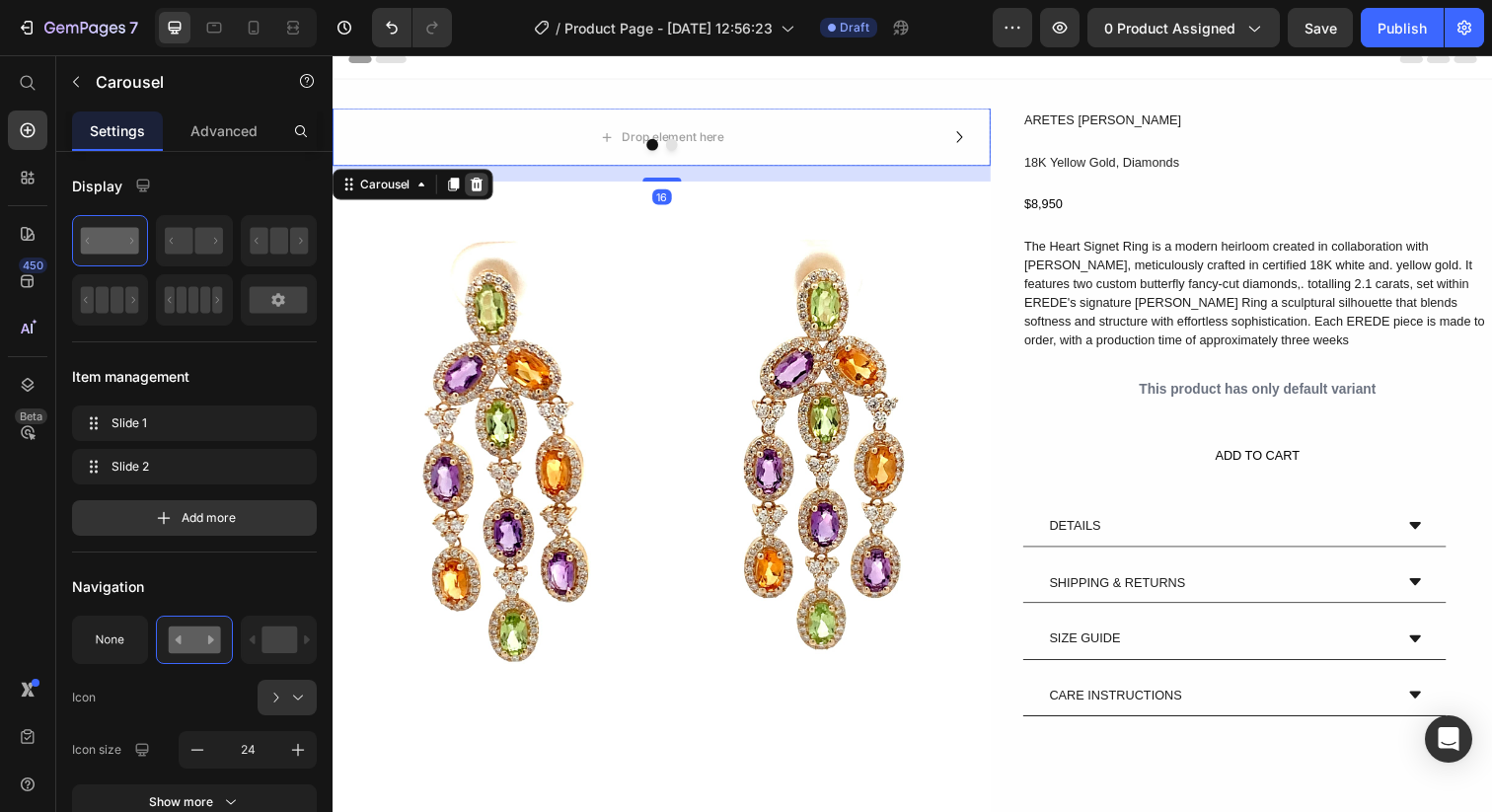 click 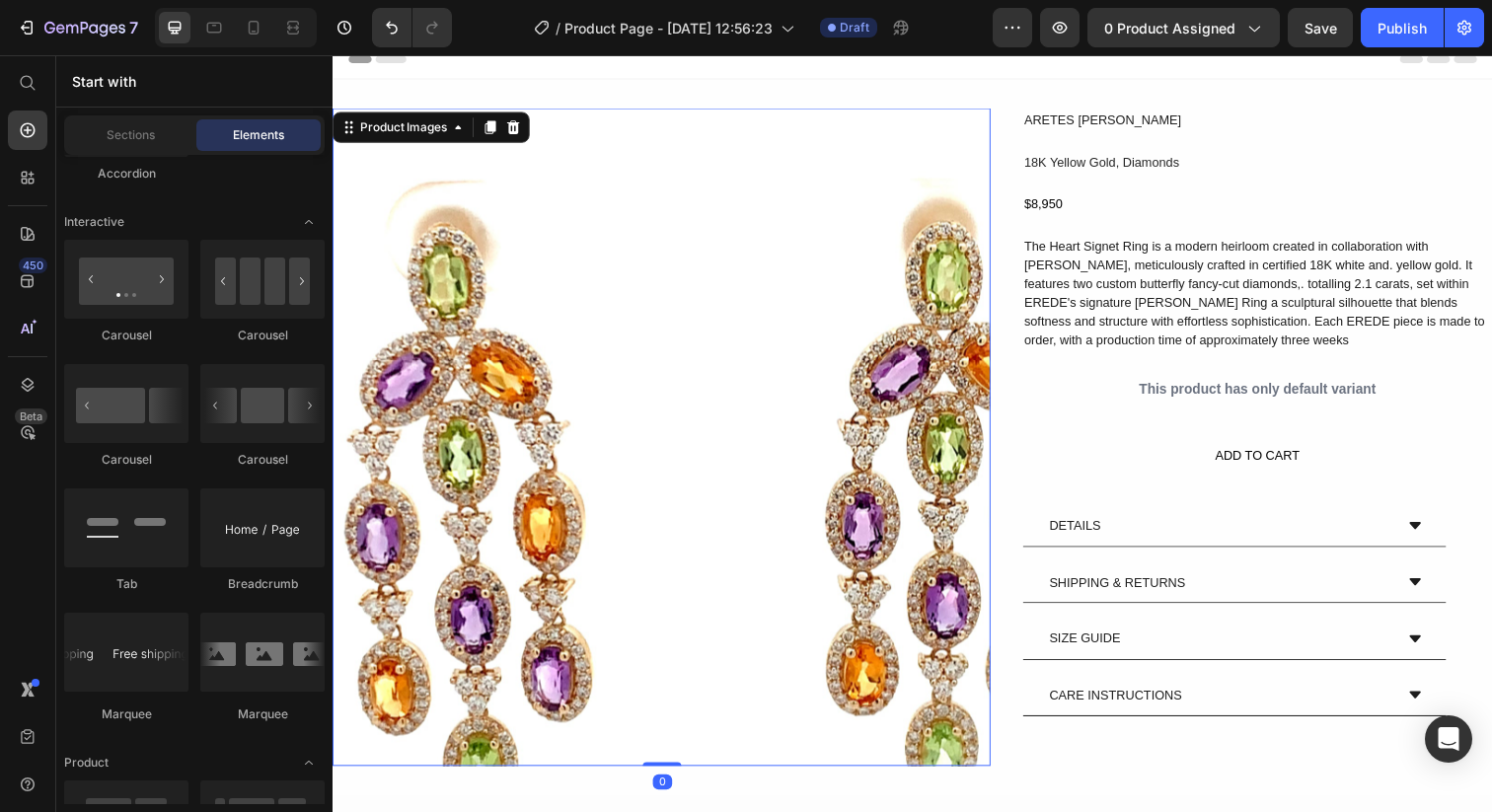 click at bounding box center (668, 445) 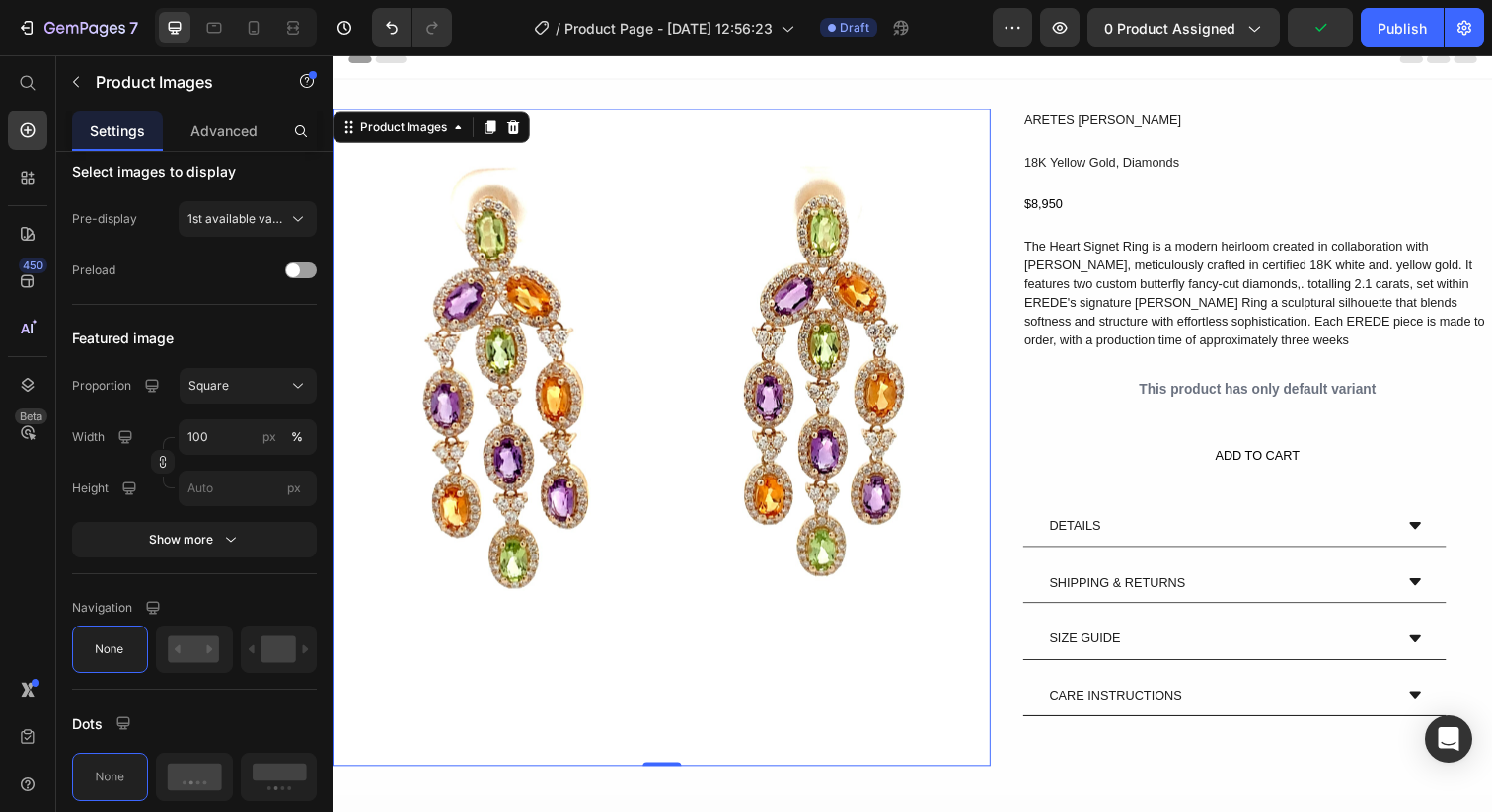 scroll, scrollTop: 0, scrollLeft: 0, axis: both 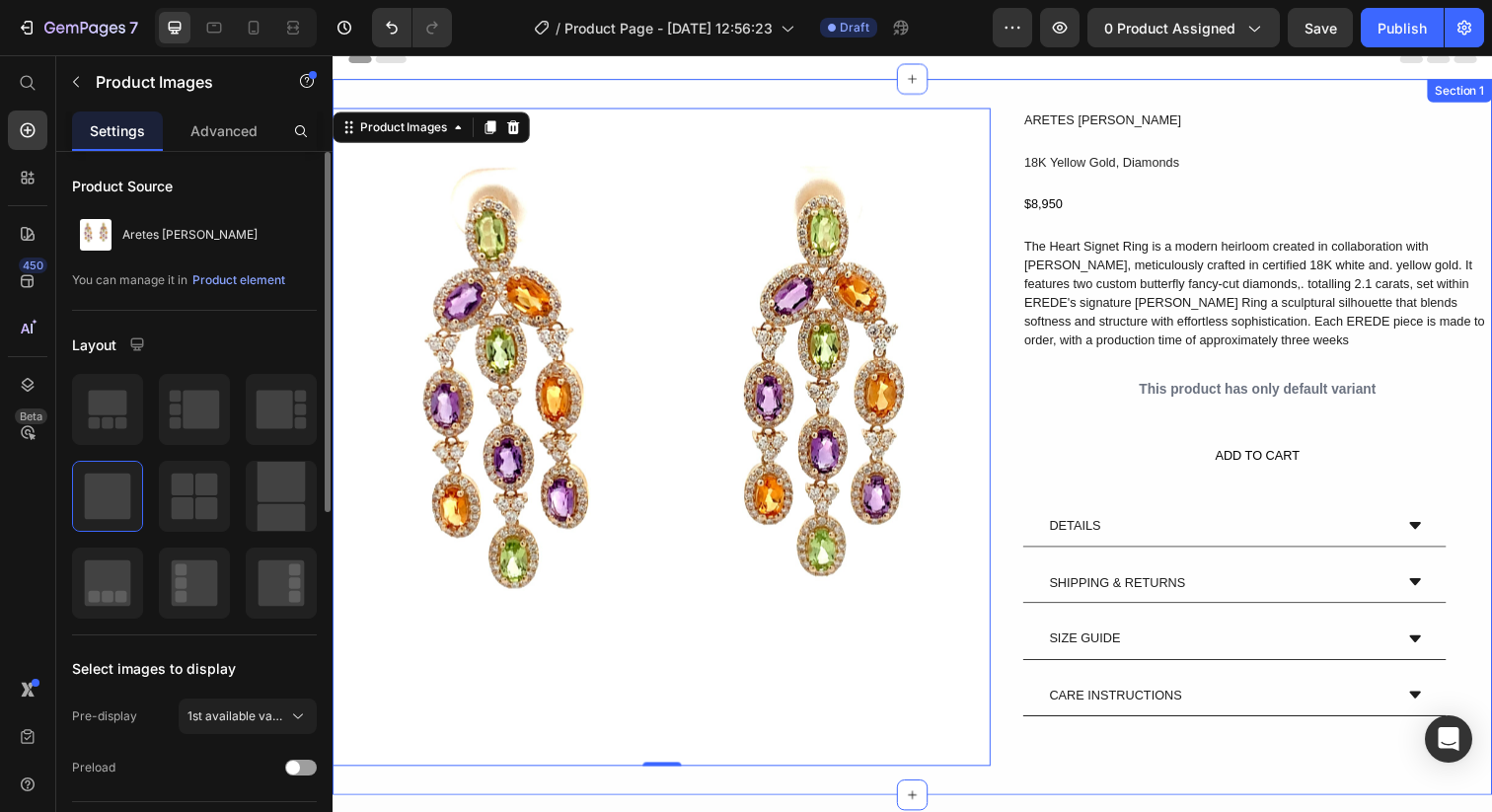 click on "Product Images   0 ARETES NIDIA Text Block 18K Yellow Gold, Diamonds Text Block $8,950 Text Block The Heart Signet Ring is a modern heirloom created in collaboration with Juliana Salazar, meticulously crafted in certified 18K white and. yellow gold. It features two custom butterfly fancy-cut diamonds,. totalling 2.1 carats, set within EREDE's signature Billow Ring a sculptural silhouette that blends softness and structure with effortless sophistication. Each EREDE piece is made to order, with a production time of approximately three weeks Text Block This product has only default variant Product Variants & Swatches ADD TO CART Text Block
DETAILS
SHIPPING & RETURNS
SIZE GUIDE
CARE INSTRUCTIONS Accordion Row Product Section 1" at bounding box center [925, 445] 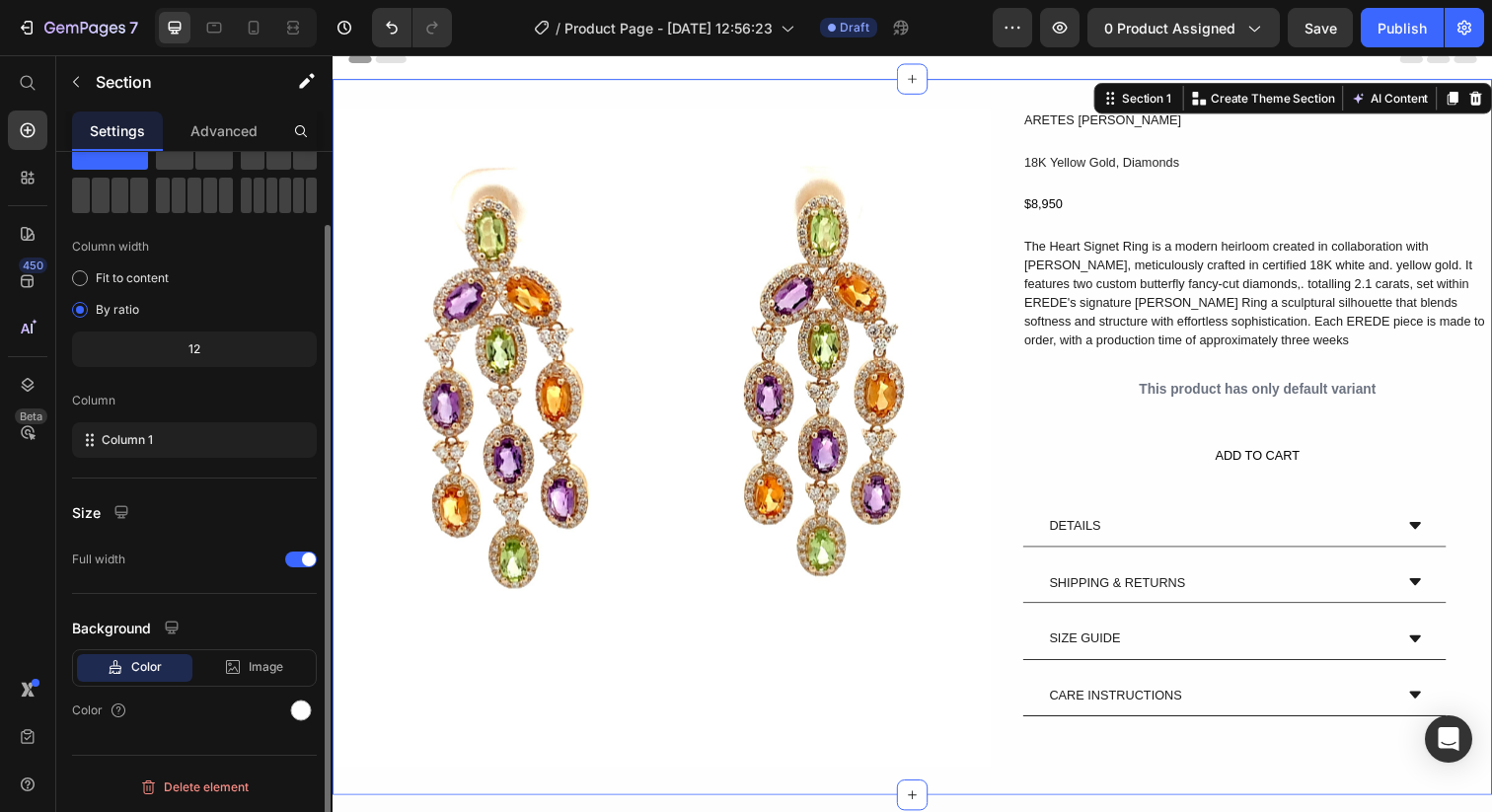 scroll, scrollTop: 0, scrollLeft: 0, axis: both 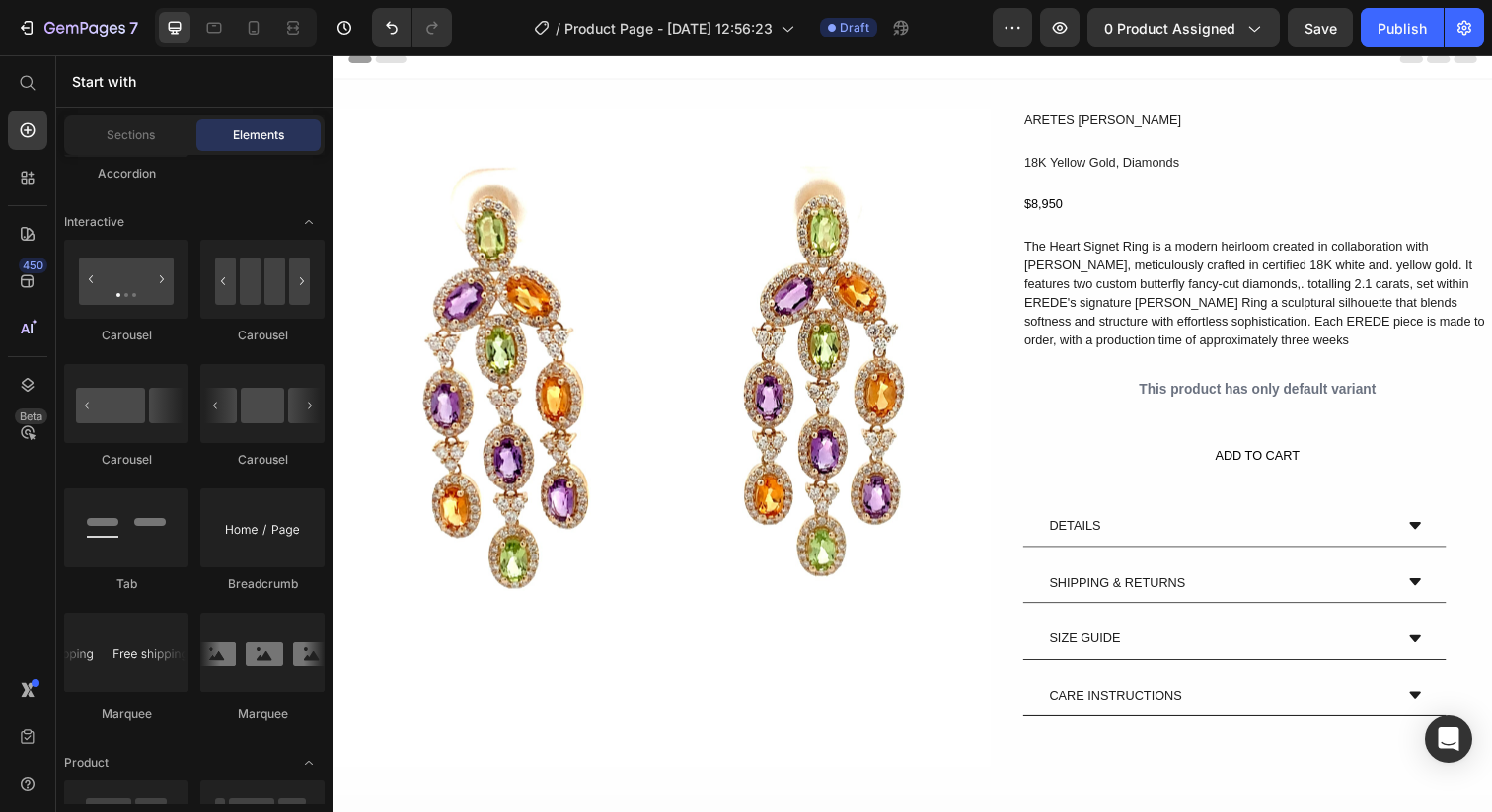 click on "Header" at bounding box center (925, 59) 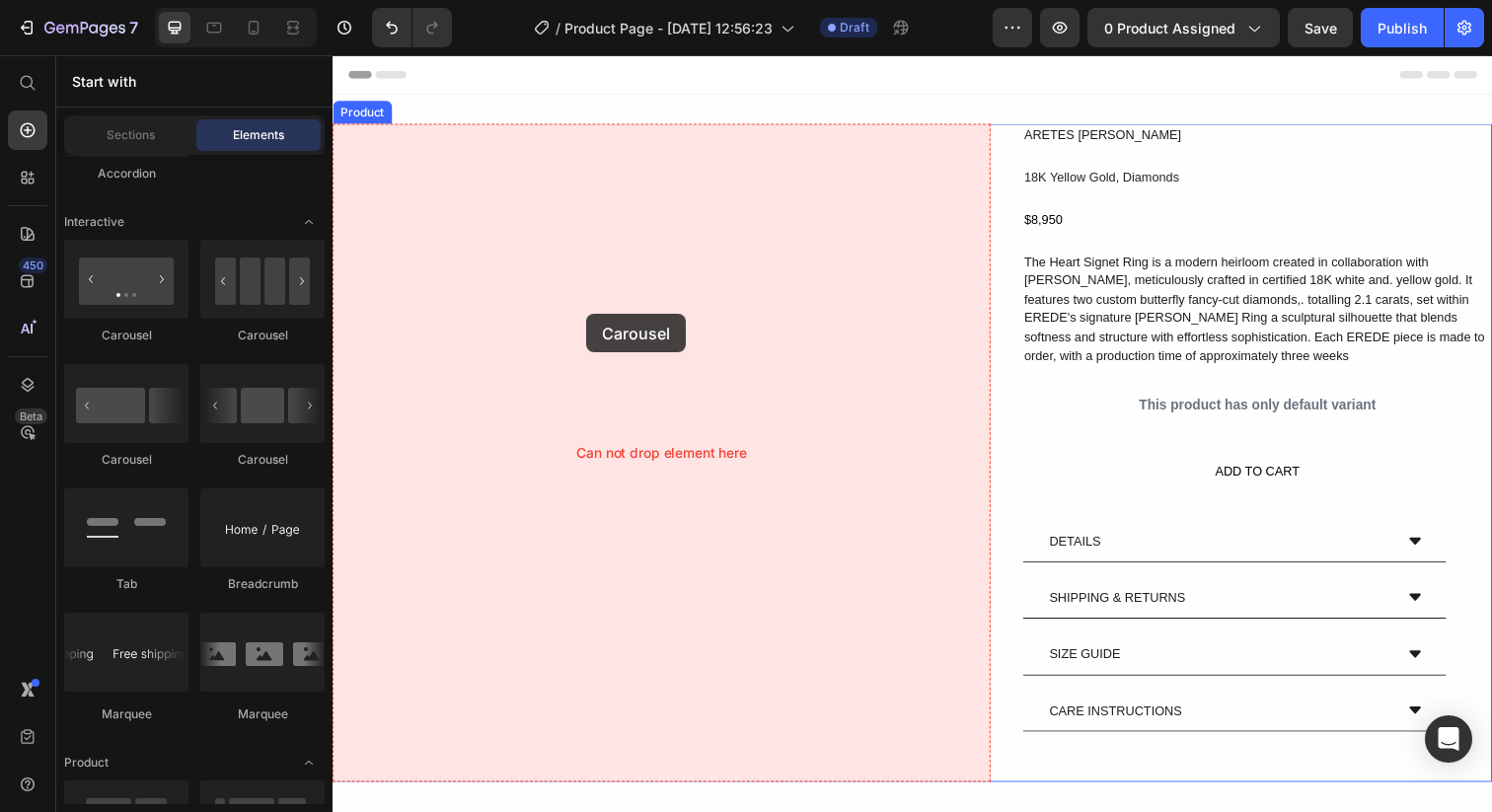 drag, startPoint x: 468, startPoint y: 344, endPoint x: 452, endPoint y: 295, distance: 51.5461 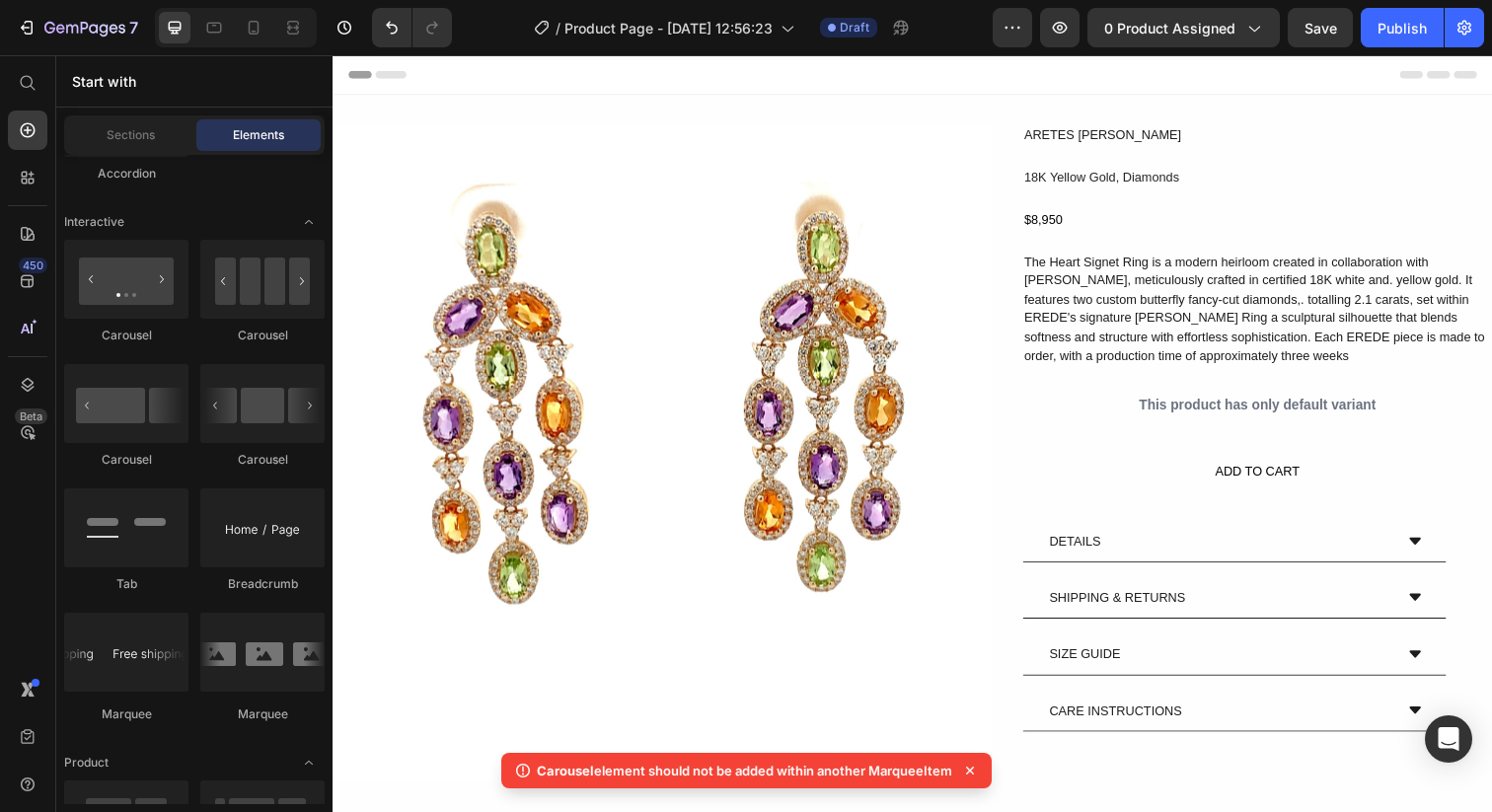 click on "Carousel     element should not be added within another MarqueeItem" at bounding box center [744, 771] 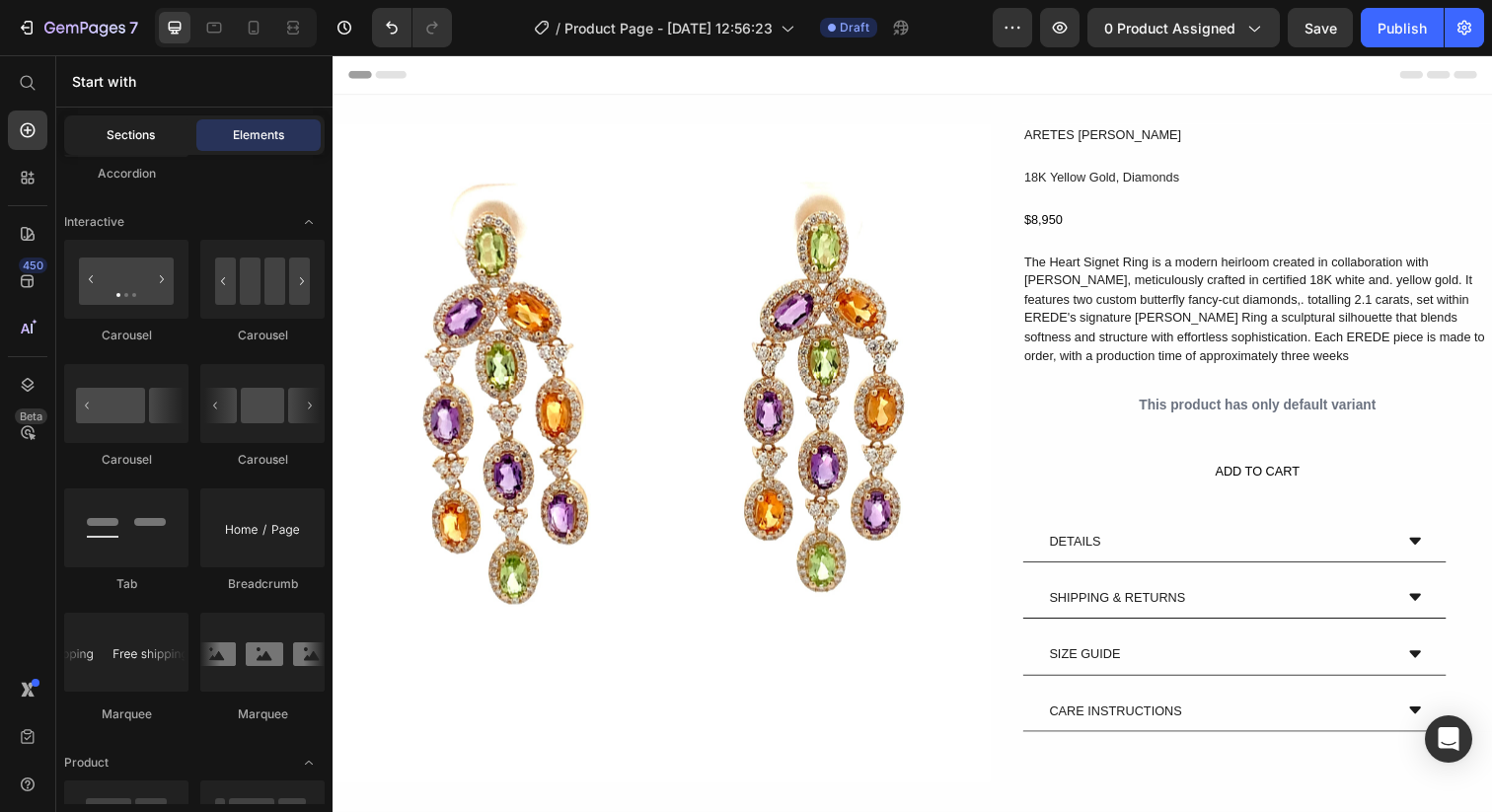 click on "Sections" at bounding box center [130, 135] 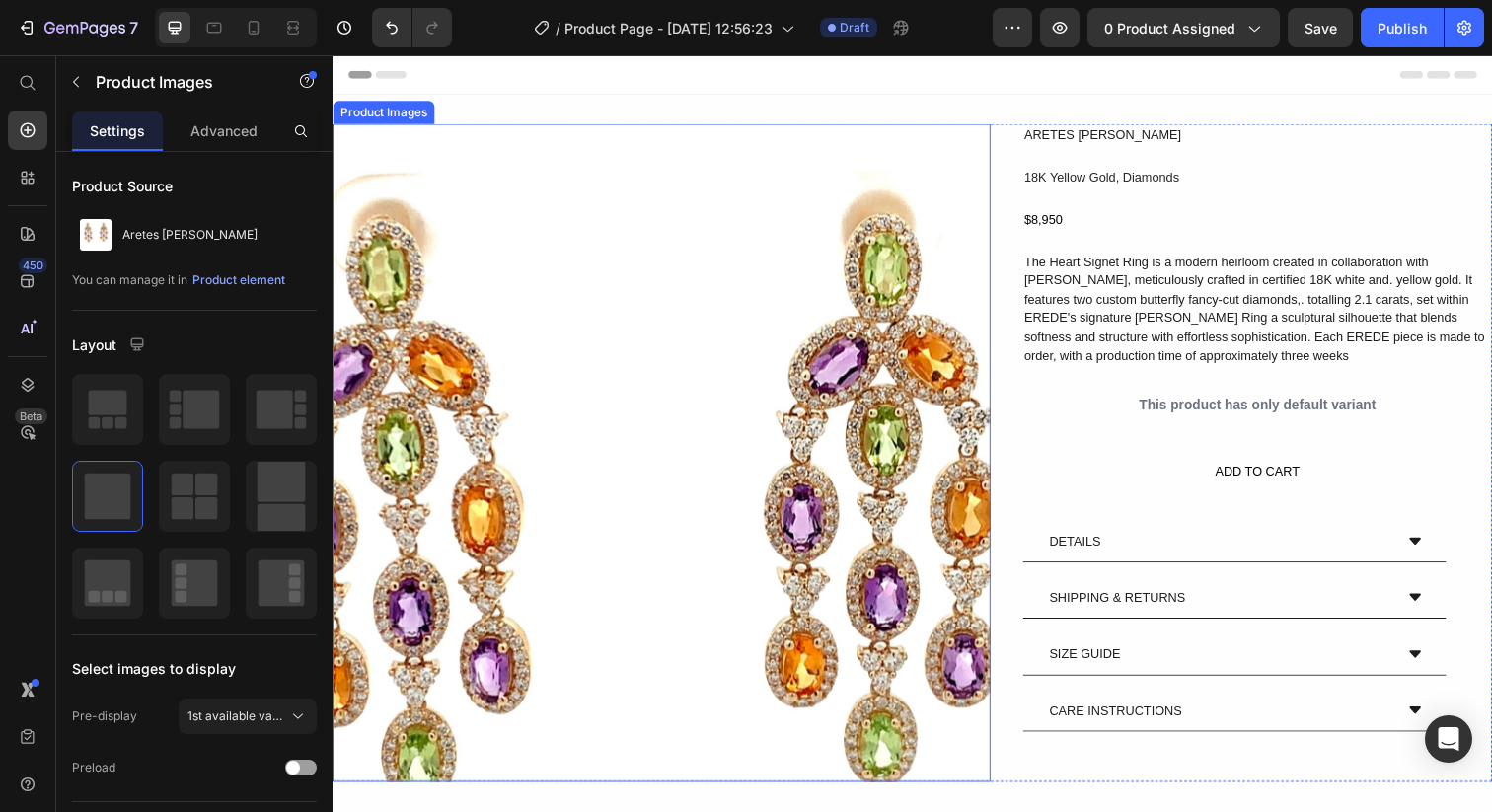 click at bounding box center [668, 461] 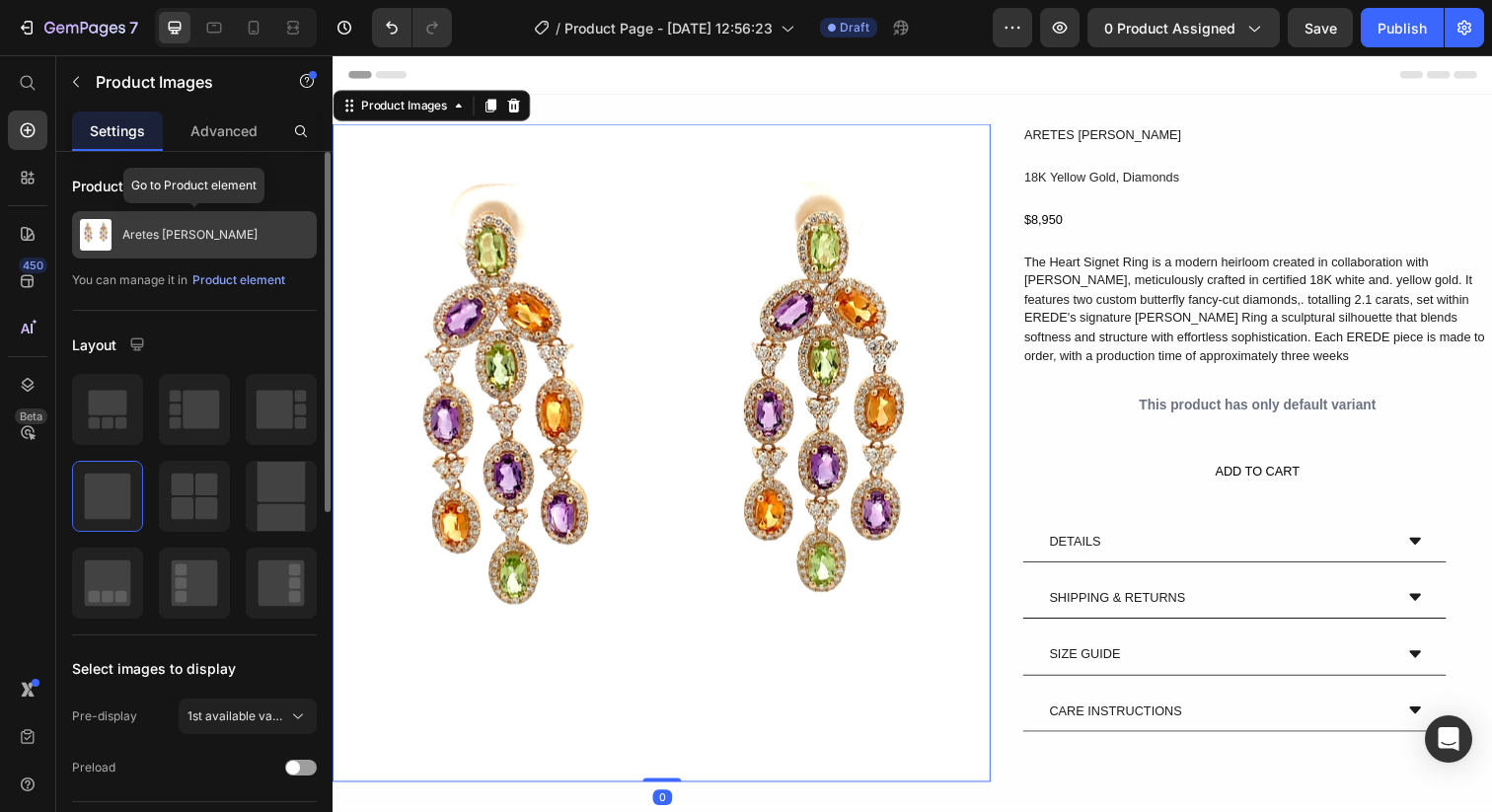 click on "Aretes [PERSON_NAME]" at bounding box center [194, 235] 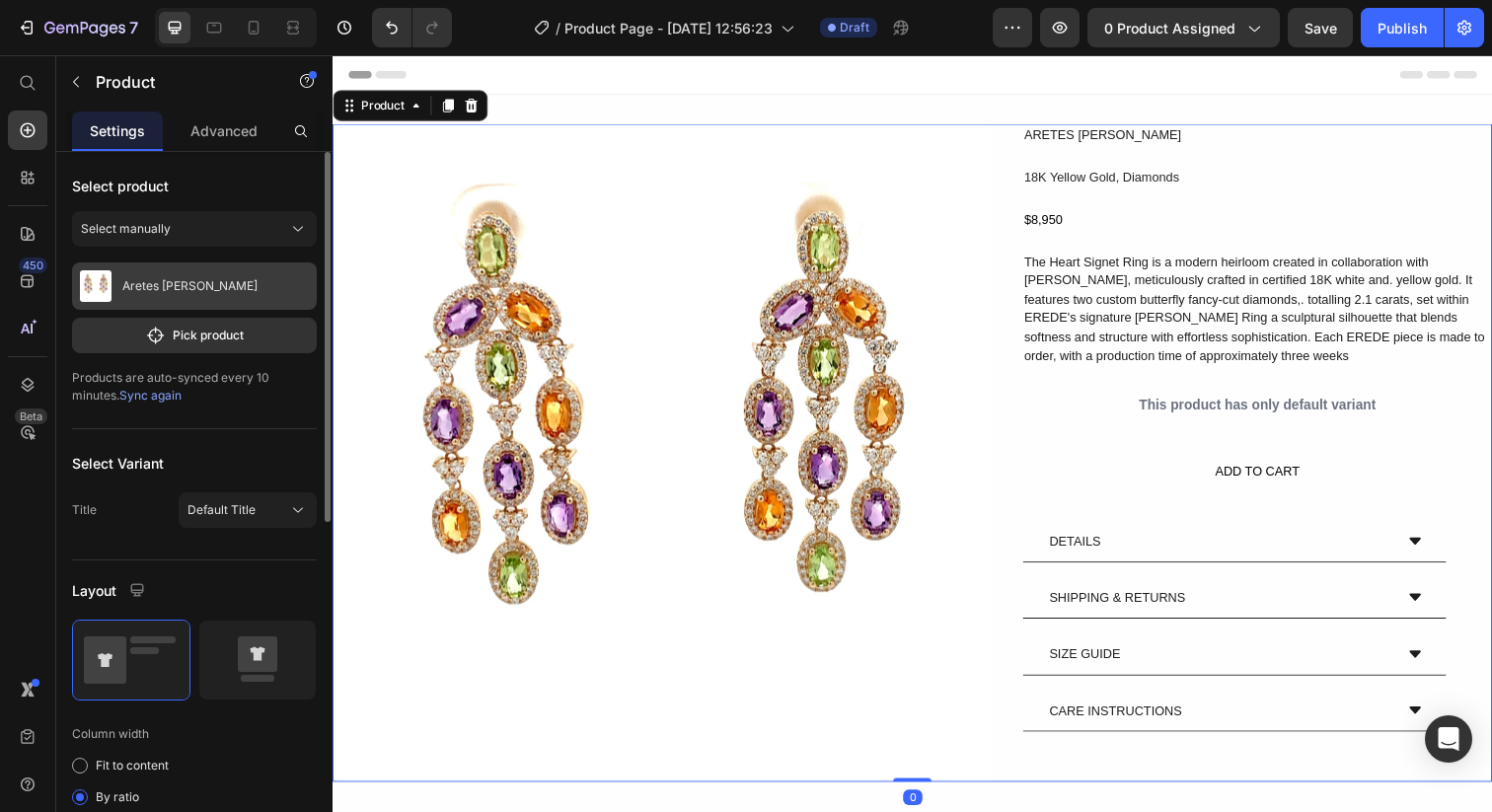 click on "Aretes [PERSON_NAME]" at bounding box center (194, 286) 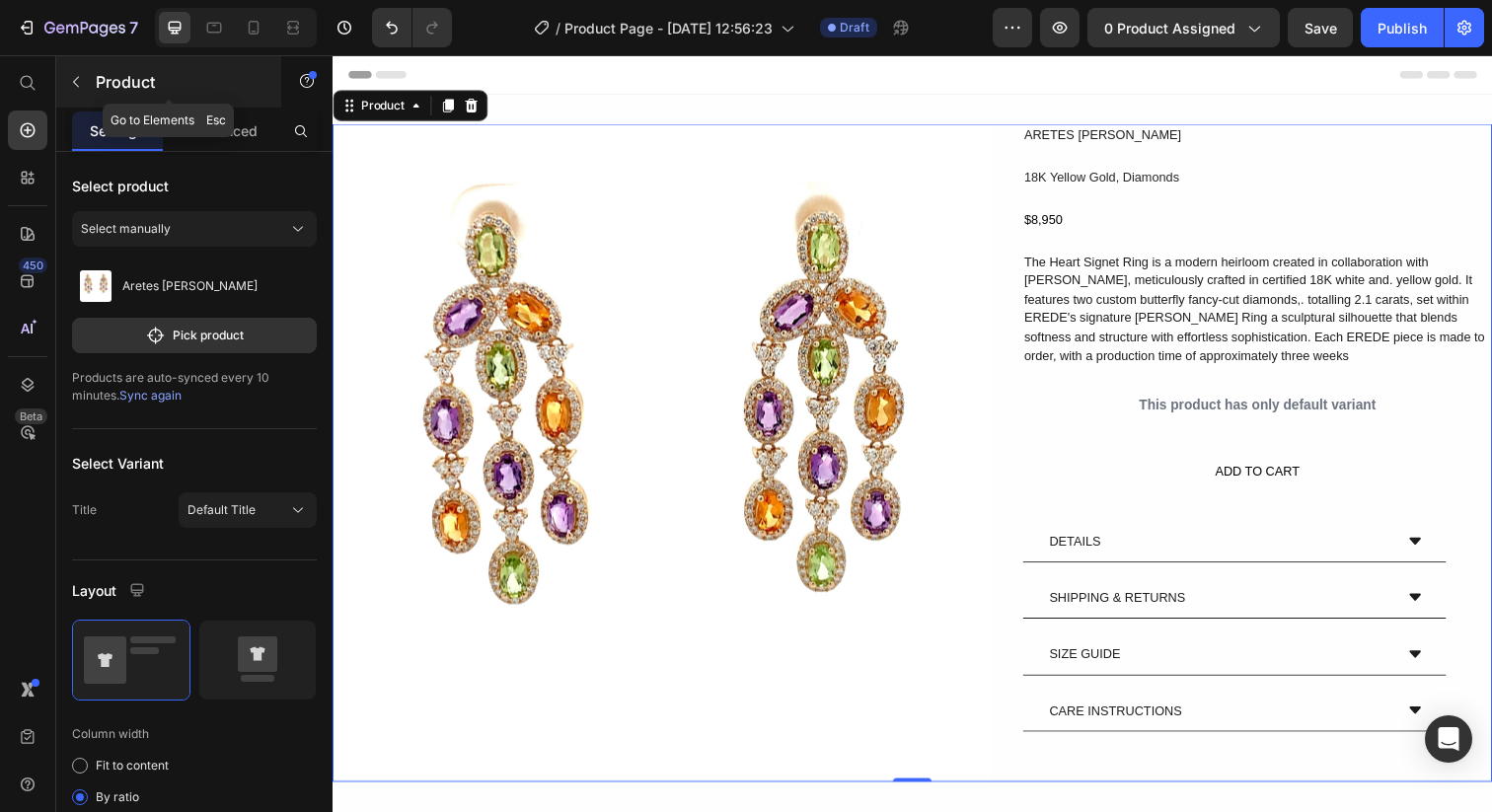 click 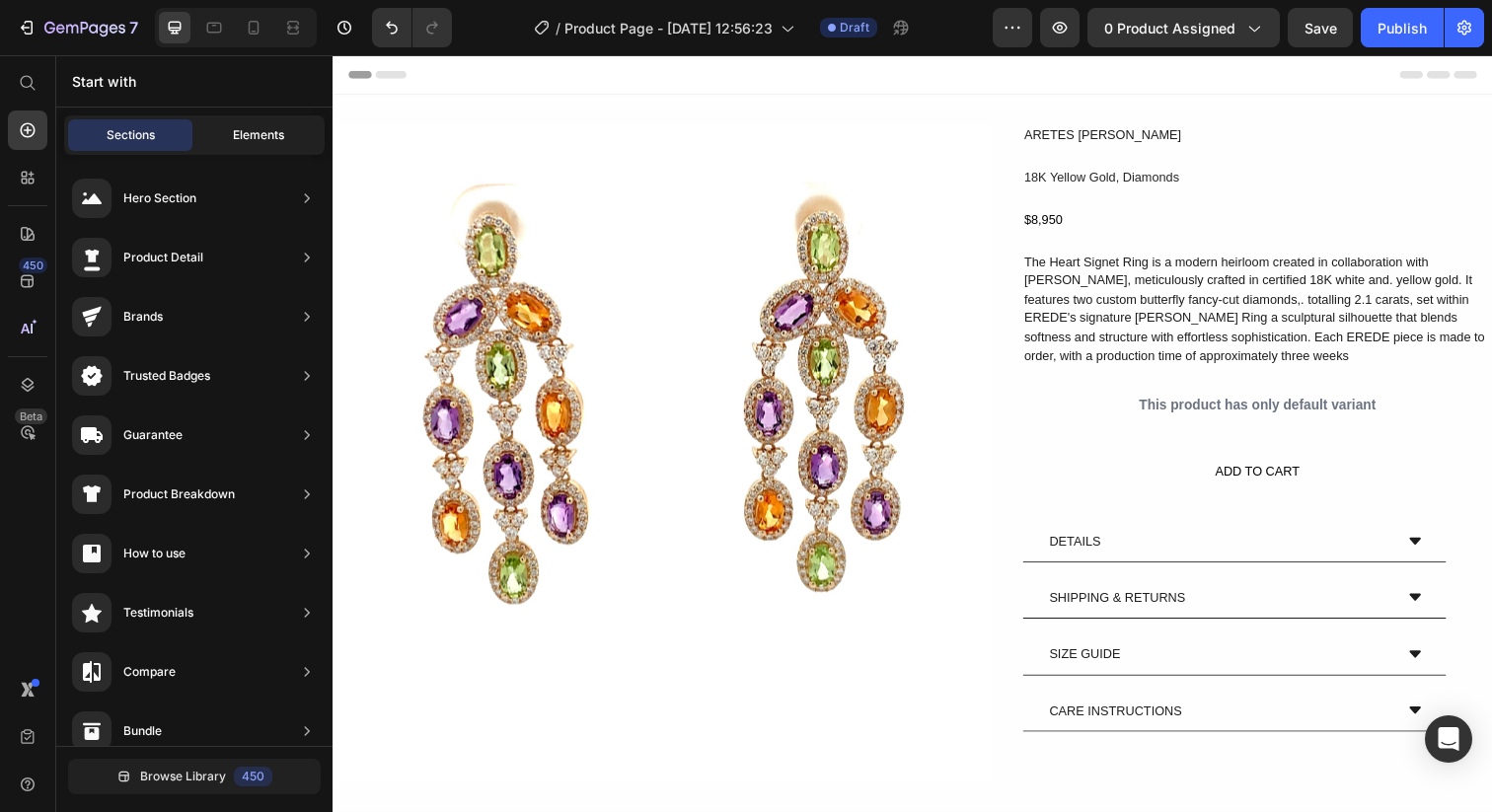 click on "Elements" at bounding box center (259, 135) 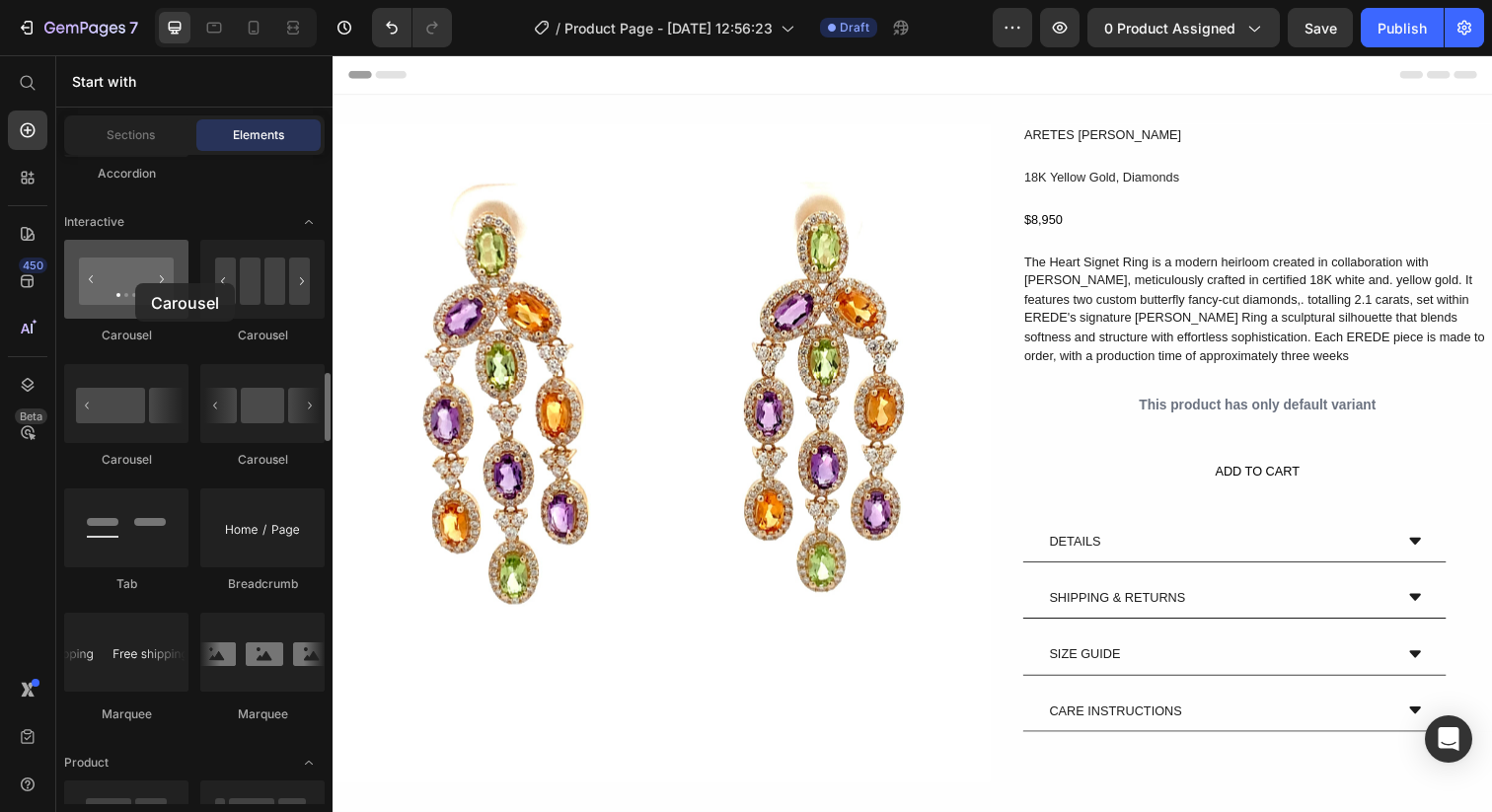 click at bounding box center (126, 279) 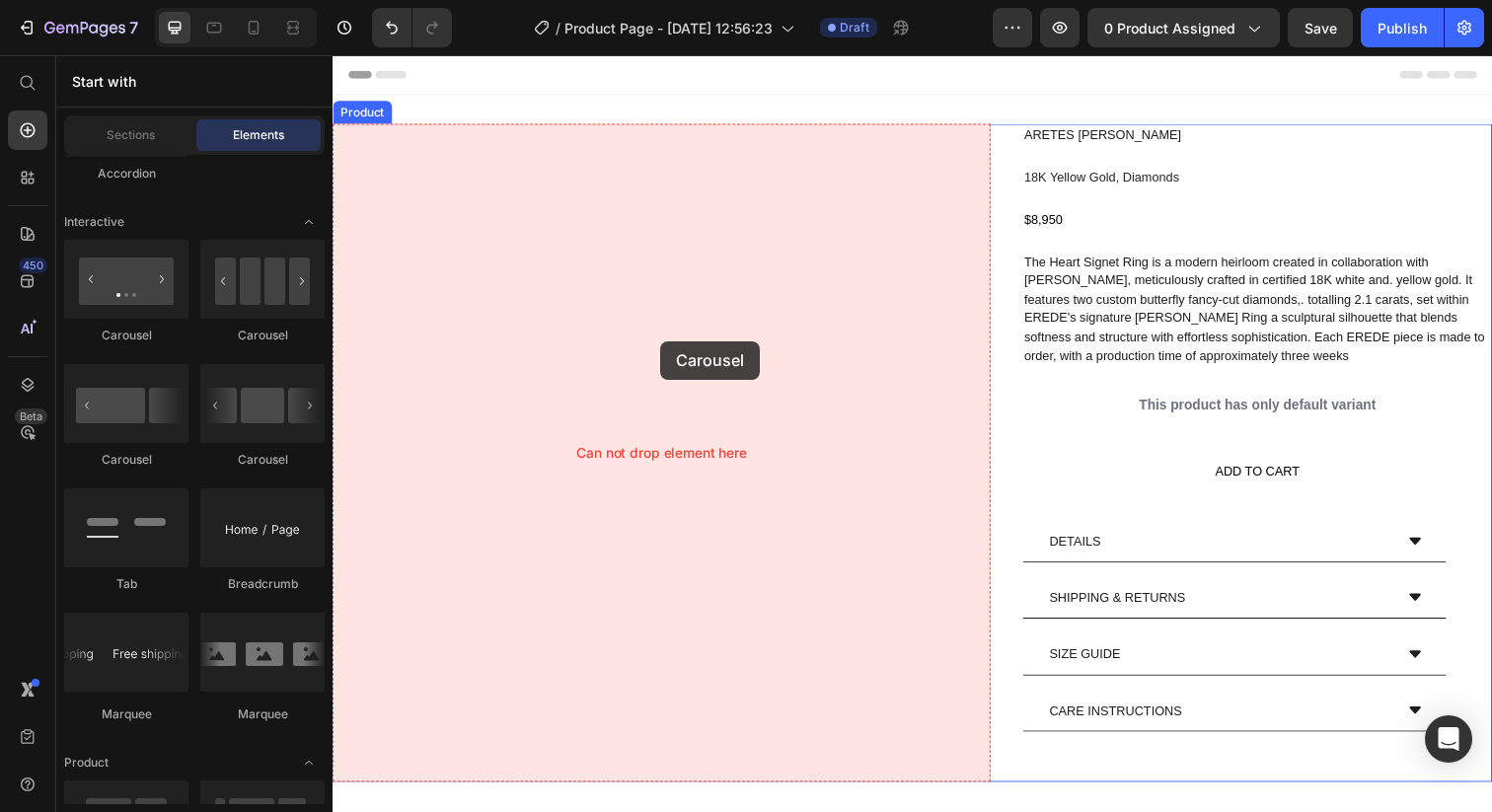 drag, startPoint x: 457, startPoint y: 354, endPoint x: 667, endPoint y: 347, distance: 210.11663 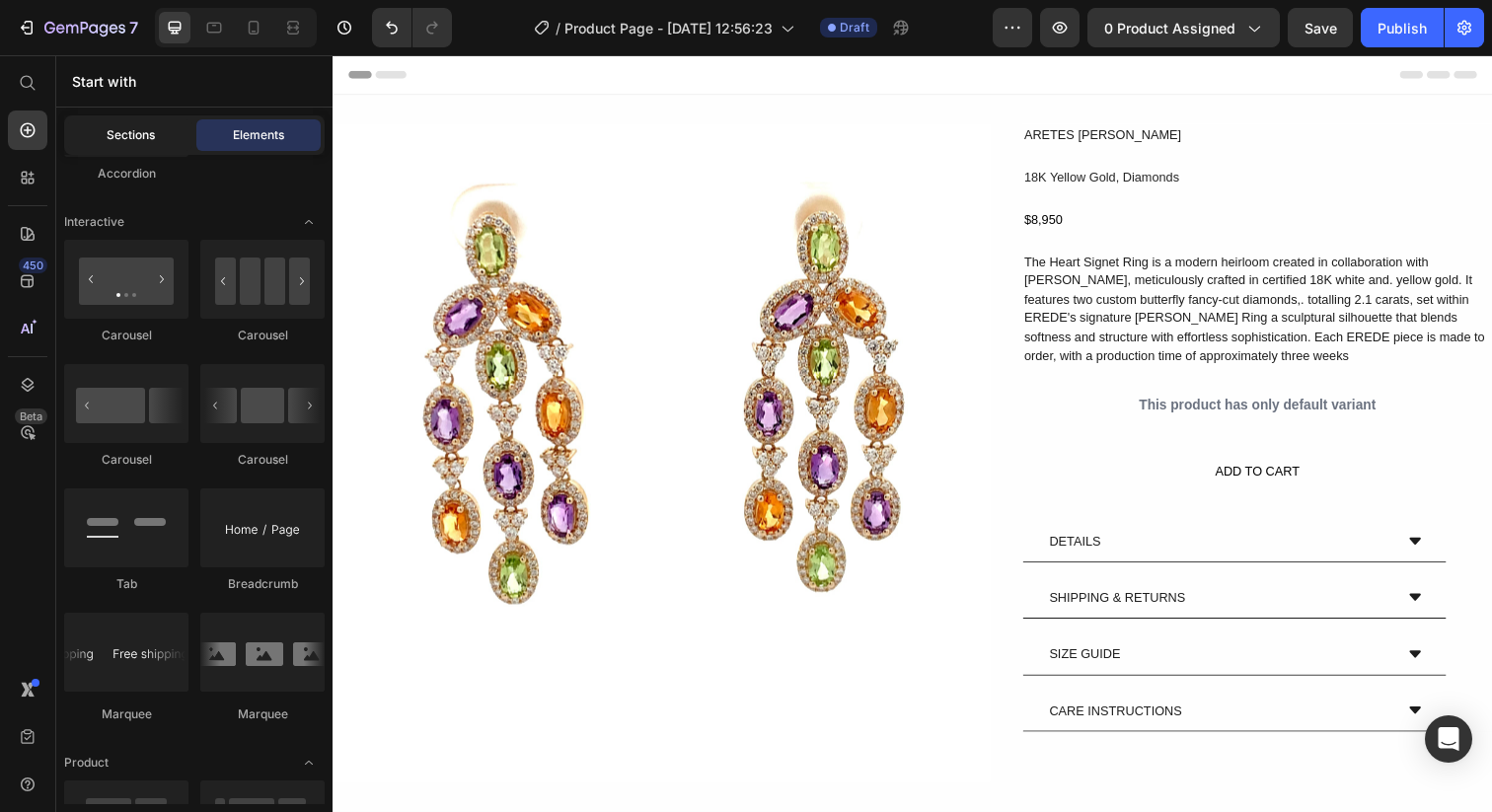 click on "Sections" at bounding box center (130, 135) 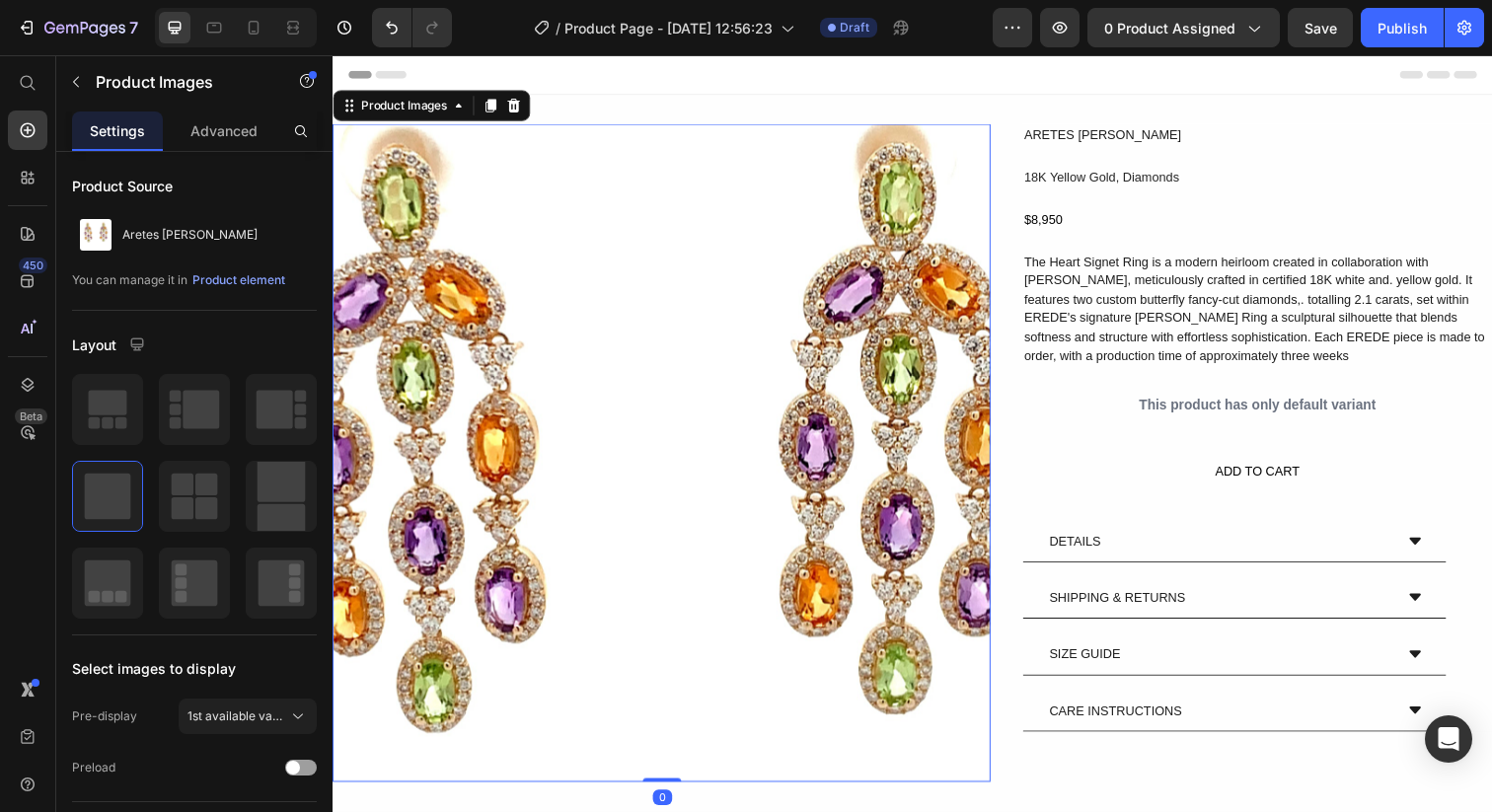 click at bounding box center [668, 461] 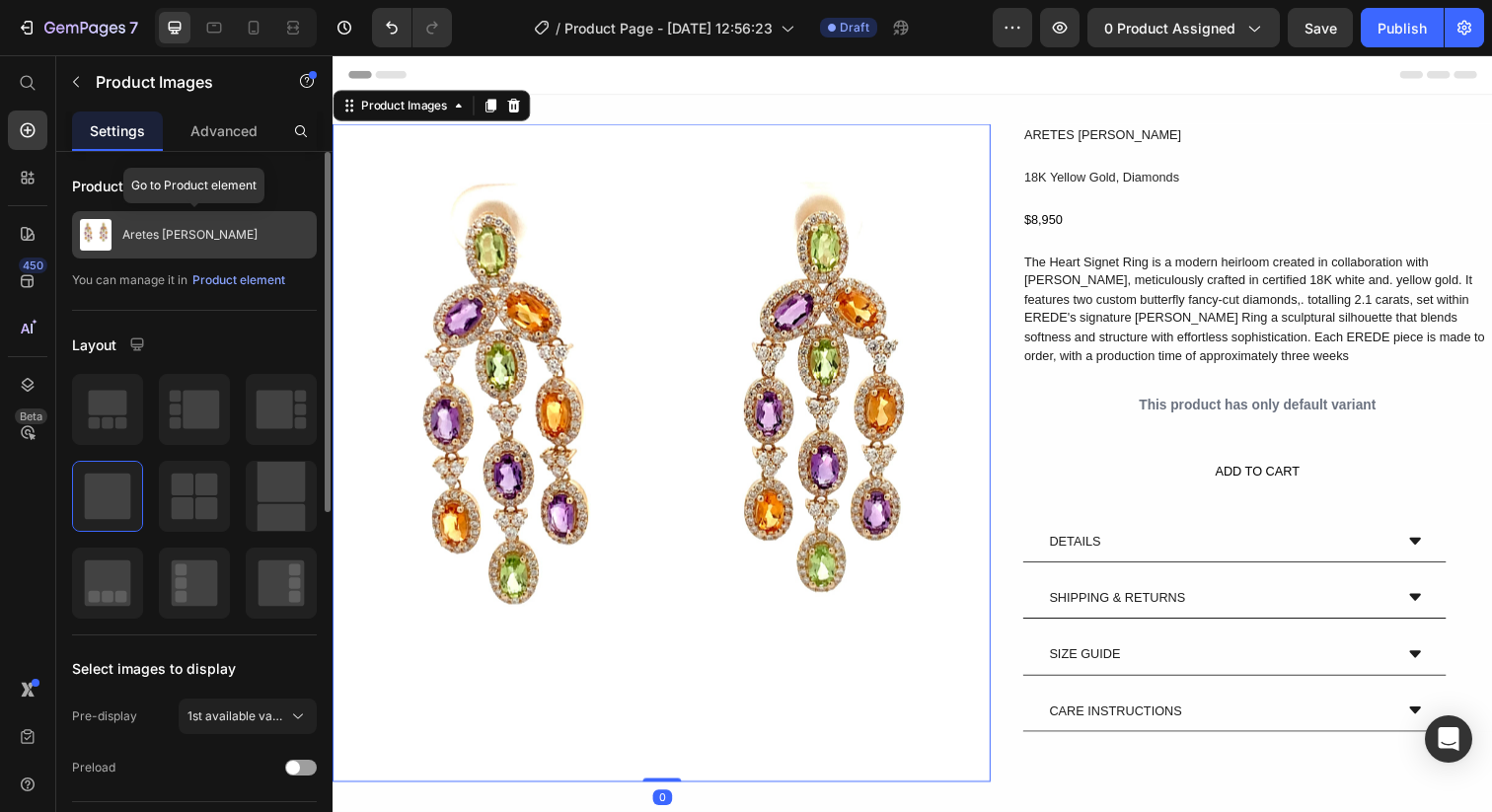 click on "Aretes [PERSON_NAME]" at bounding box center (194, 235) 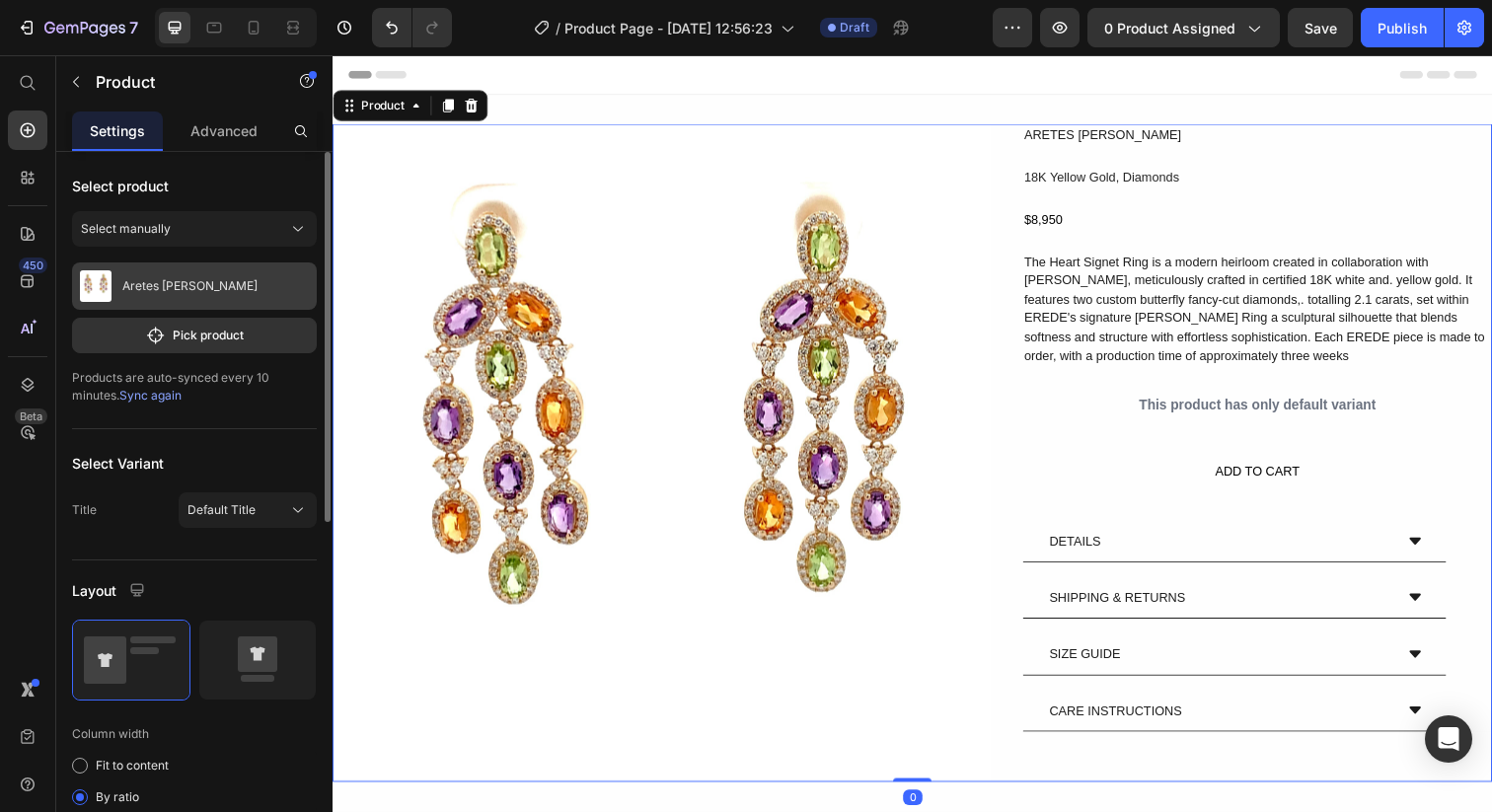 click on "Aretes [PERSON_NAME]" at bounding box center (194, 286) 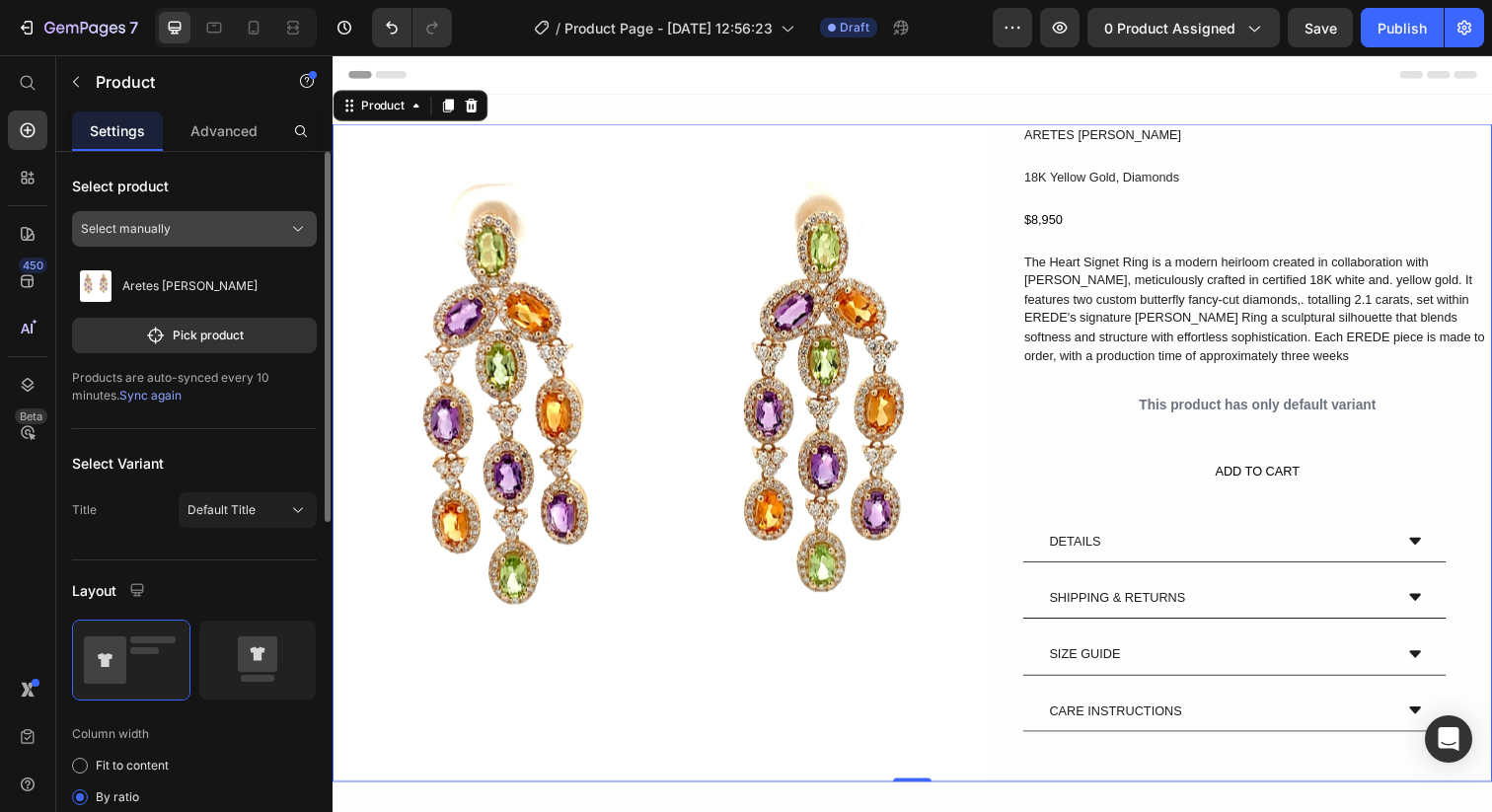 click on "Select manually" 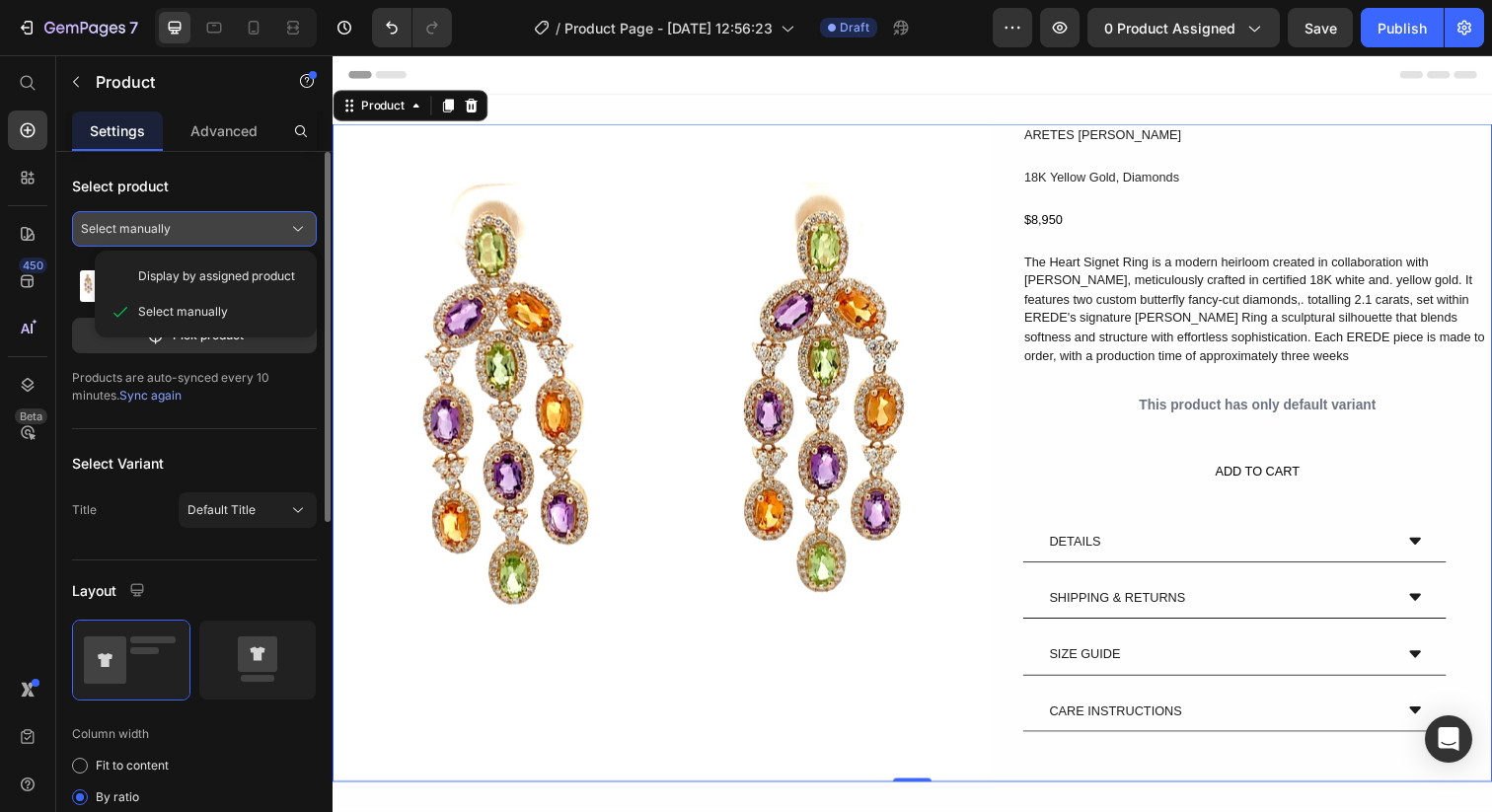 click on "Select manually" 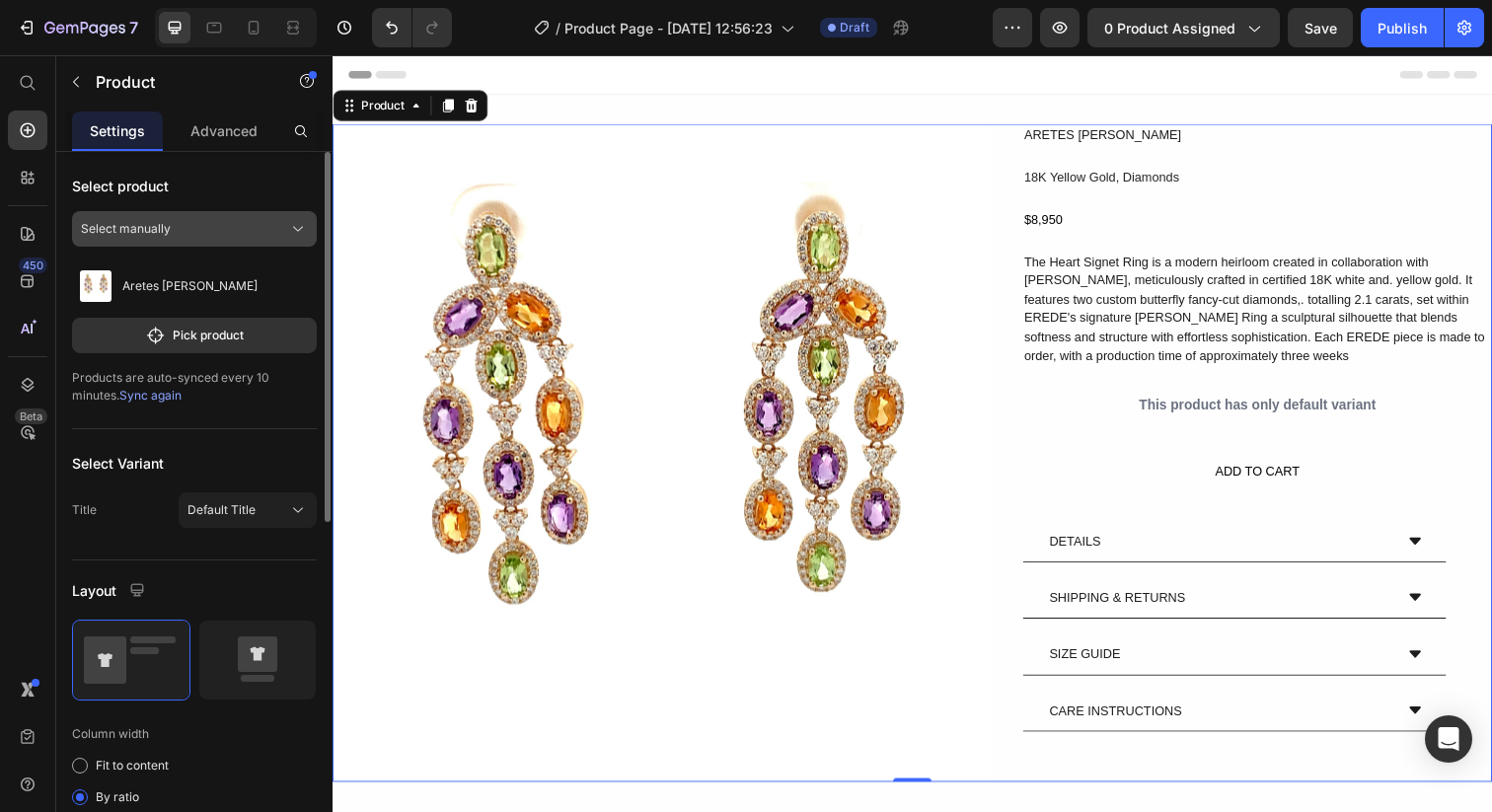 click on "Select manually" 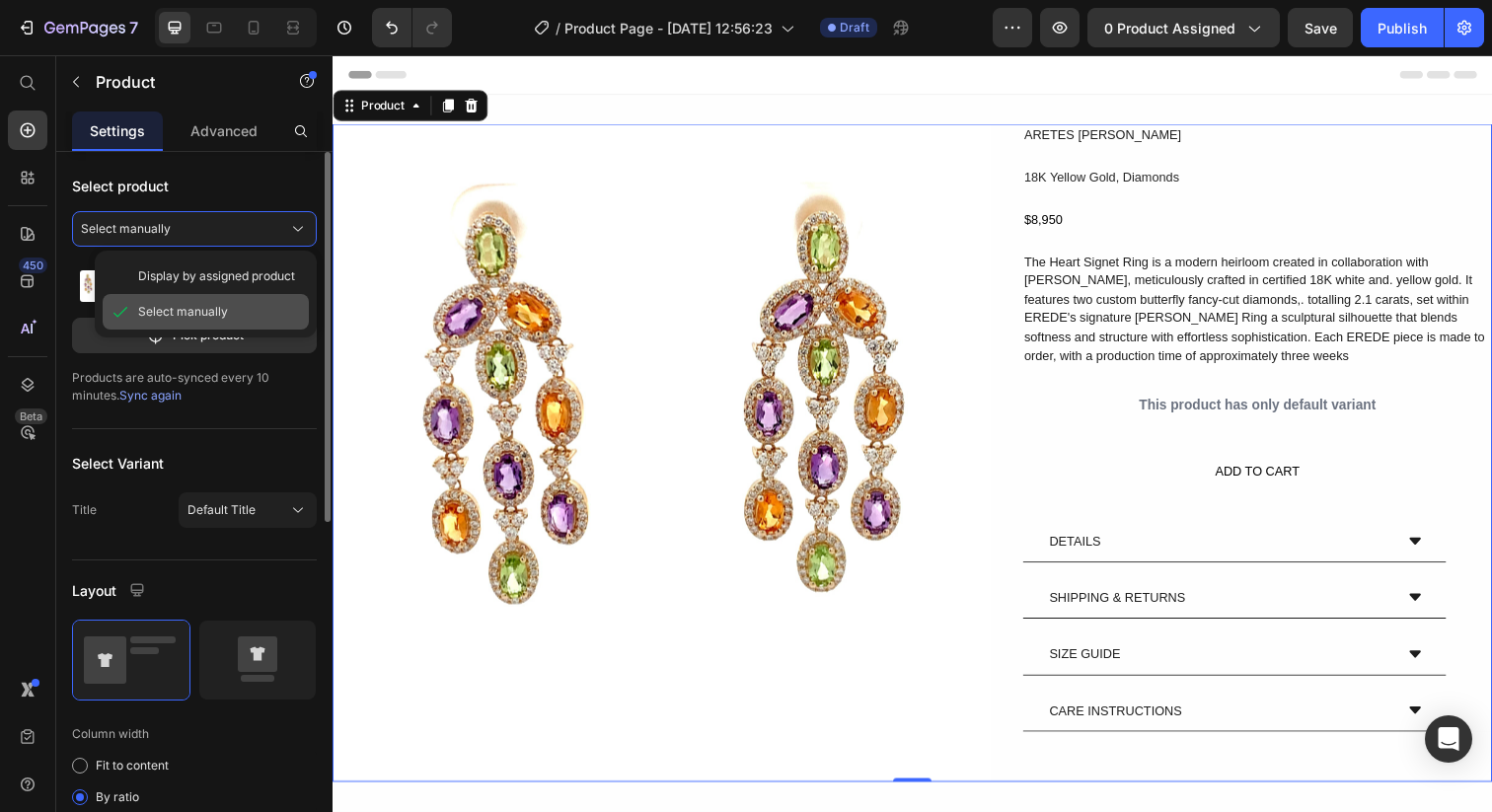 click on "Select manually" at bounding box center (219, 312) 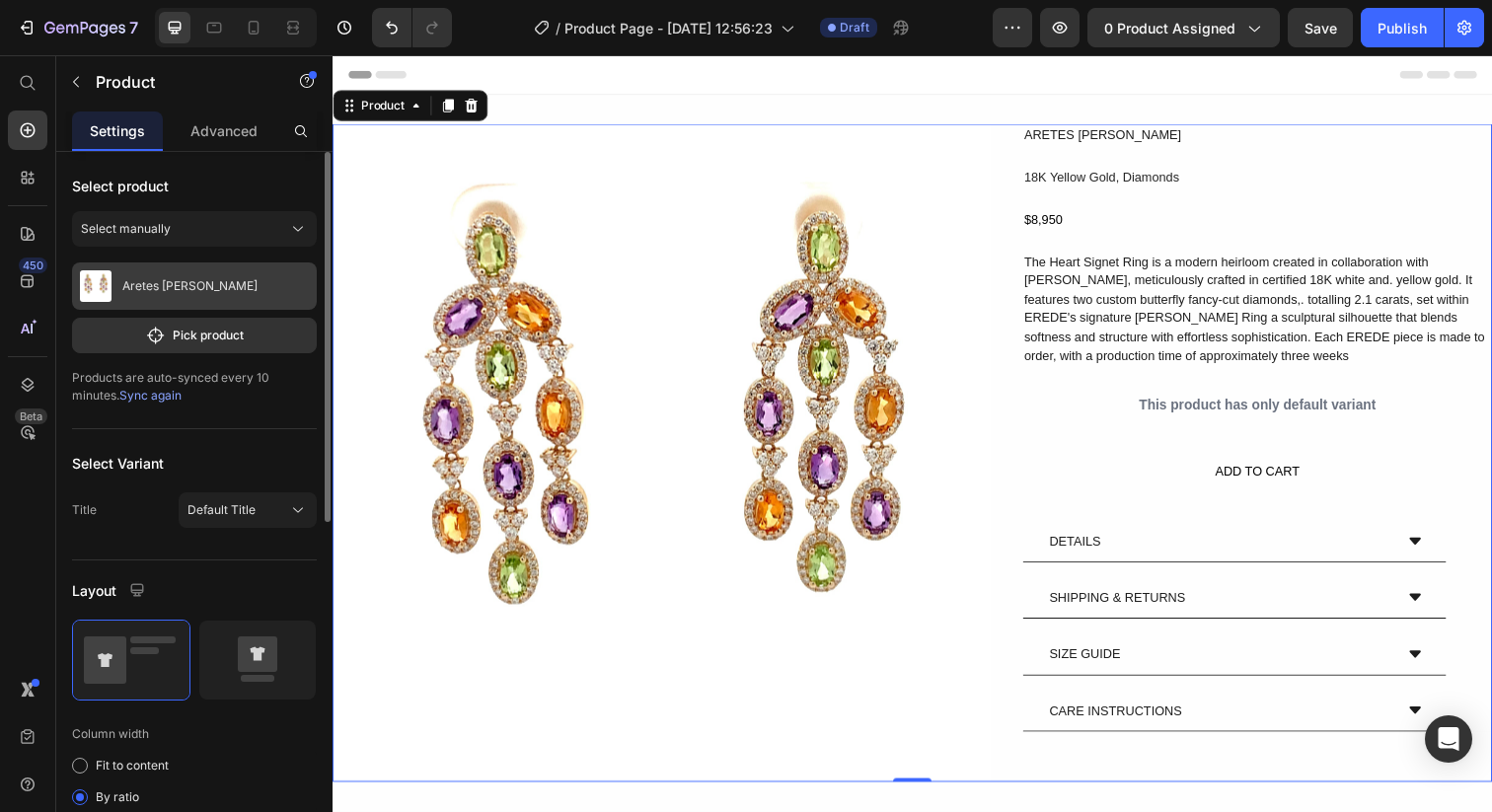 click on "Aretes [PERSON_NAME]" at bounding box center [194, 286] 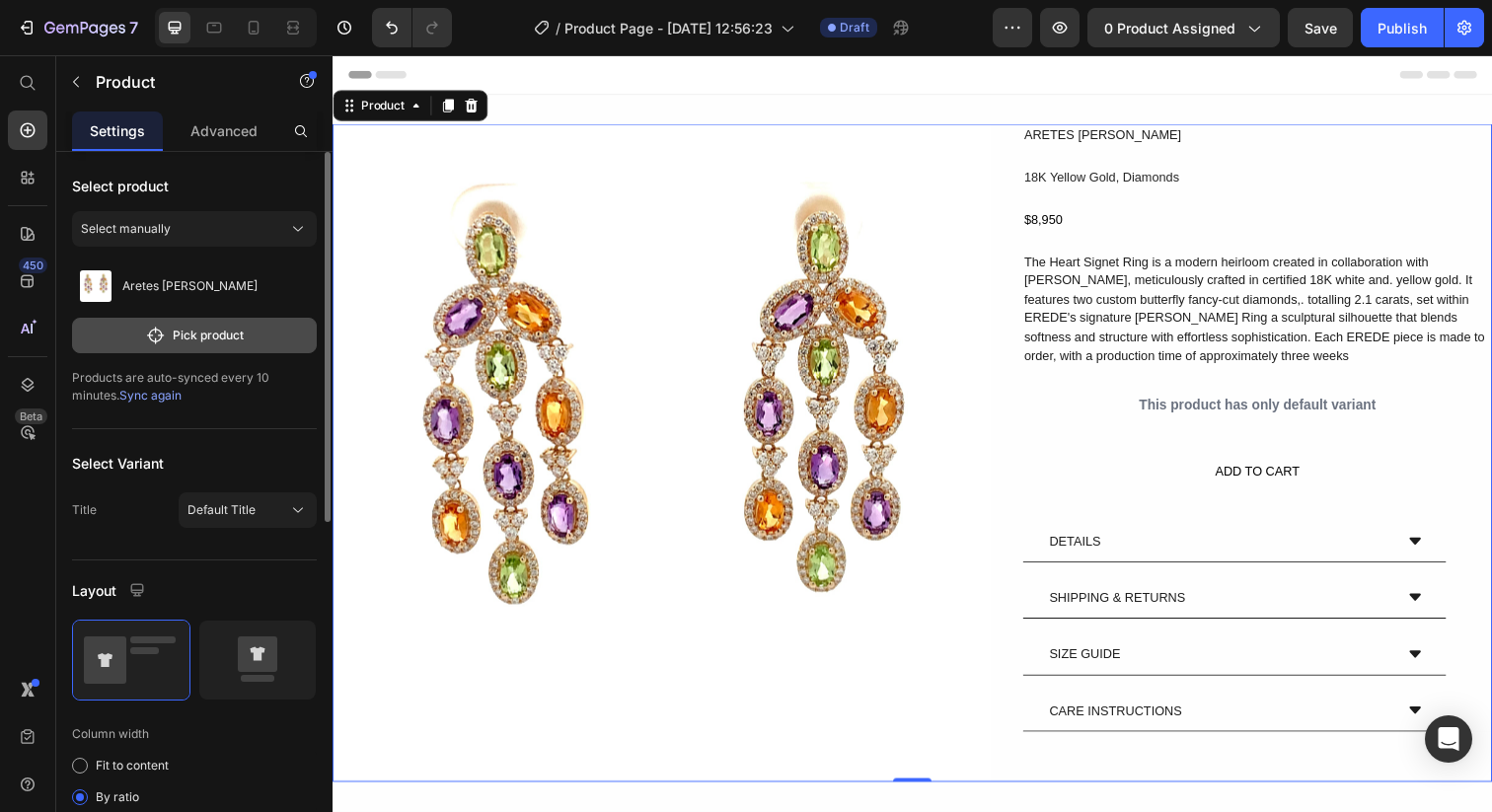 click on "Pick product" 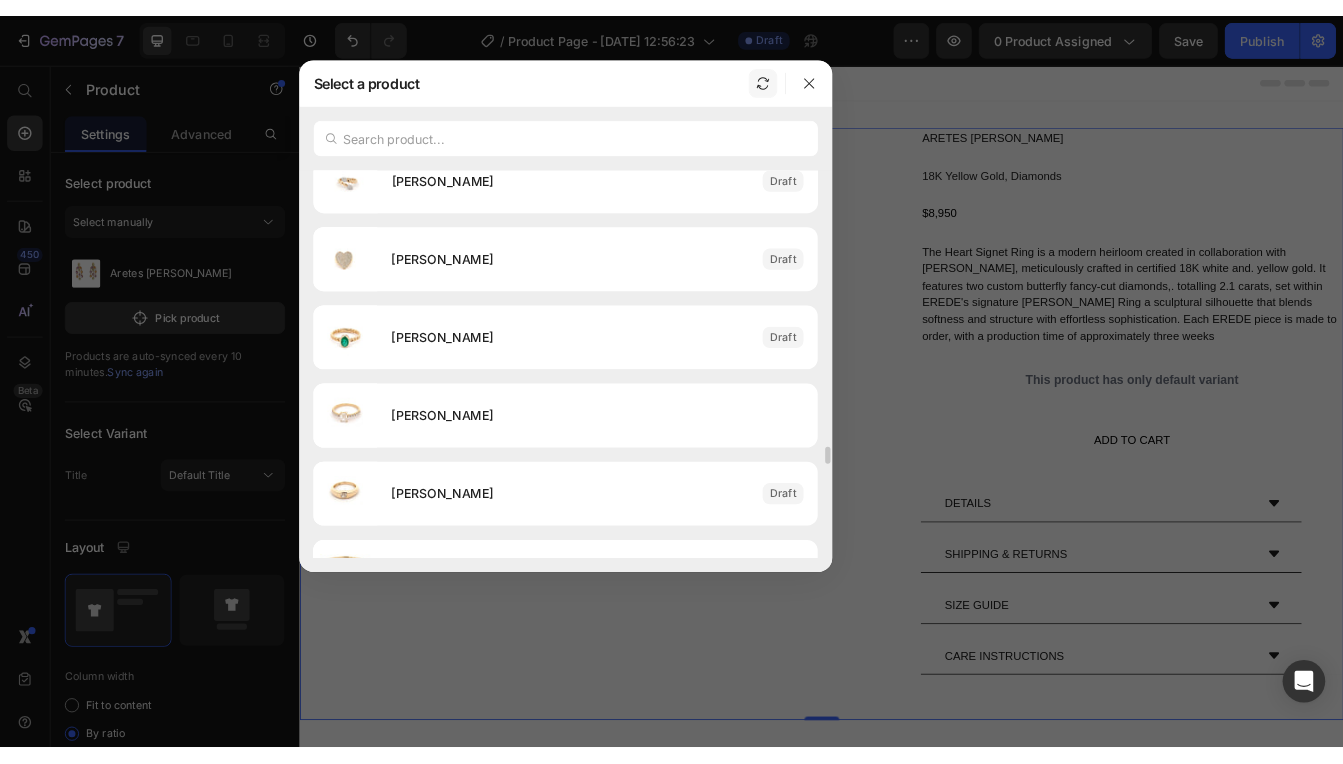 scroll, scrollTop: 8802, scrollLeft: 0, axis: vertical 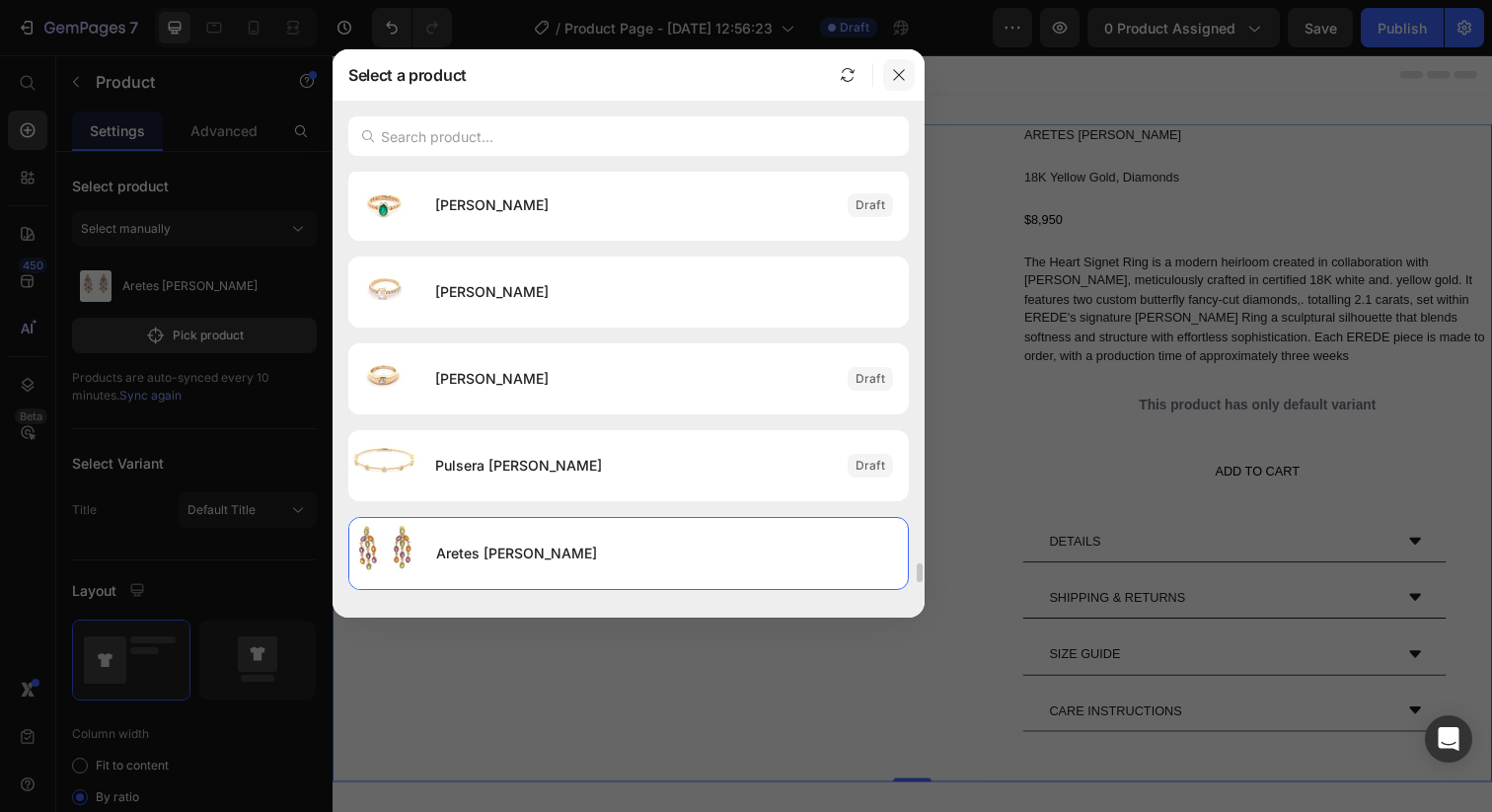 click at bounding box center (899, 75) 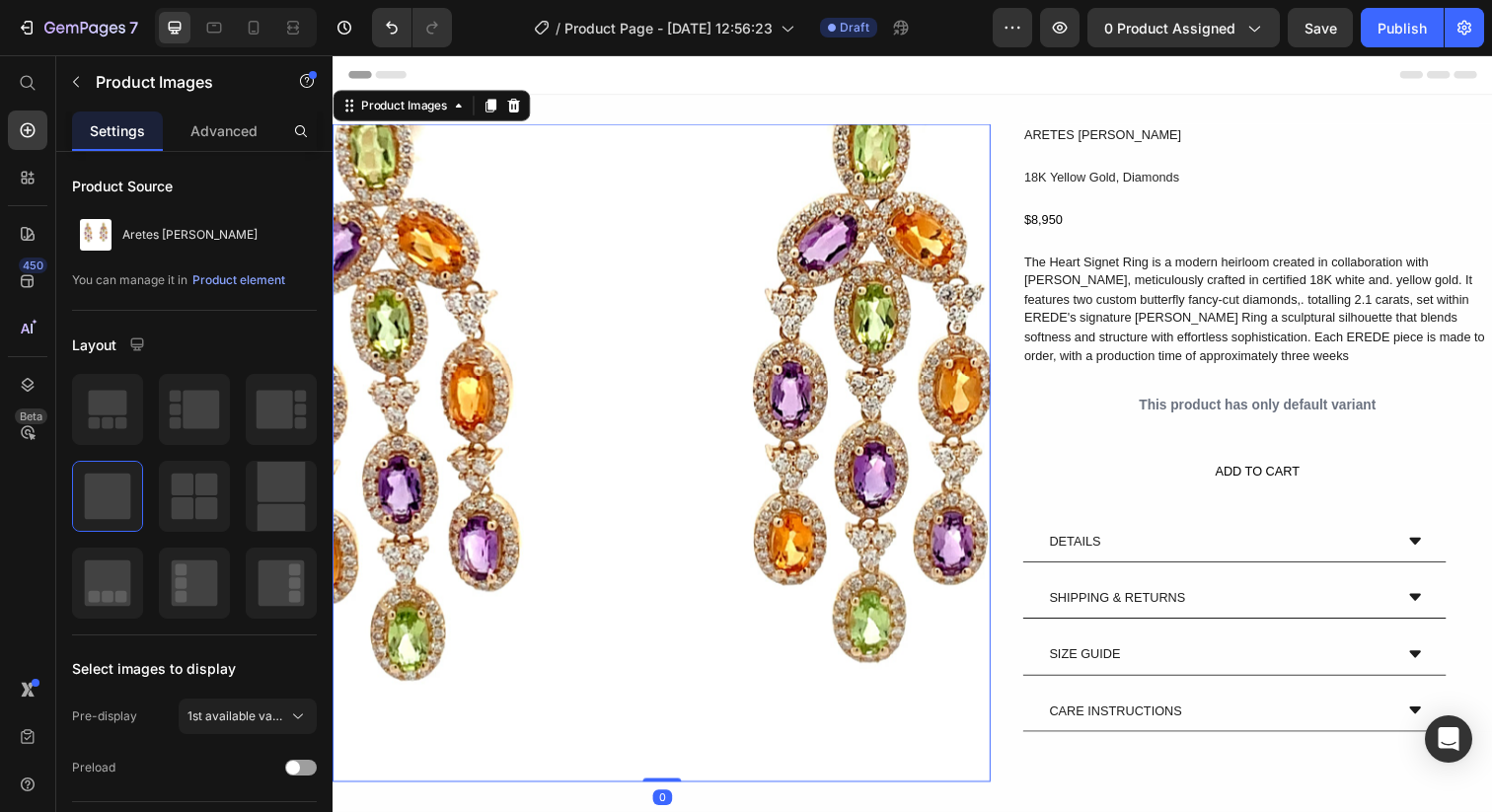 click at bounding box center [668, 461] 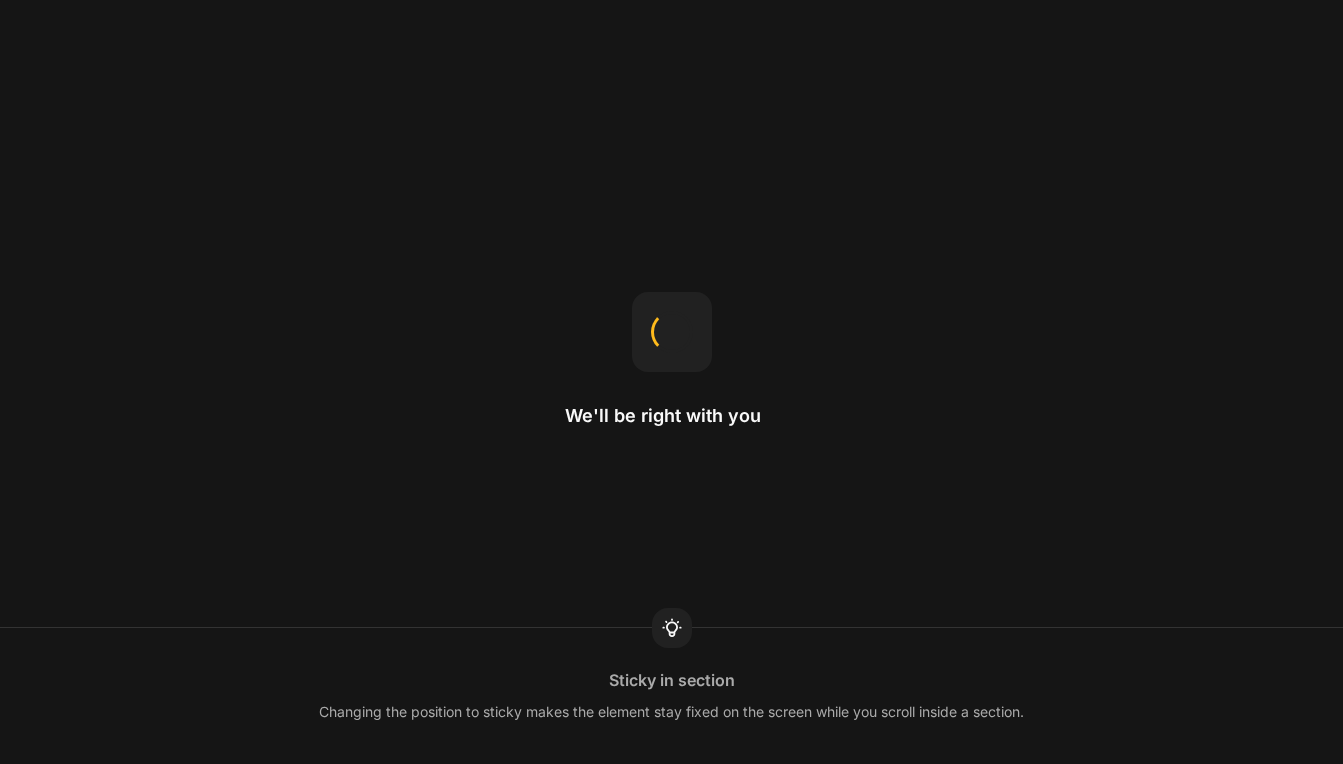 scroll, scrollTop: 0, scrollLeft: 0, axis: both 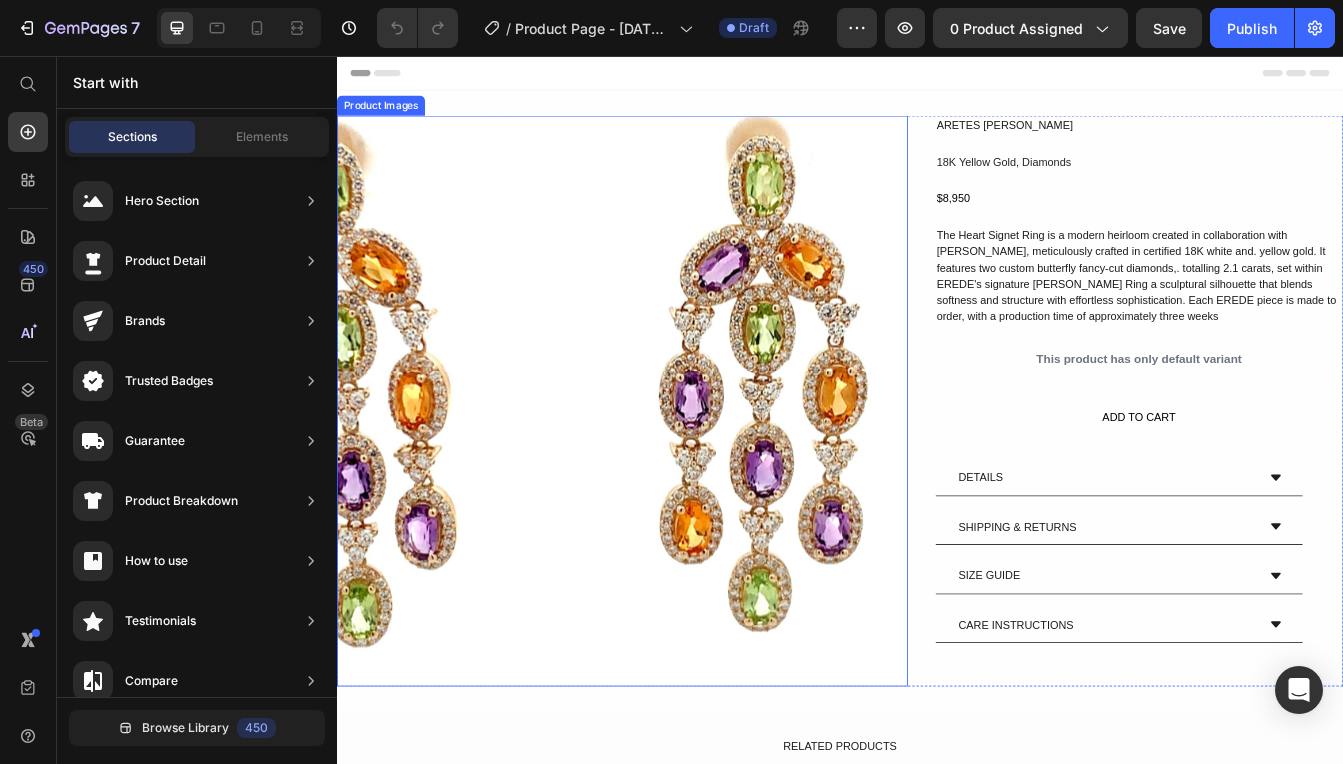 click at bounding box center (677, 467) 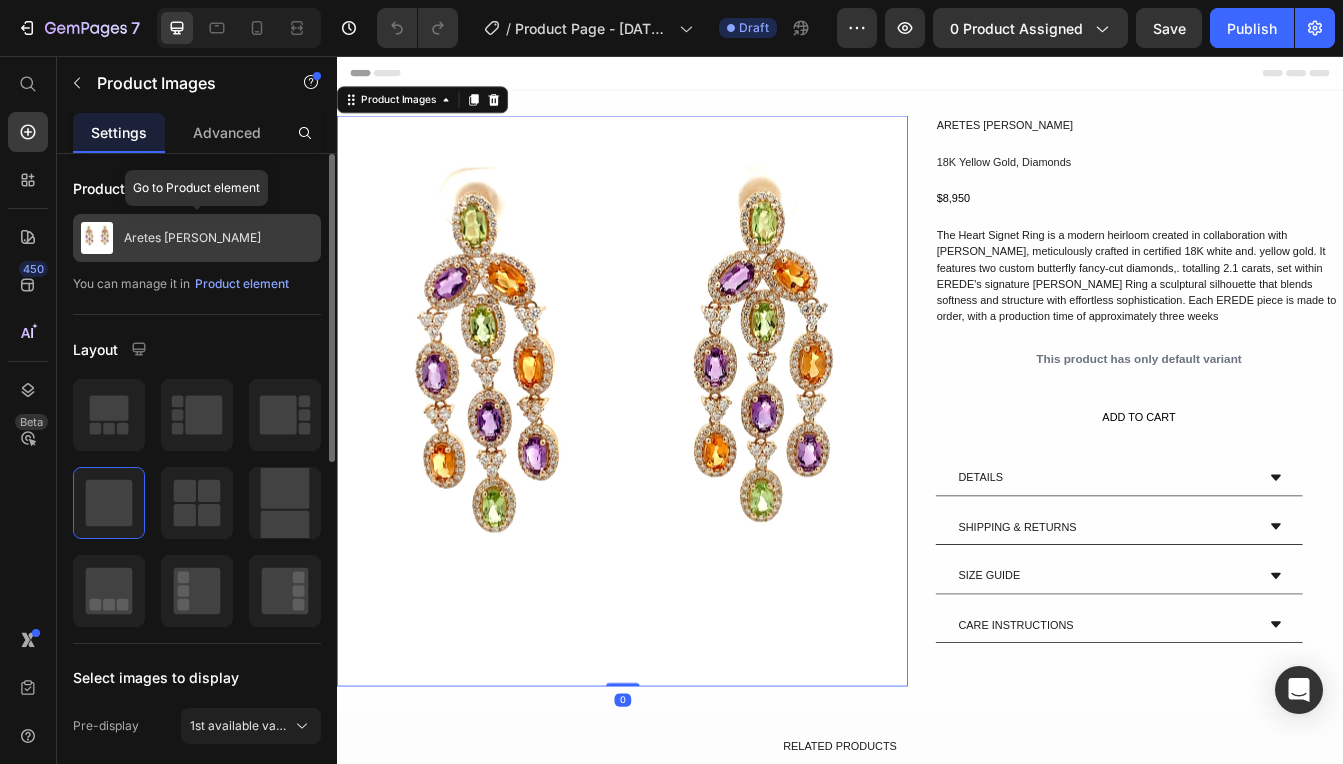 click on "Aretes [PERSON_NAME]" at bounding box center (197, 238) 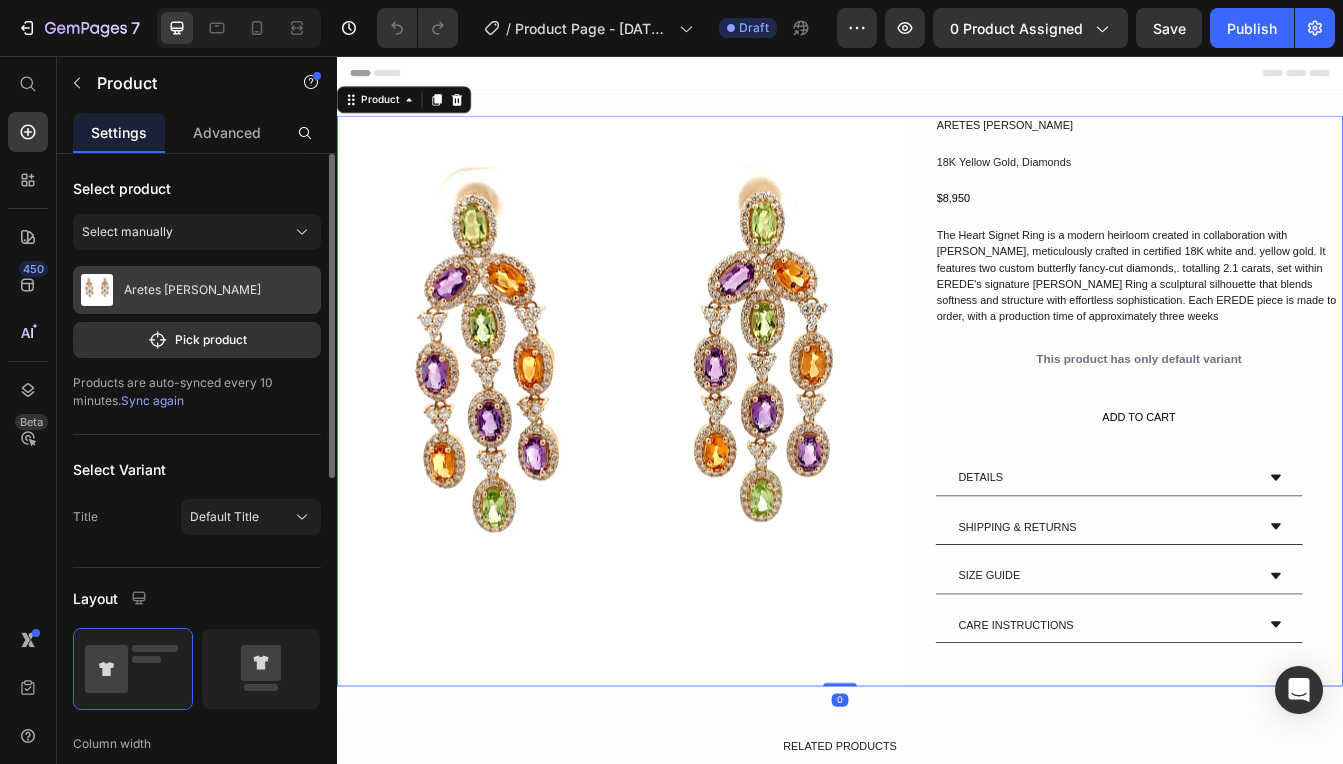 click on "Aretes [PERSON_NAME]" at bounding box center (197, 290) 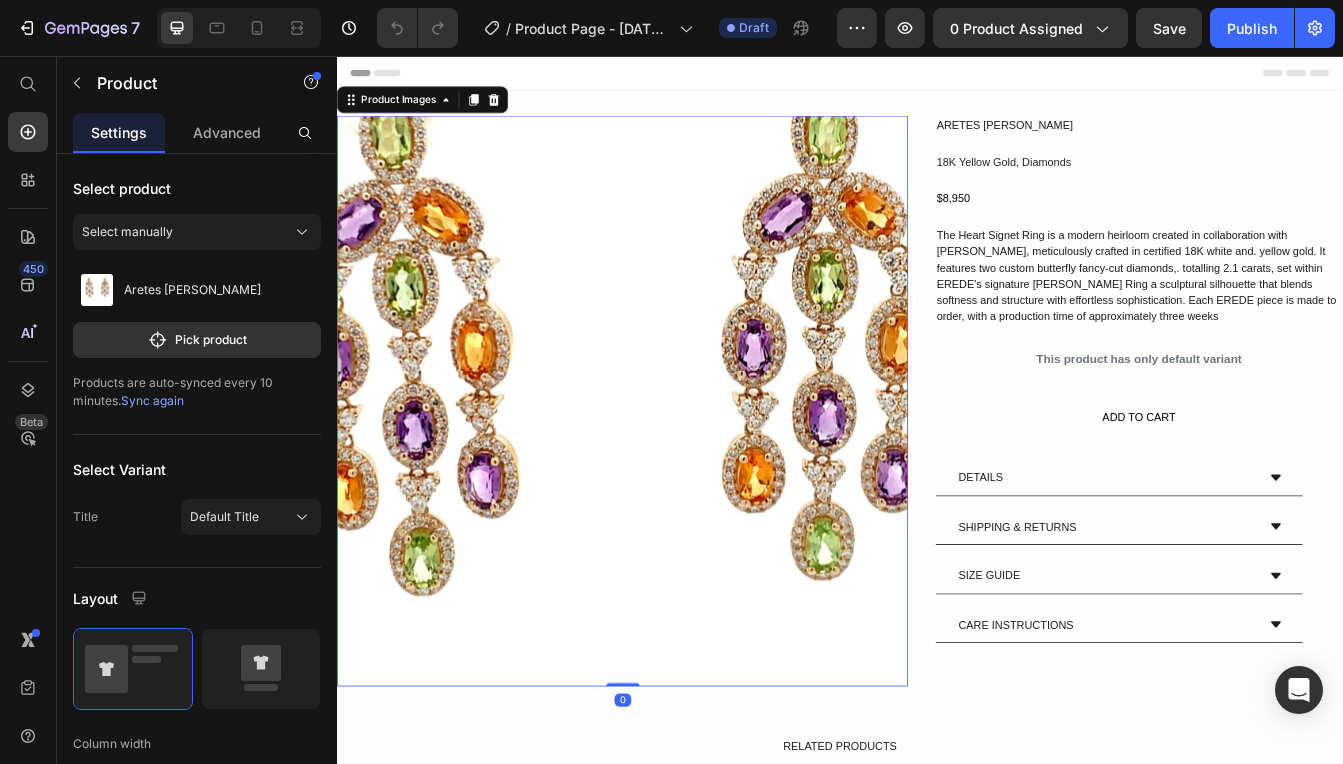 click at bounding box center (677, 467) 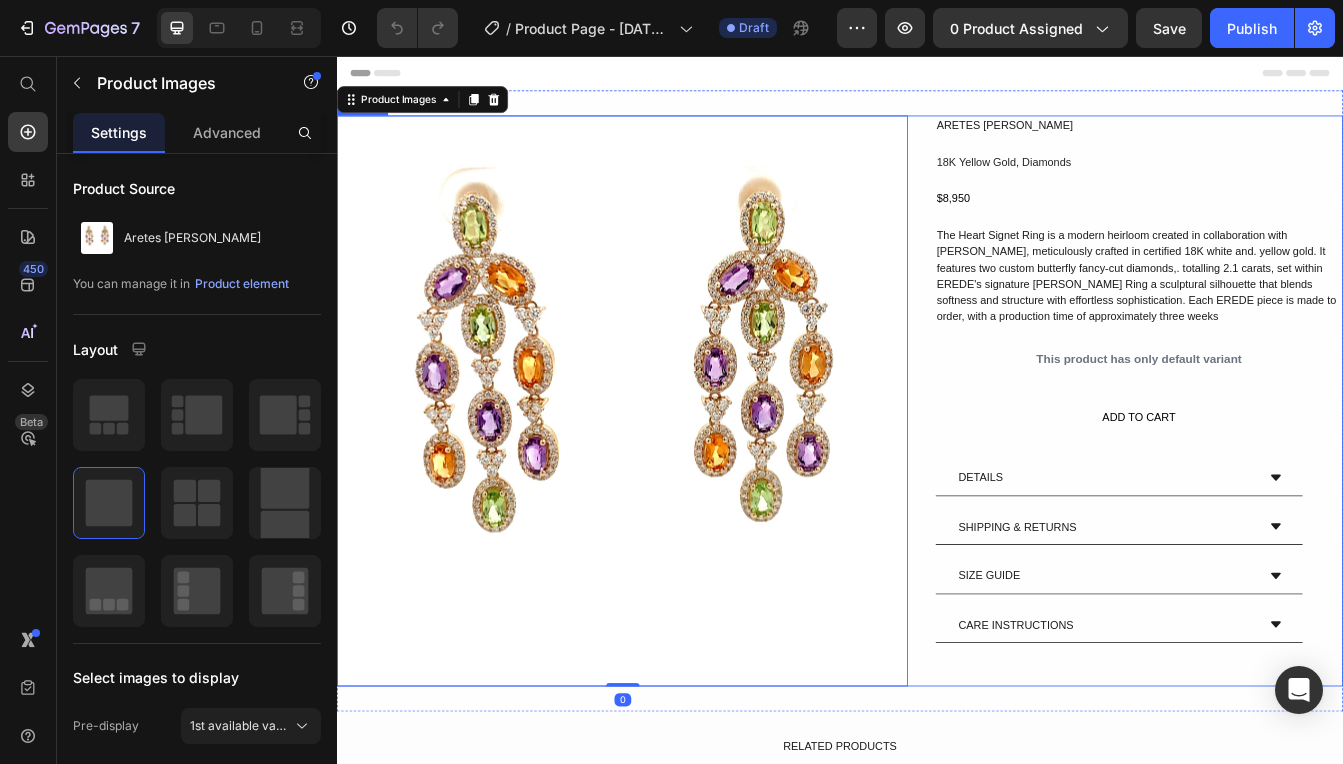 click on "ARETES NIDIA Text Block 18K Yellow Gold, Diamonds Text Block $8,950 Text Block The Heart Signet Ring is a modern heirloom created in collaboration with Juliana Salazar, meticulously crafted in certified 18K white and. yellow gold. It features two custom butterfly fancy-cut diamonds,. totalling 2.1 carats, set within EREDE's signature Billow Ring  a sculptural silhouette that blends softness and structure with effortless sophistication. Each EREDE piece is made to order, with a production time of approximately three weeks Text Block This product has only default variant Product Variants & Swatches ADD TO CART Text Block
DETAILS
SHIPPING & RETURNS
SIZE GUIDE
CARE INSTRUCTIONS Accordion Row" at bounding box center [1293, 467] 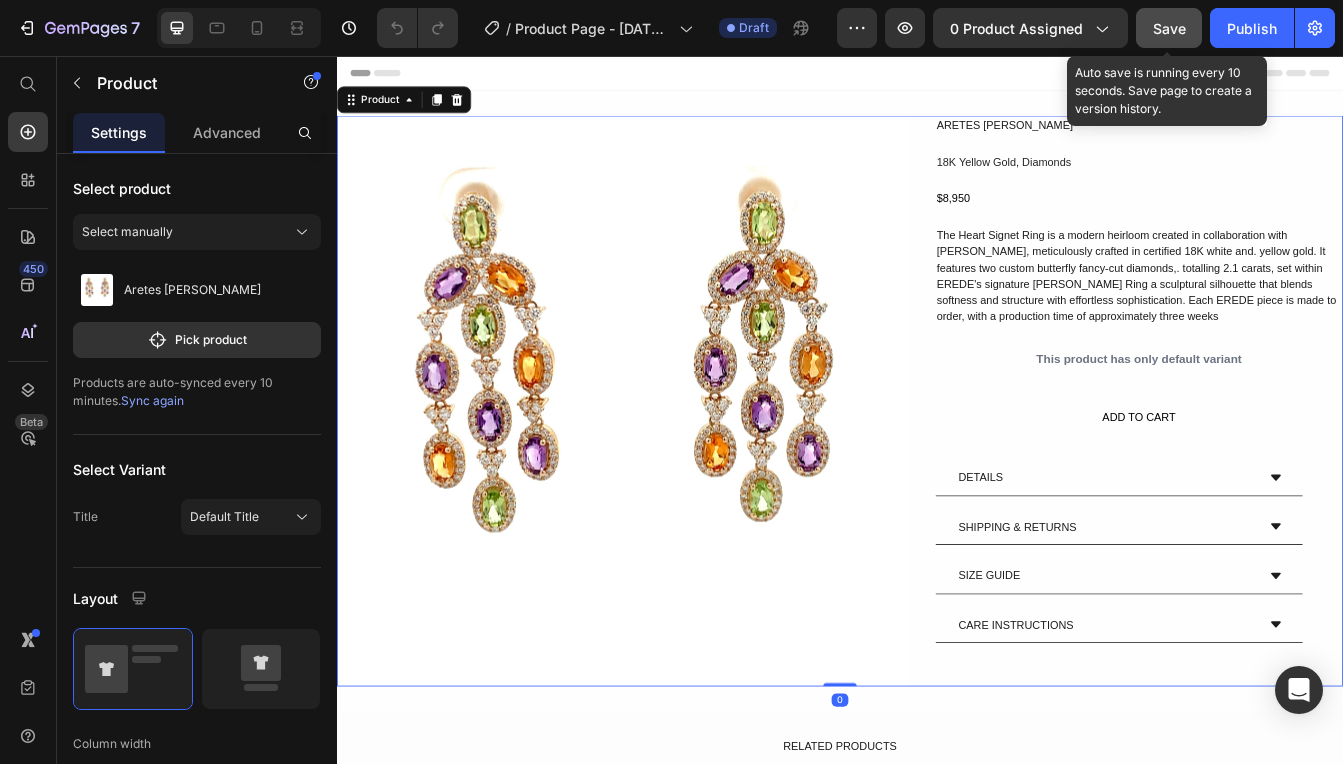 click on "Save" at bounding box center [1169, 28] 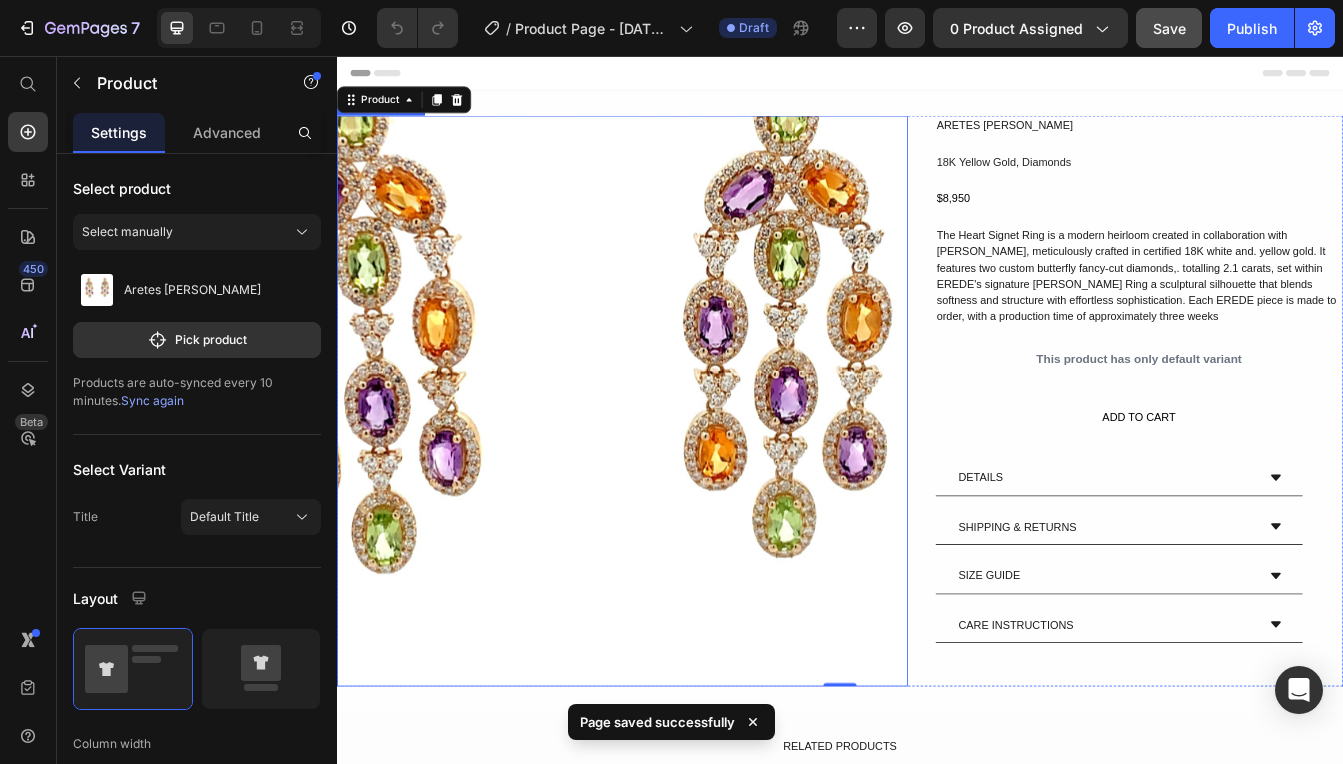 click at bounding box center [677, 467] 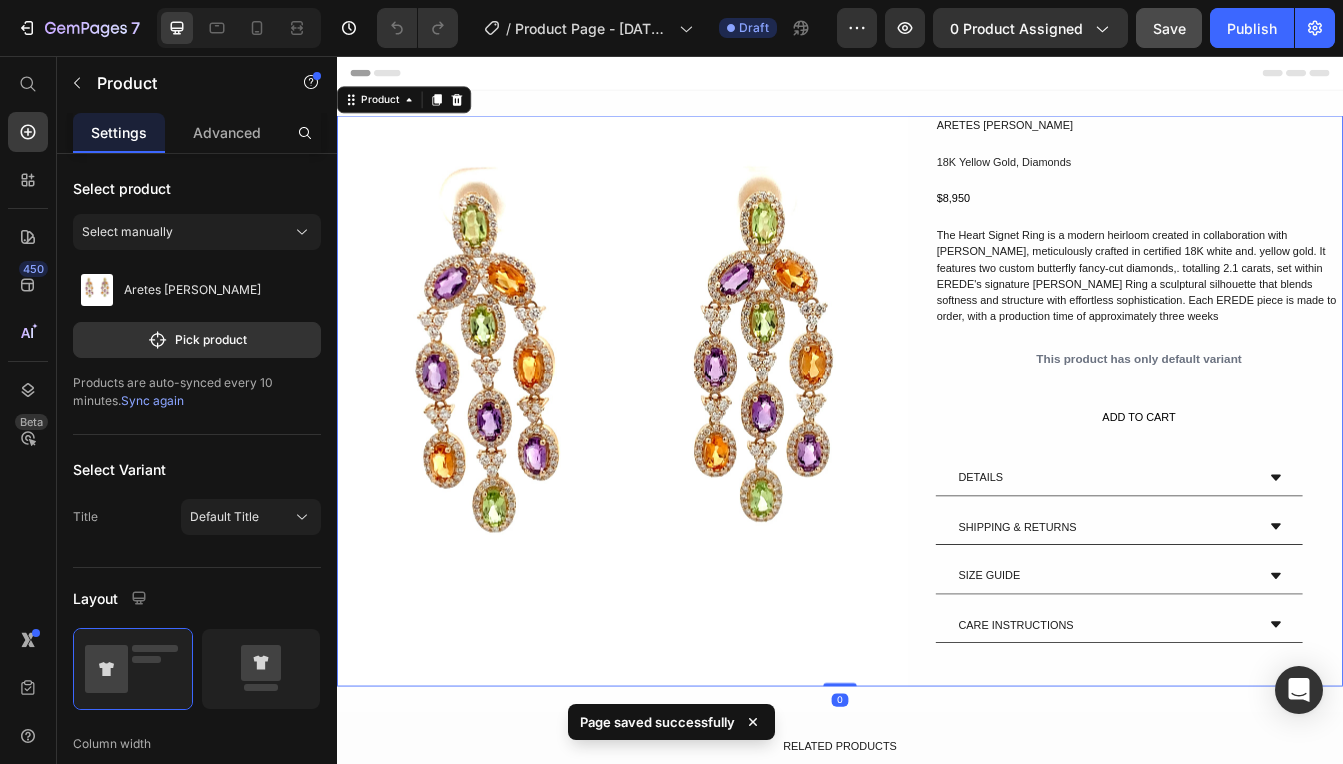 click on "ARETES NIDIA Text Block 18K Yellow Gold, Diamonds Text Block $8,950 Text Block The Heart Signet Ring is a modern heirloom created in collaboration with Juliana Salazar, meticulously crafted in certified 18K white and. yellow gold. It features two custom butterfly fancy-cut diamonds,. totalling 2.1 carats, set within EREDE's signature Billow Ring  a sculptural silhouette that blends softness and structure with effortless sophistication. Each EREDE piece is made to order, with a production time of approximately three weeks Text Block This product has only default variant Product Variants & Swatches ADD TO CART Text Block
DETAILS
SHIPPING & RETURNS
SIZE GUIDE
CARE INSTRUCTIONS Accordion Row" at bounding box center [1293, 467] 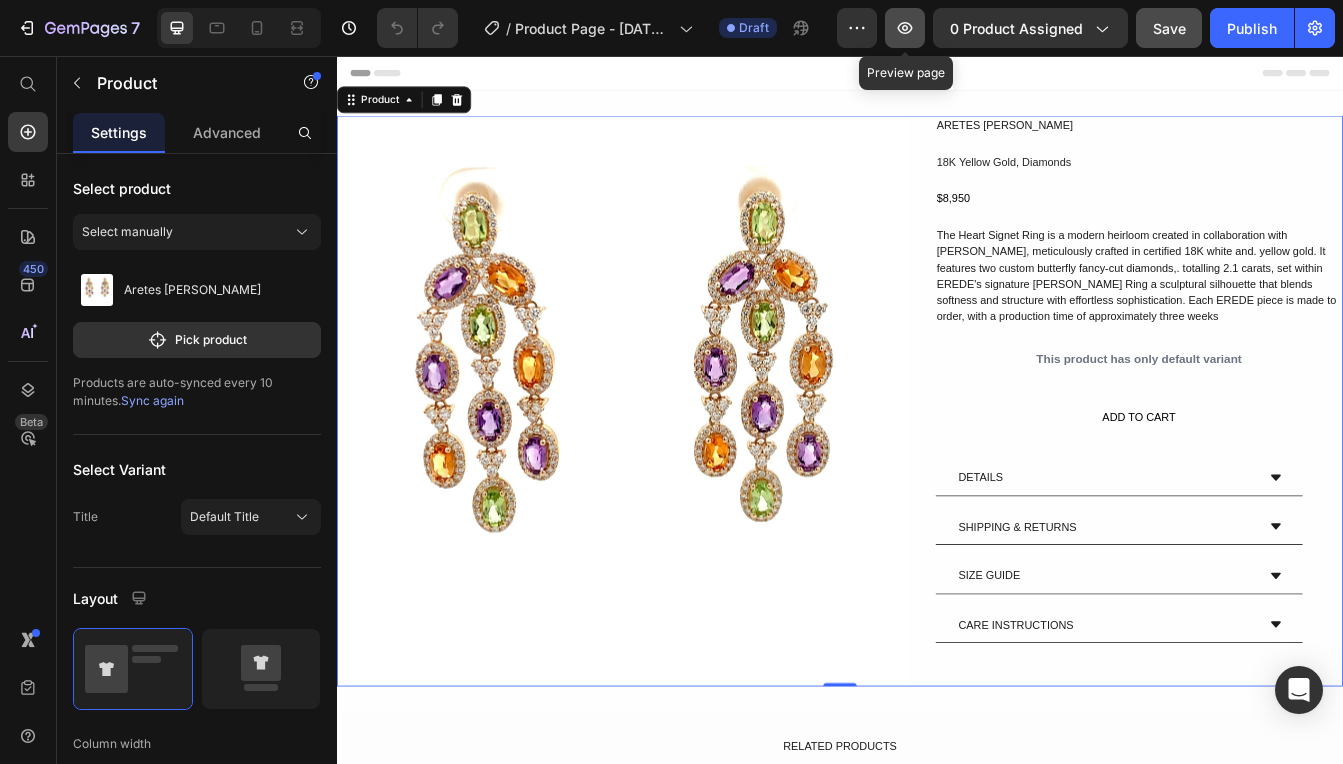 click 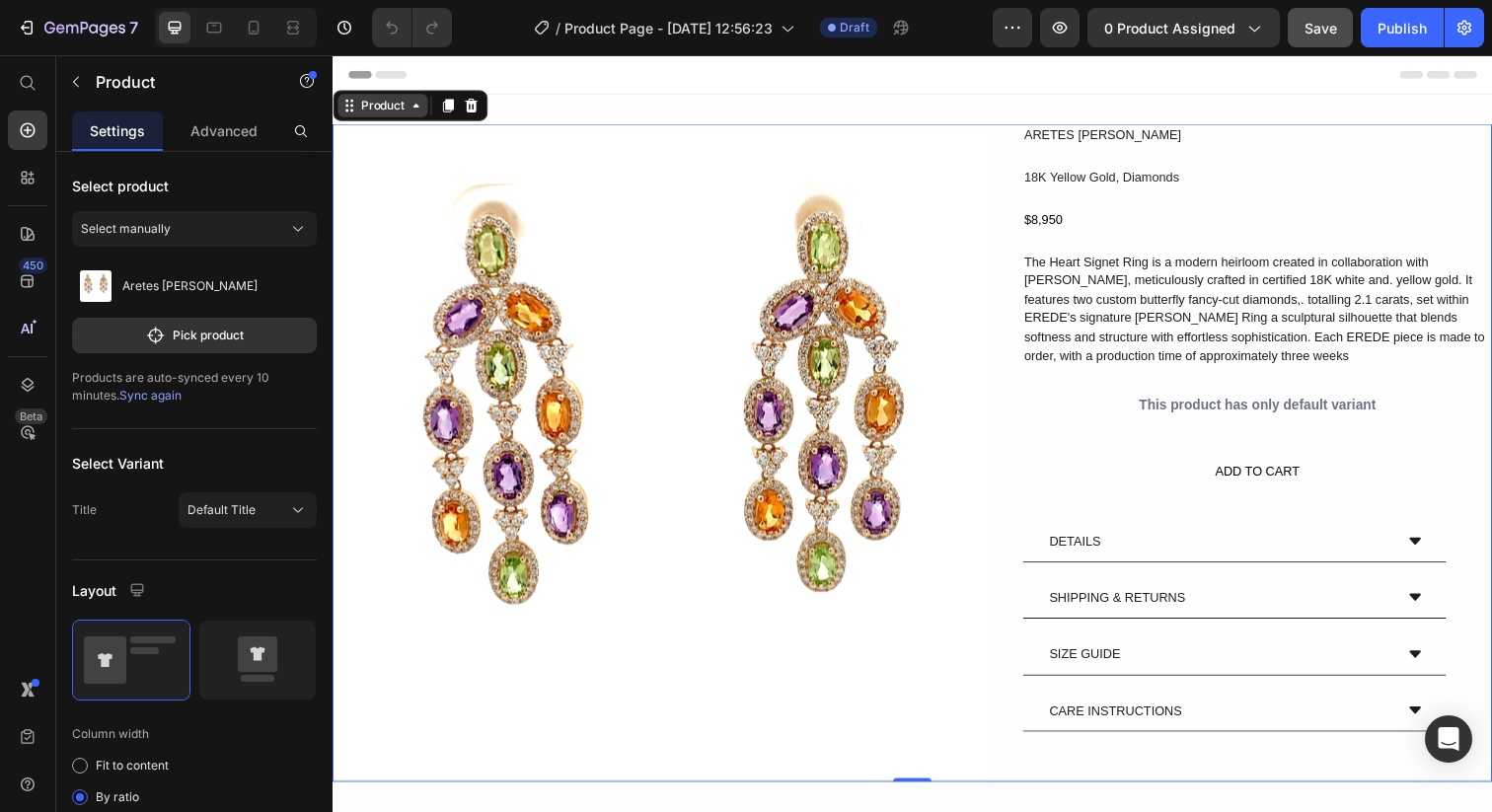 click on "Product" at bounding box center (383, 107) 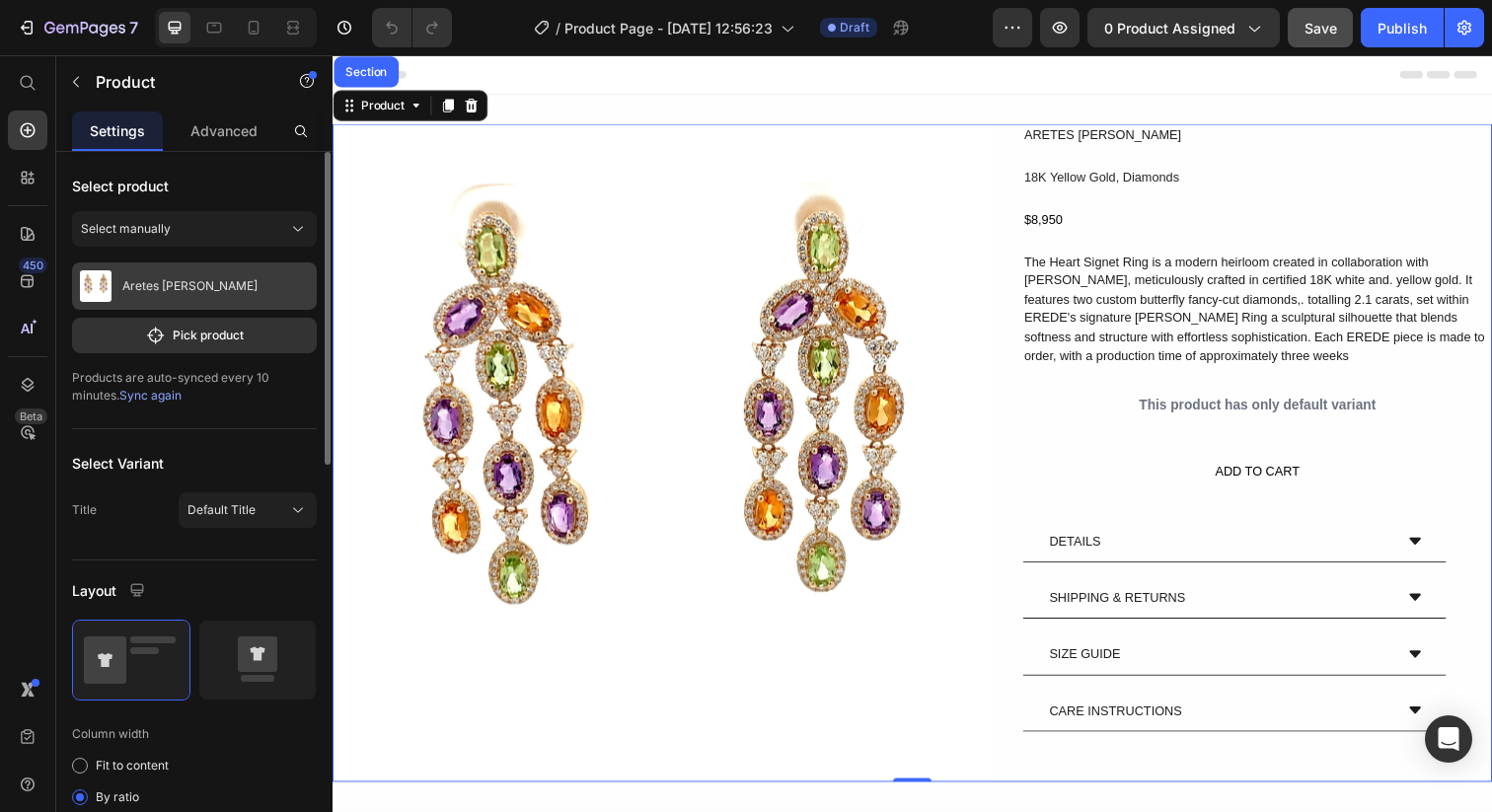click on "Aretes [PERSON_NAME]" at bounding box center [194, 286] 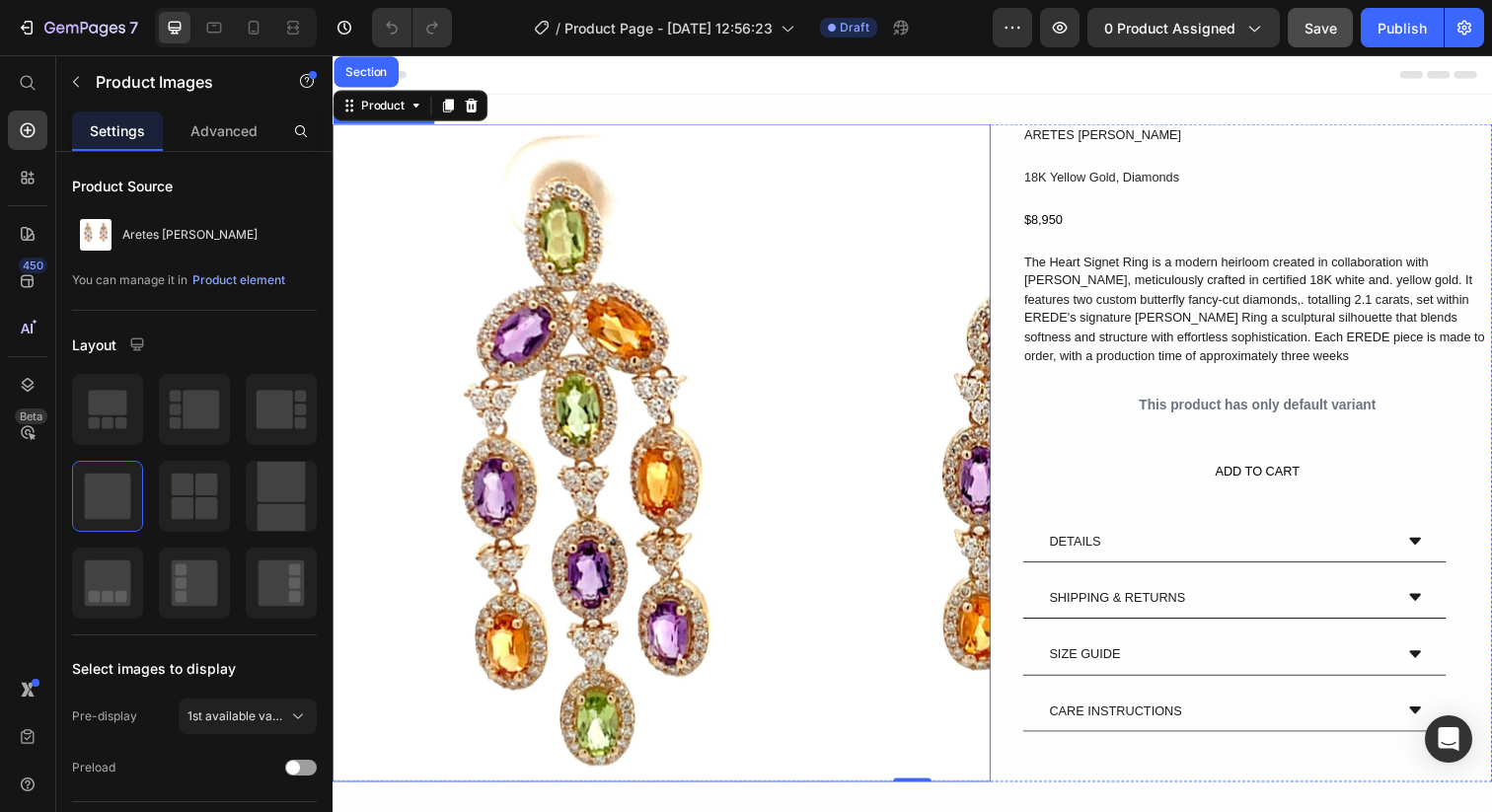 click at bounding box center (668, 461) 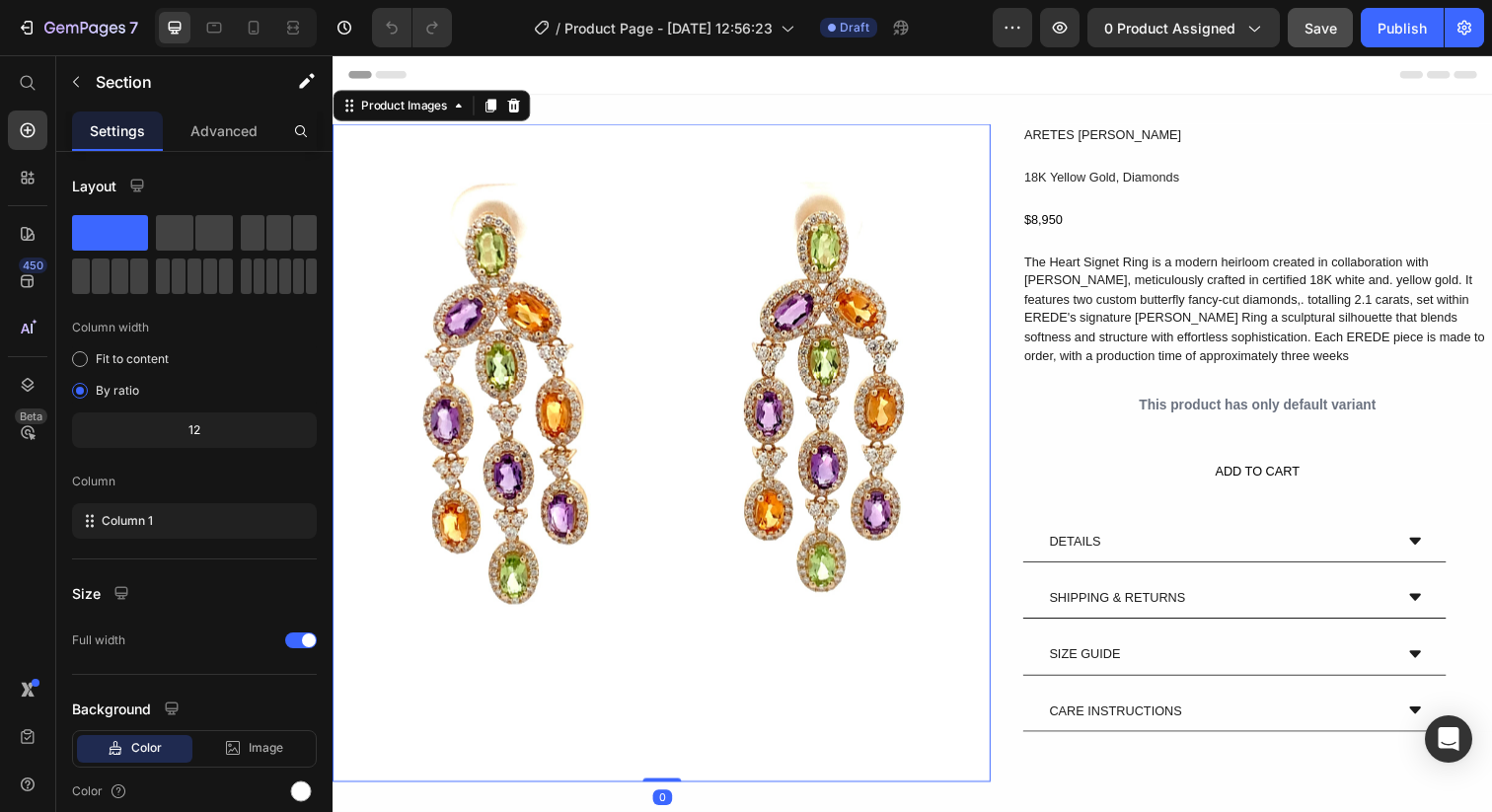 click on "Product Images   0 ARETES NIDIA Text Block 18K Yellow Gold, Diamonds Text Block $8,950 Text Block The Heart Signet Ring is a modern heirloom created in collaboration with Juliana Salazar, meticulously crafted in certified 18K white and. yellow gold. It features two custom butterfly fancy-cut diamonds,. totalling 2.1 carats, set within EREDE's signature Billow Ring  a sculptural silhouette that blends softness and structure with effortless sophistication. Each EREDE piece is made to order, with a production time of approximately three weeks Text Block This product has only default variant Product Variants & Swatches ADD TO CART Text Block
DETAILS
SHIPPING & RETURNS
SIZE GUIDE
CARE INSTRUCTIONS Accordion Row Product Section 1" at bounding box center [925, 461] 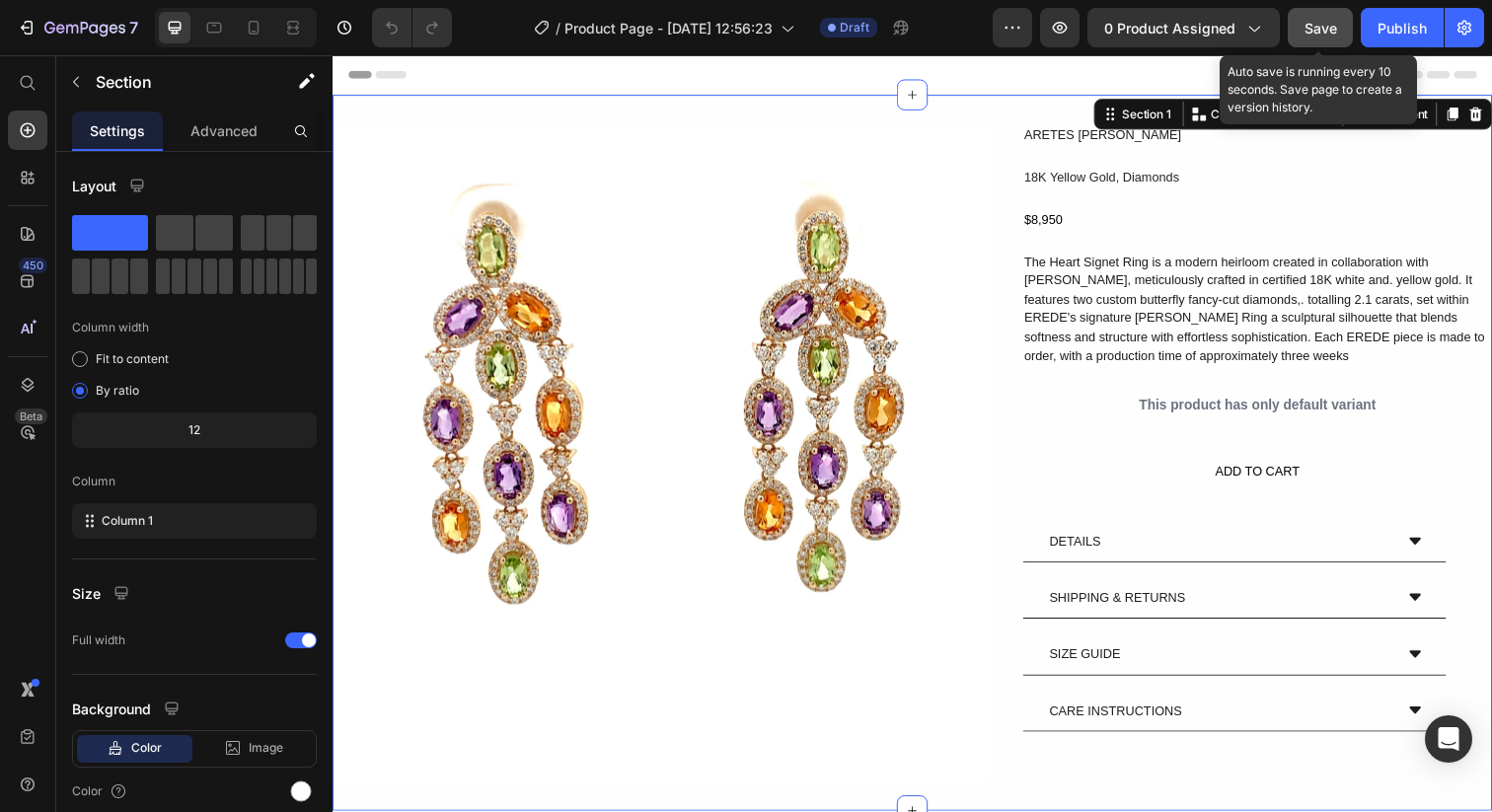 click on "Save" 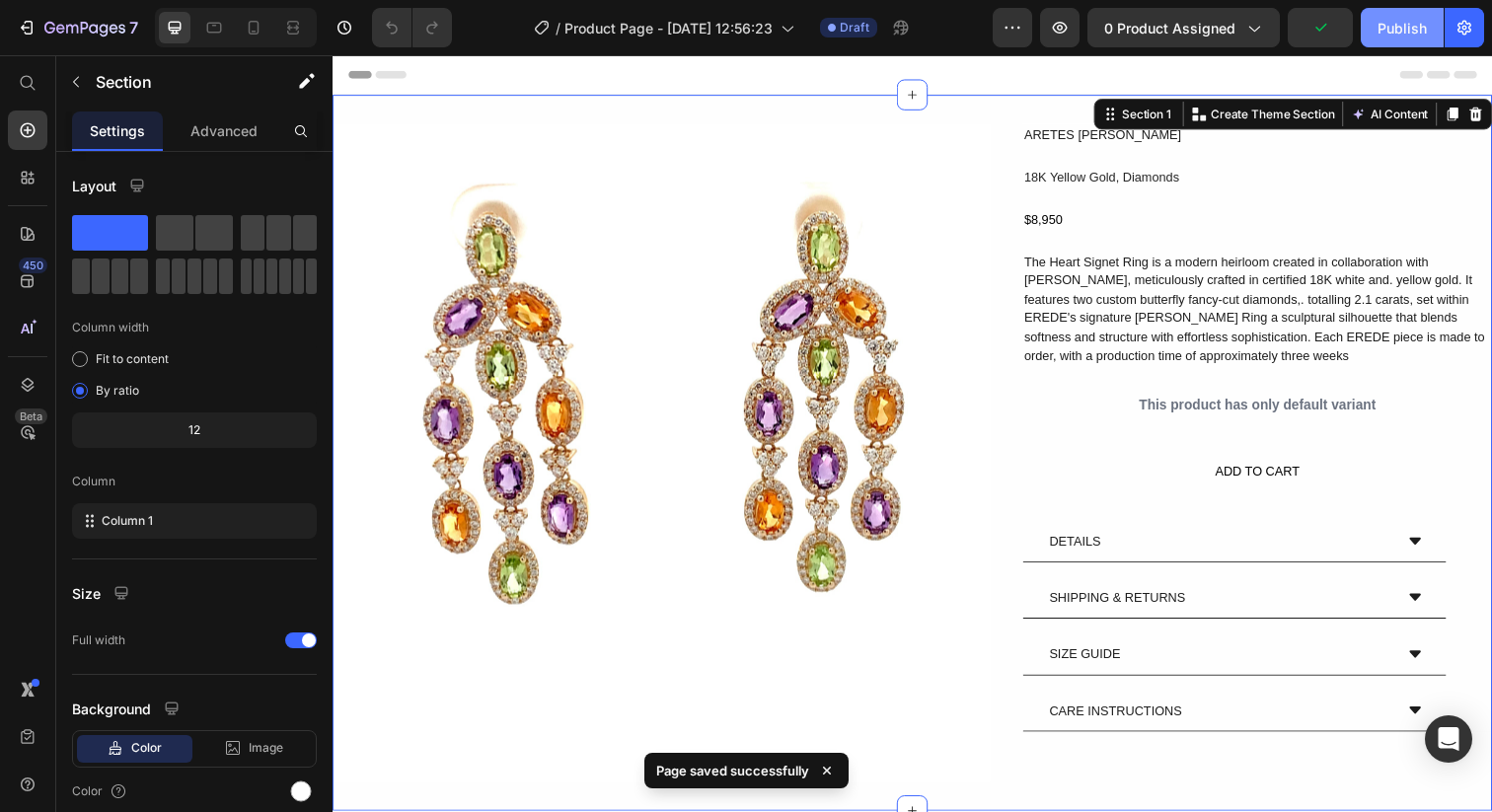 type 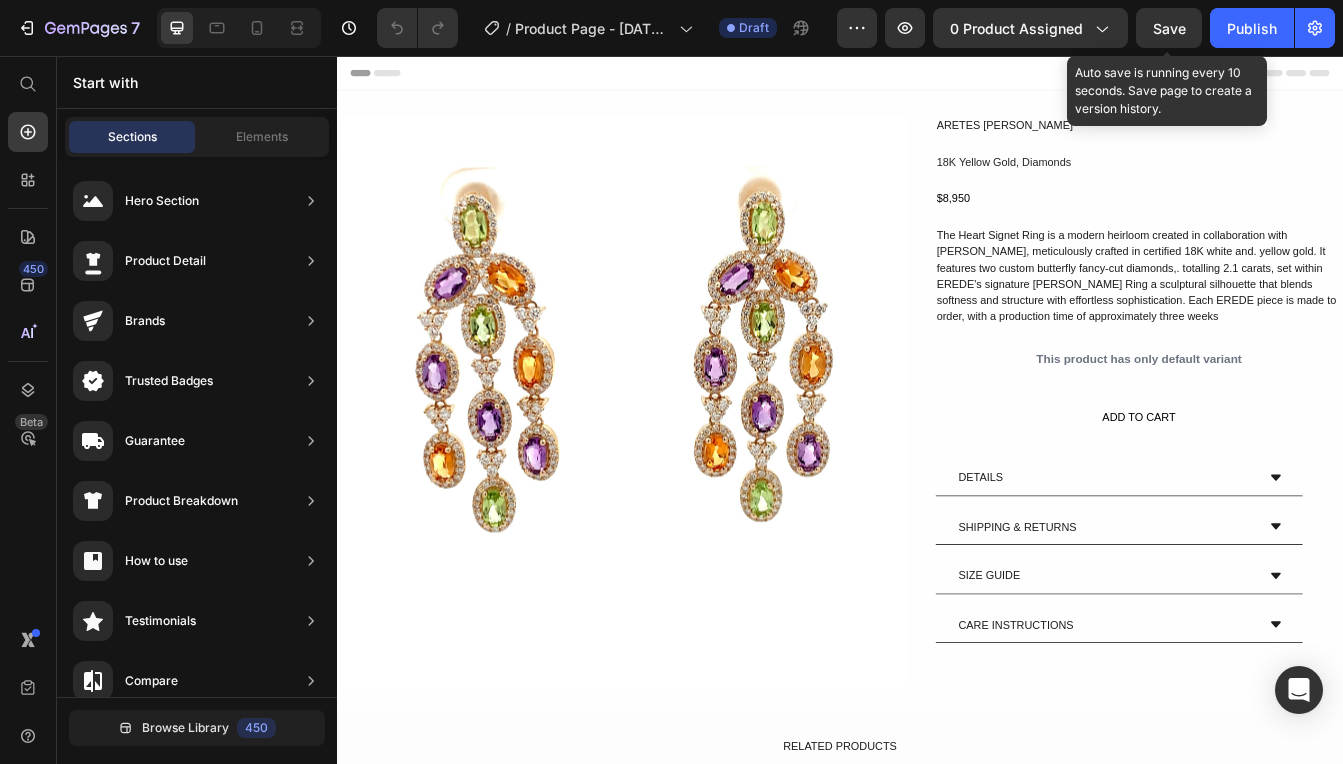 click on "Save" at bounding box center [1169, 28] 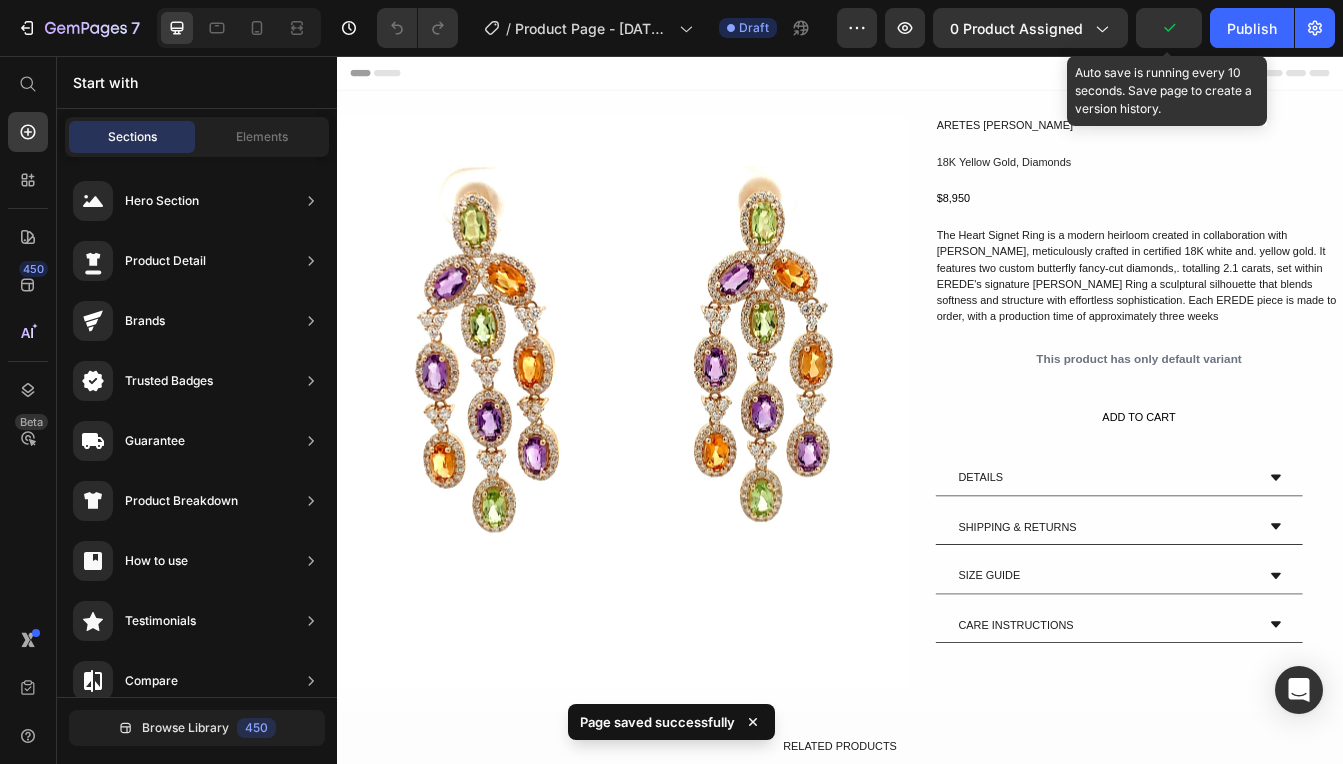 click 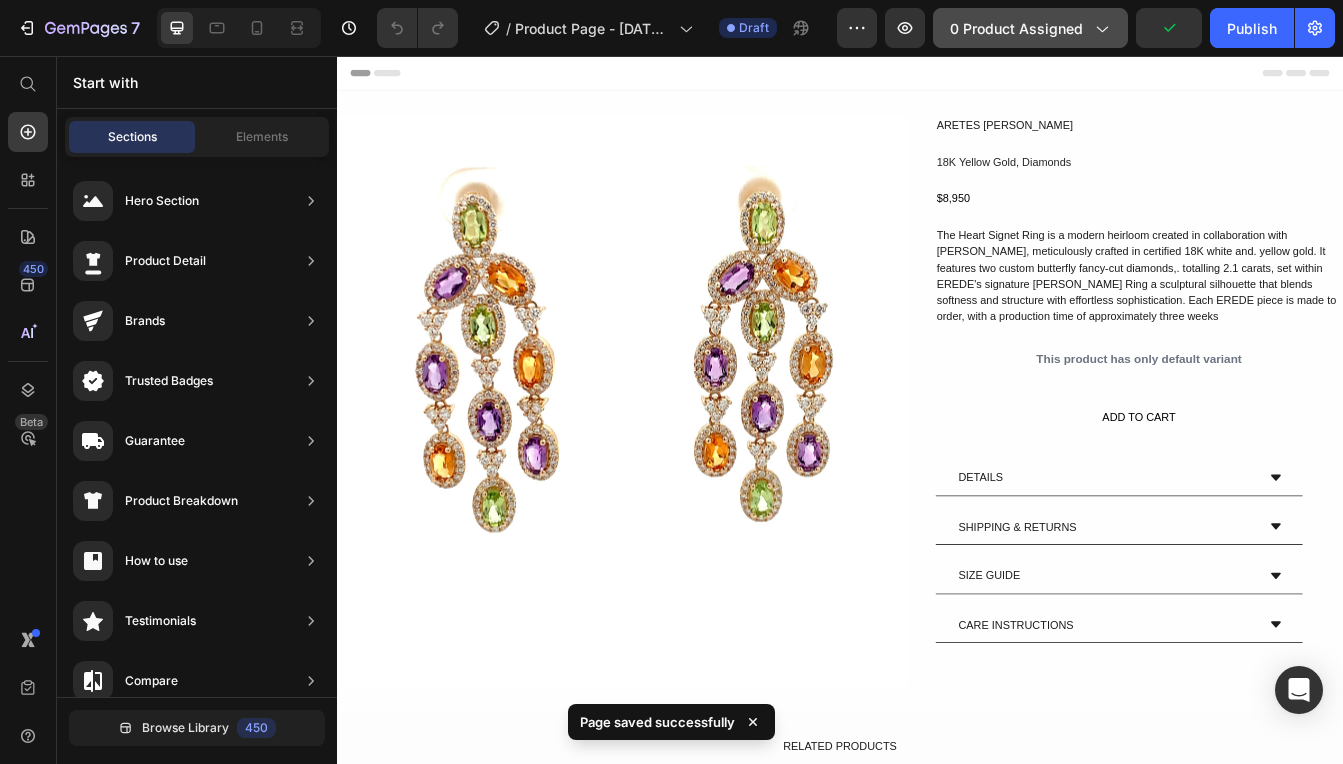 click on "0 product assigned" at bounding box center (1030, 28) 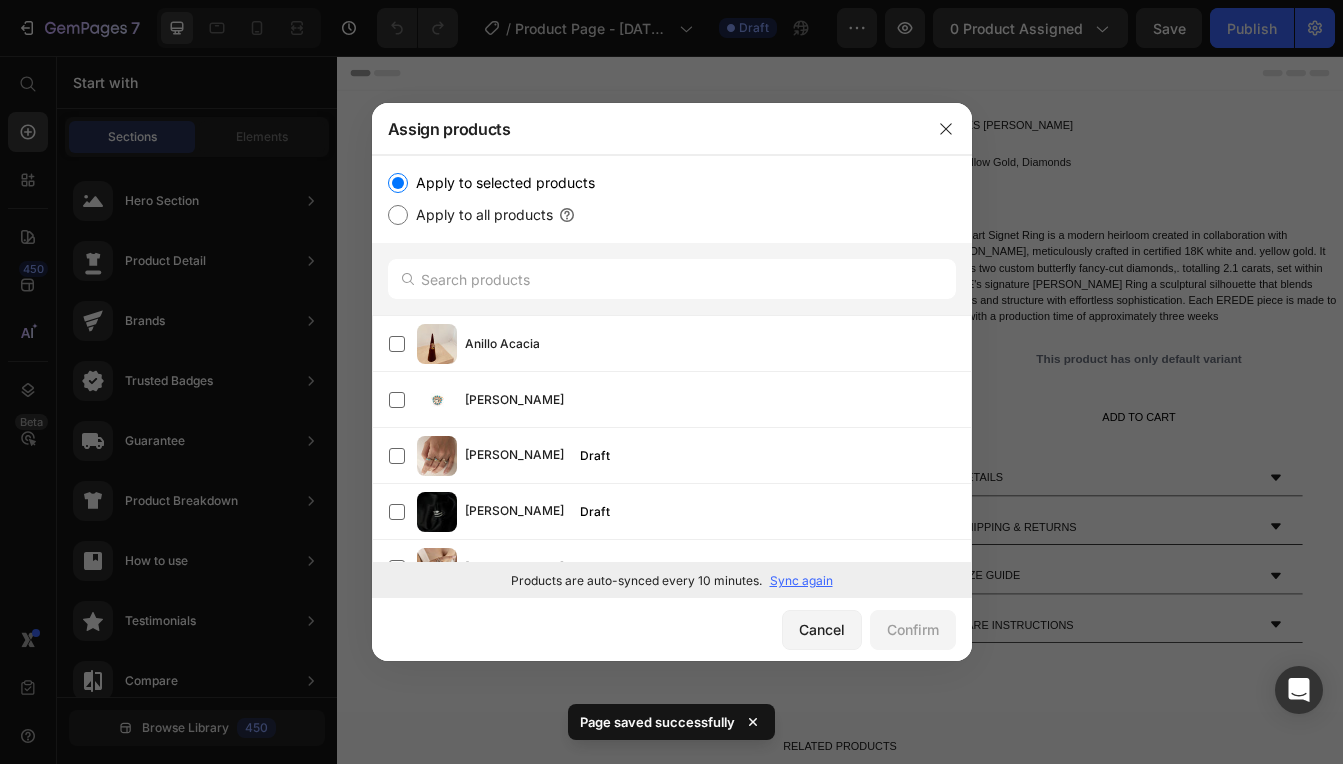 click at bounding box center (671, 382) 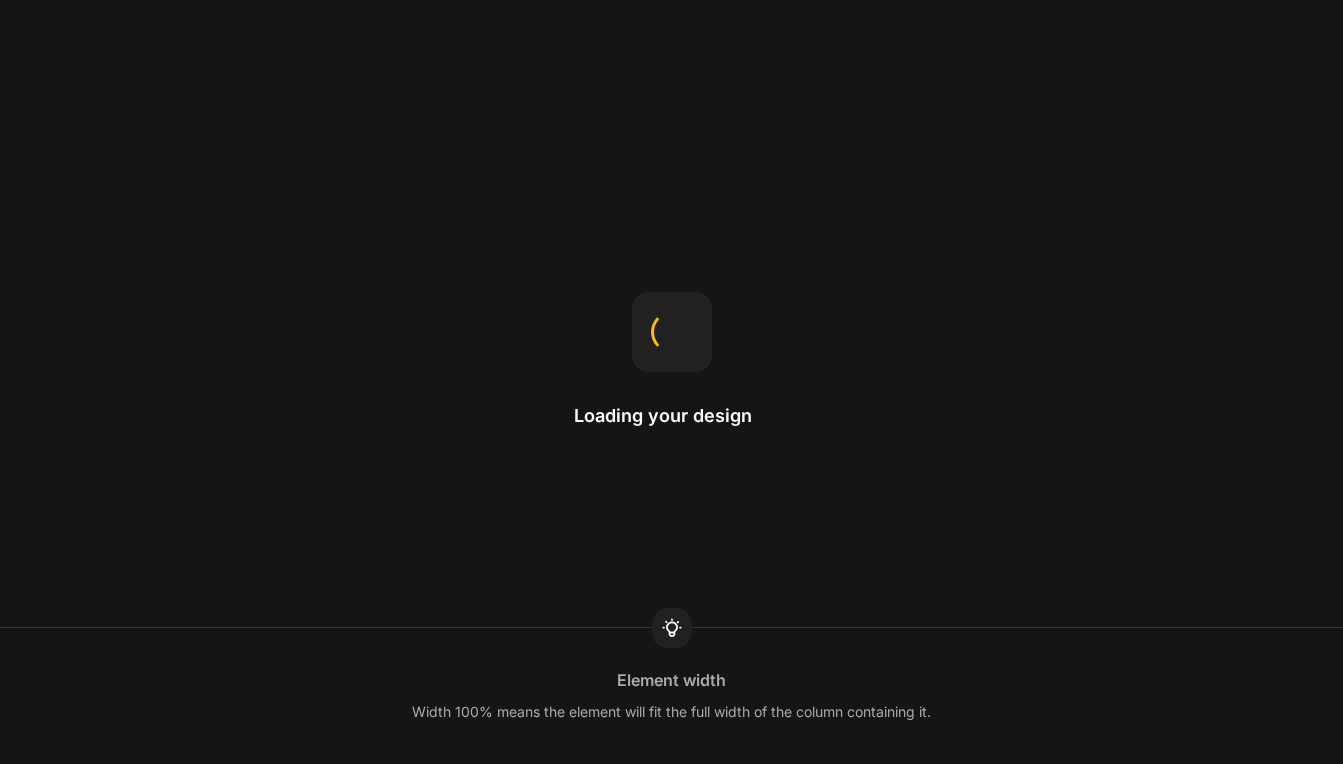 scroll, scrollTop: 0, scrollLeft: 0, axis: both 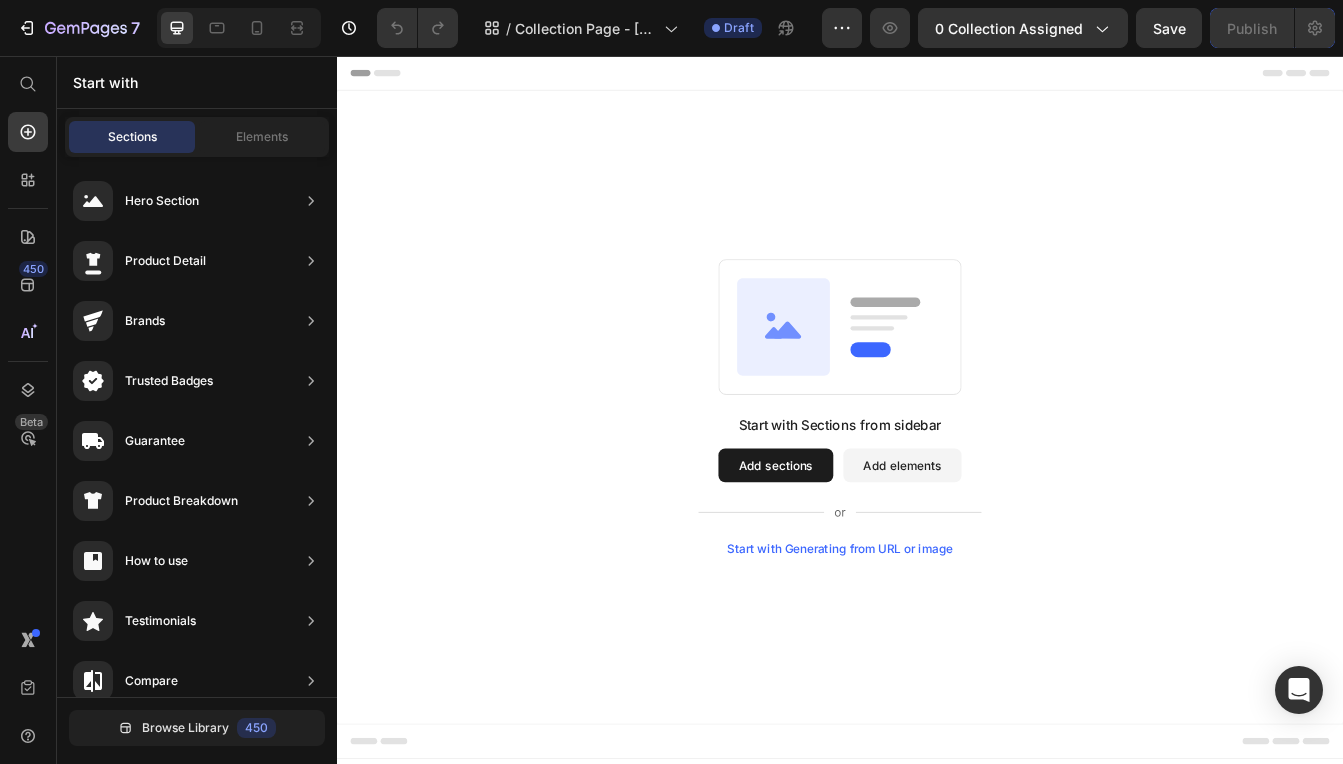 click on "Start with Generating from URL or image" at bounding box center (937, 644) 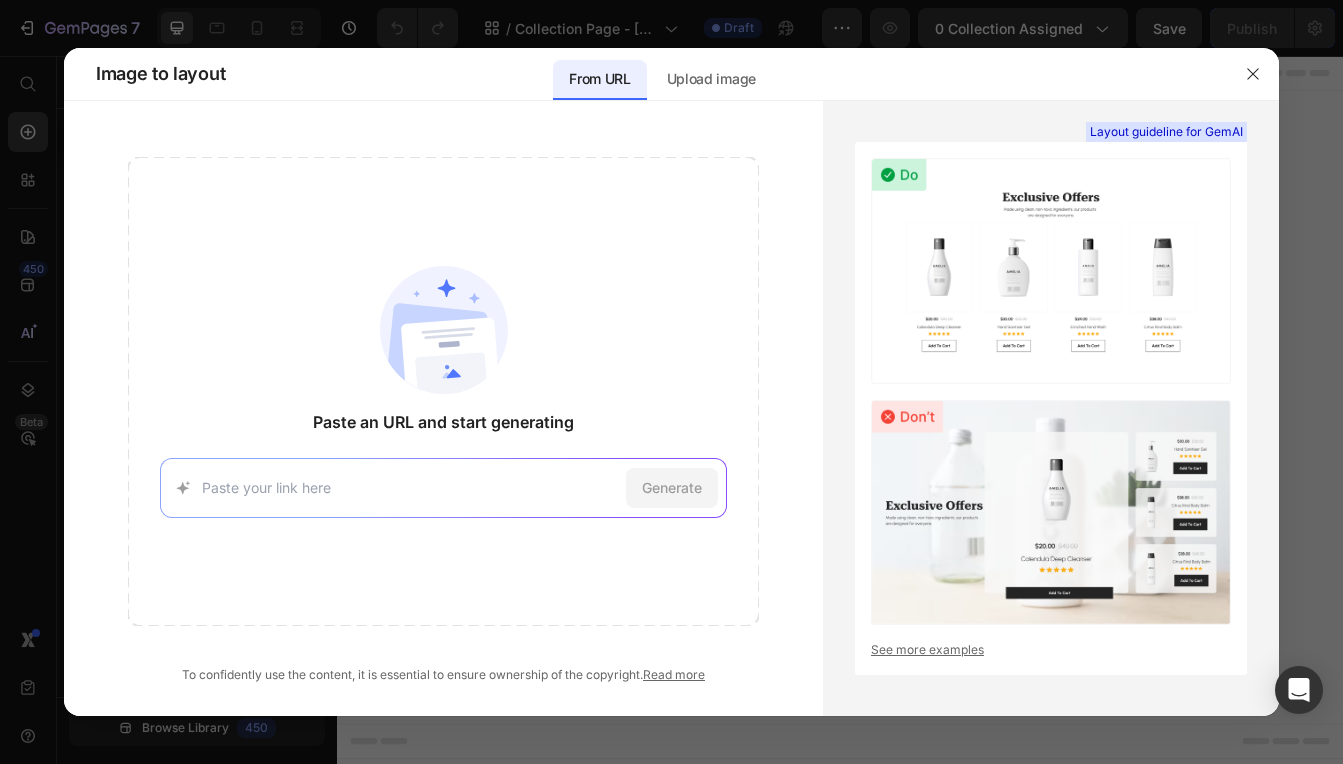 click at bounding box center [410, 487] 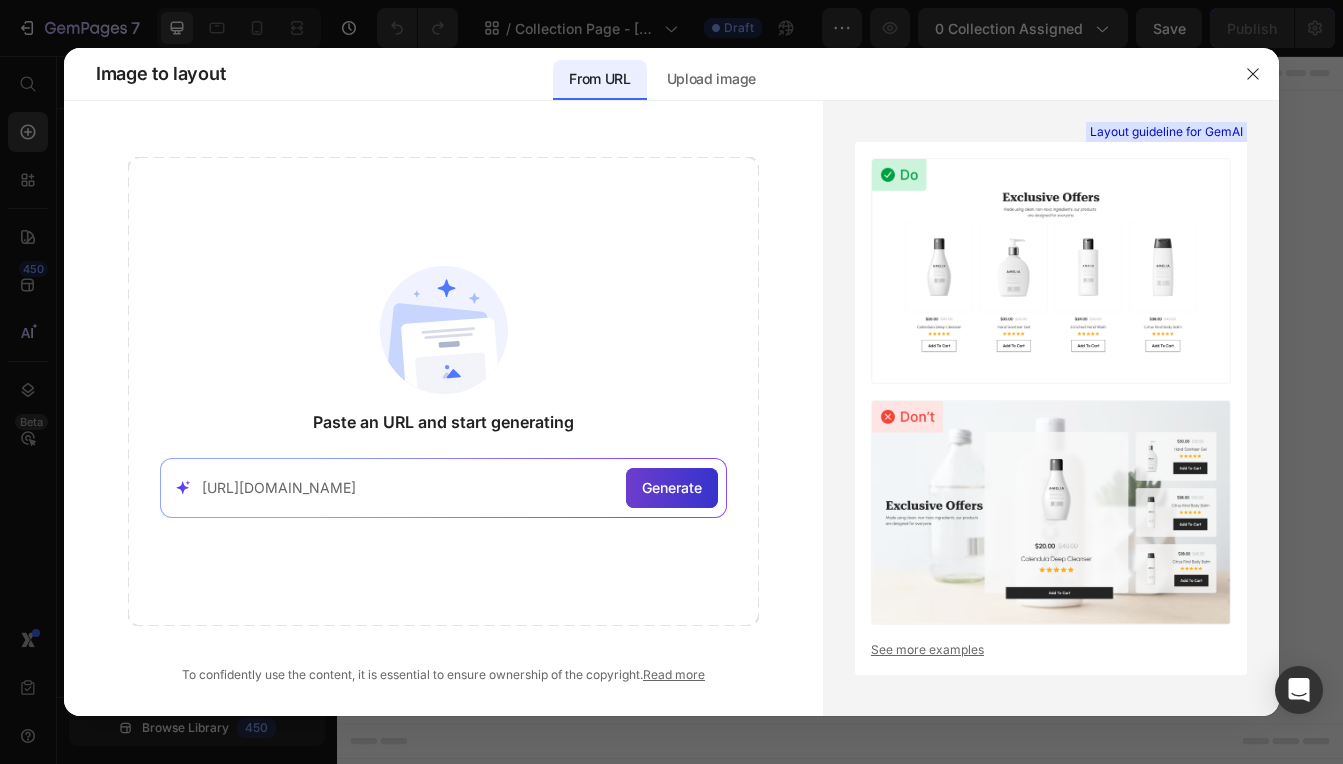 type on "[URL][DOMAIN_NAME]" 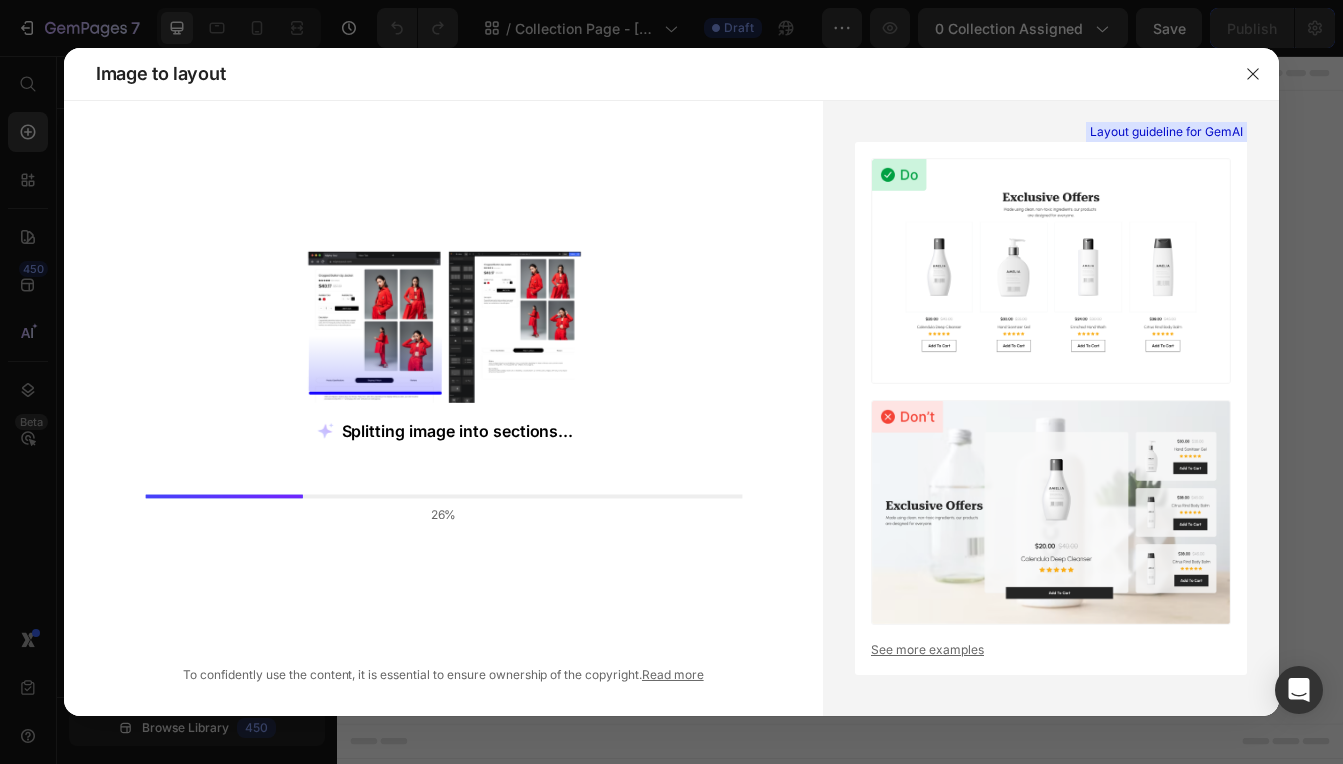 click on "Splitting image into sections... 26%" at bounding box center (444, 391) 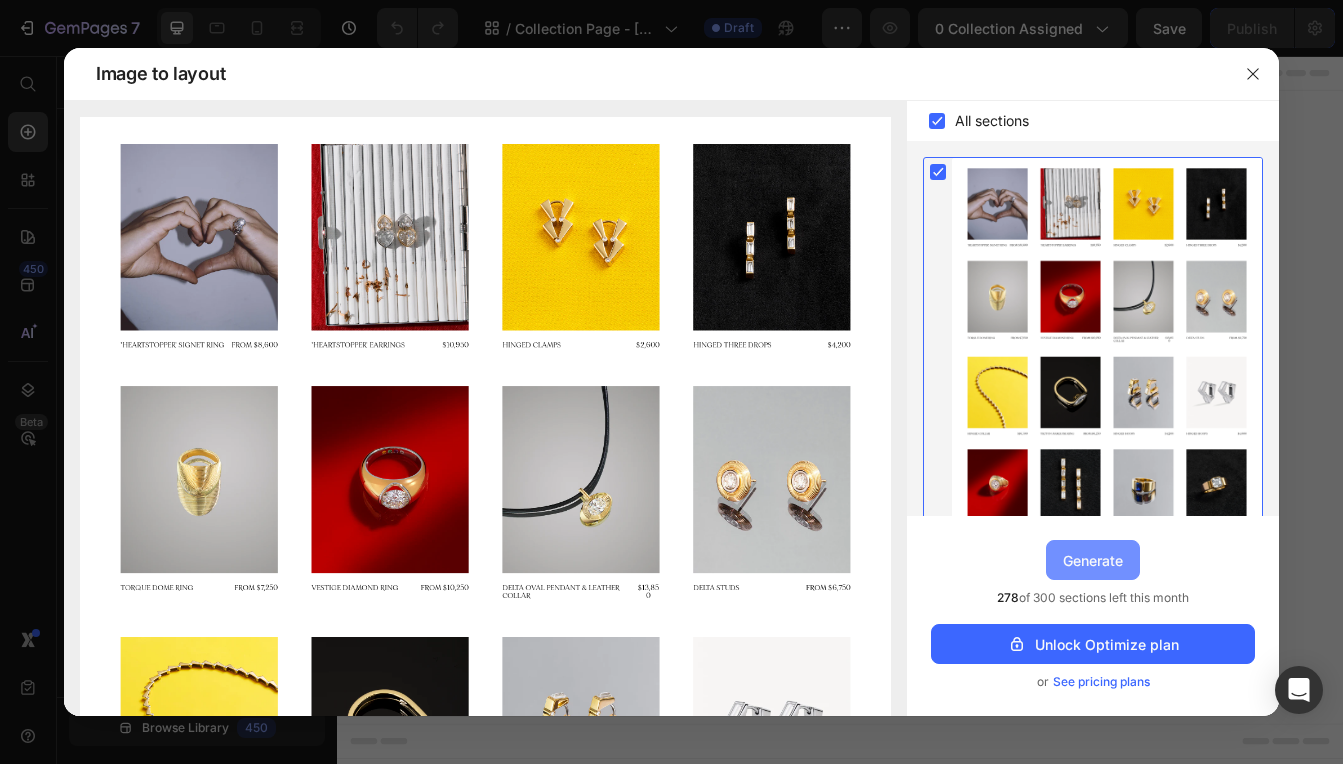 click on "Generate" at bounding box center (1093, 560) 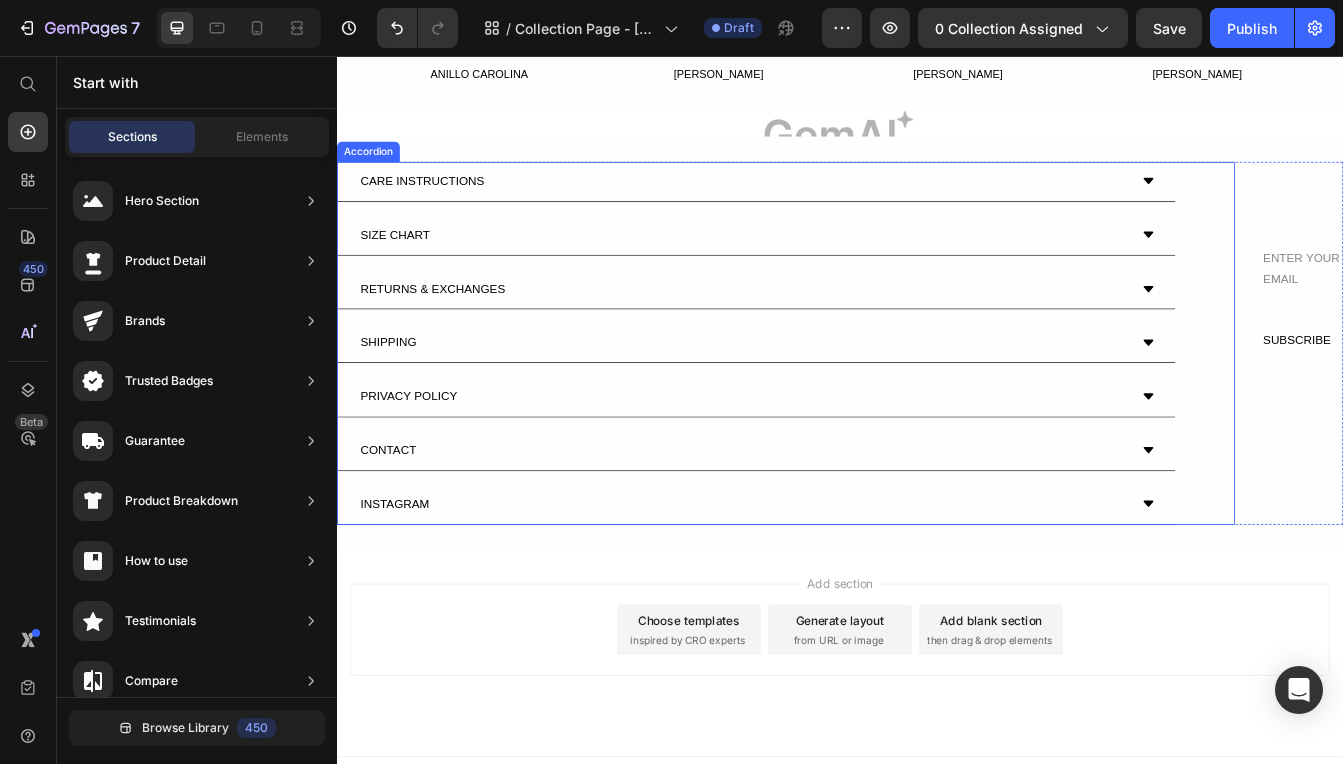 scroll, scrollTop: 0, scrollLeft: 0, axis: both 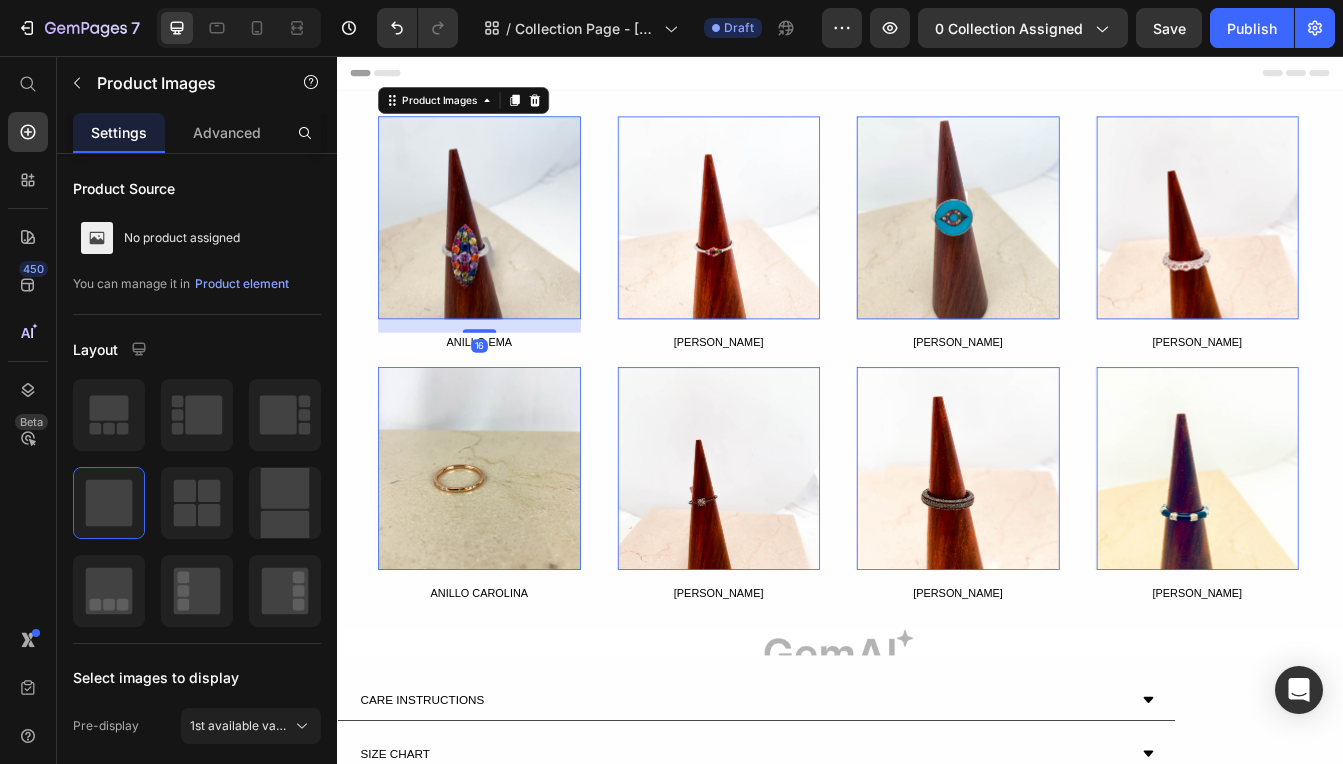 click at bounding box center (507, 249) 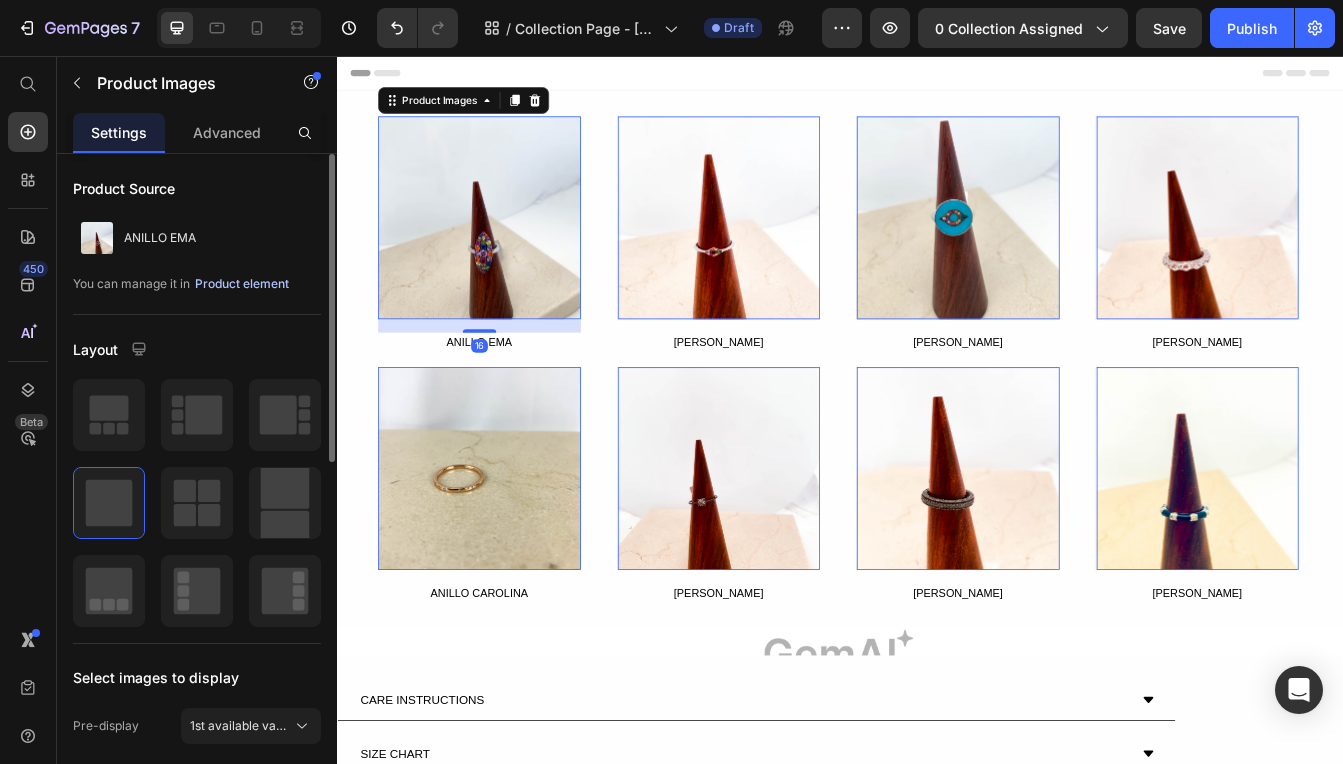 click on "Product element" at bounding box center [242, 284] 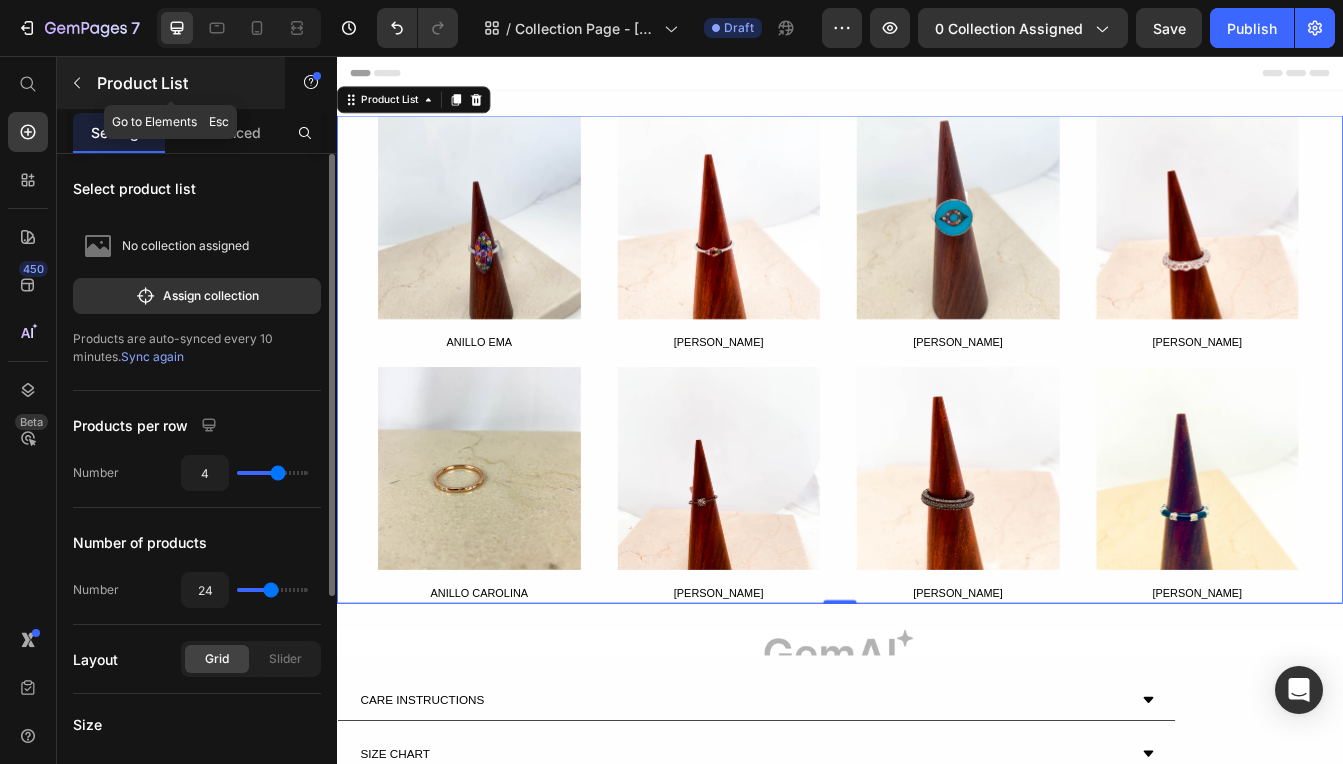 click 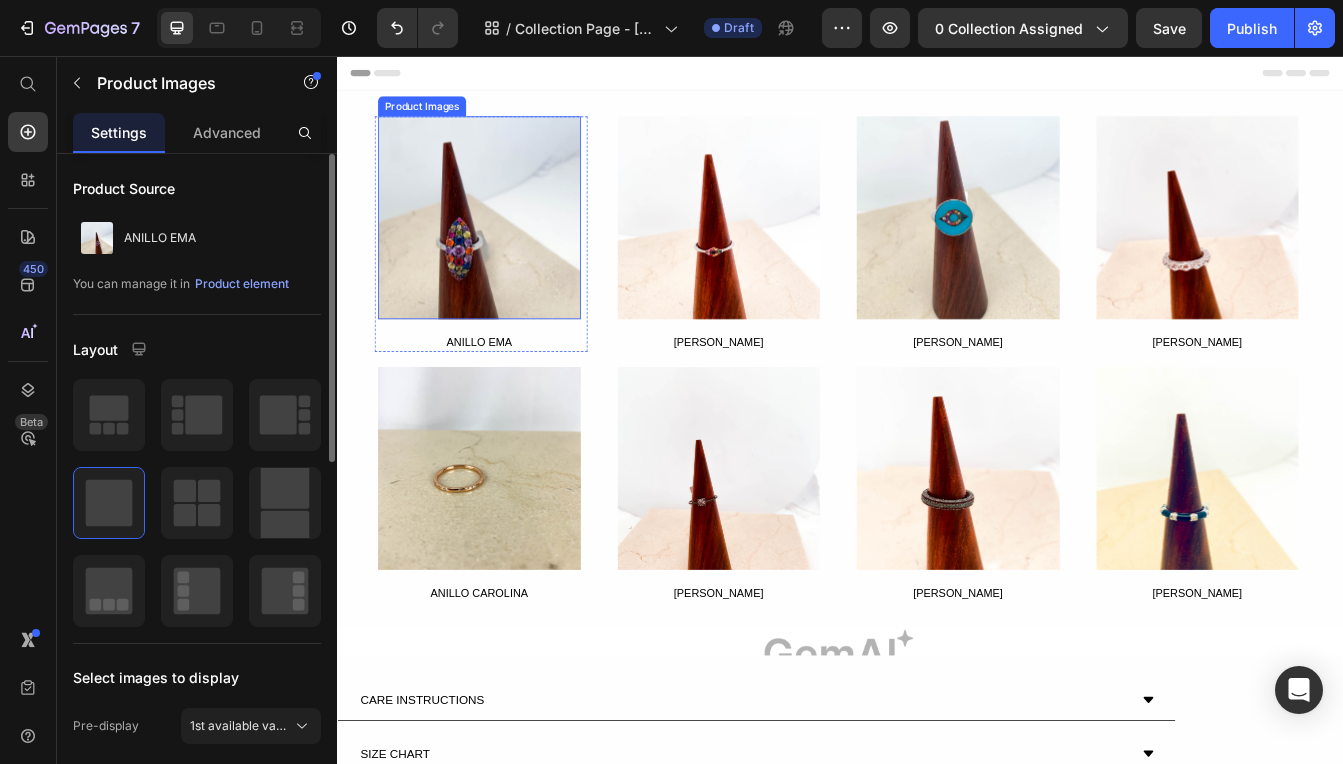 click at bounding box center (507, 249) 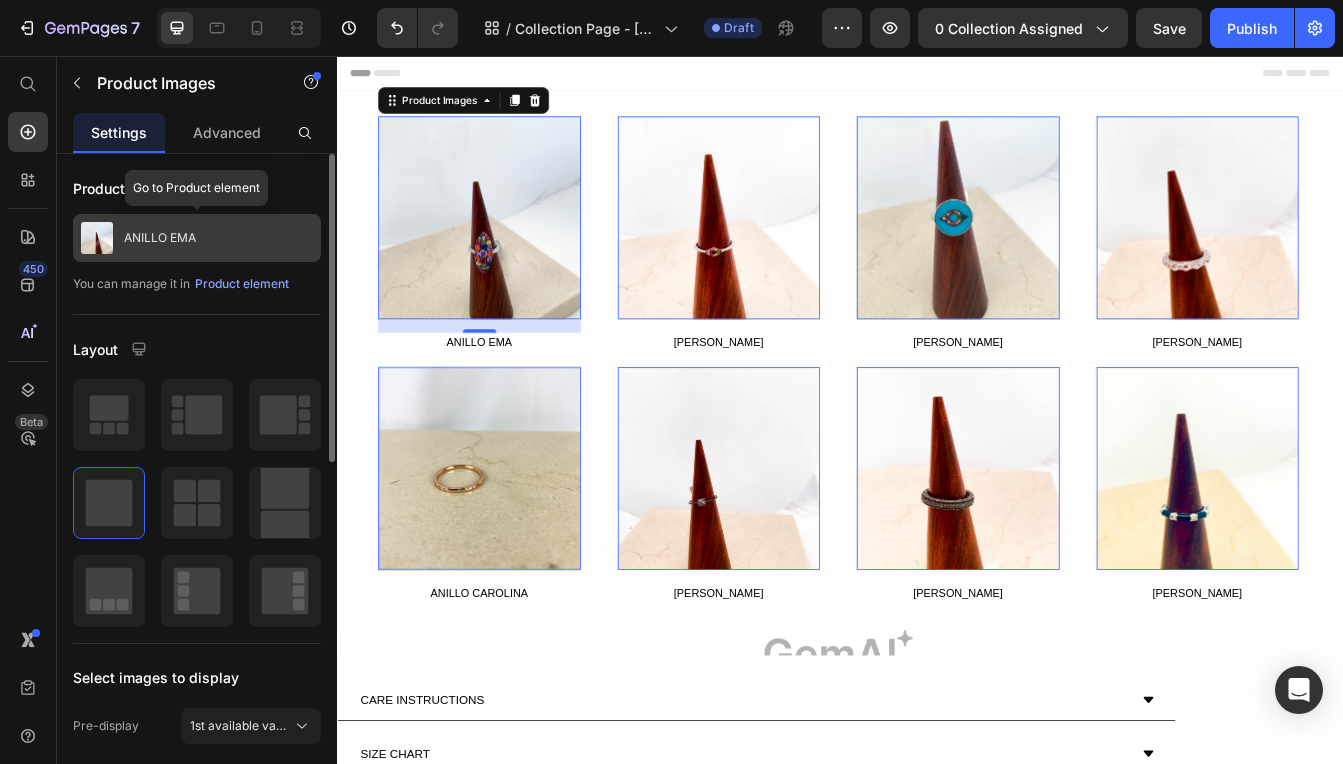 click on "ANILLO EMA" at bounding box center [160, 238] 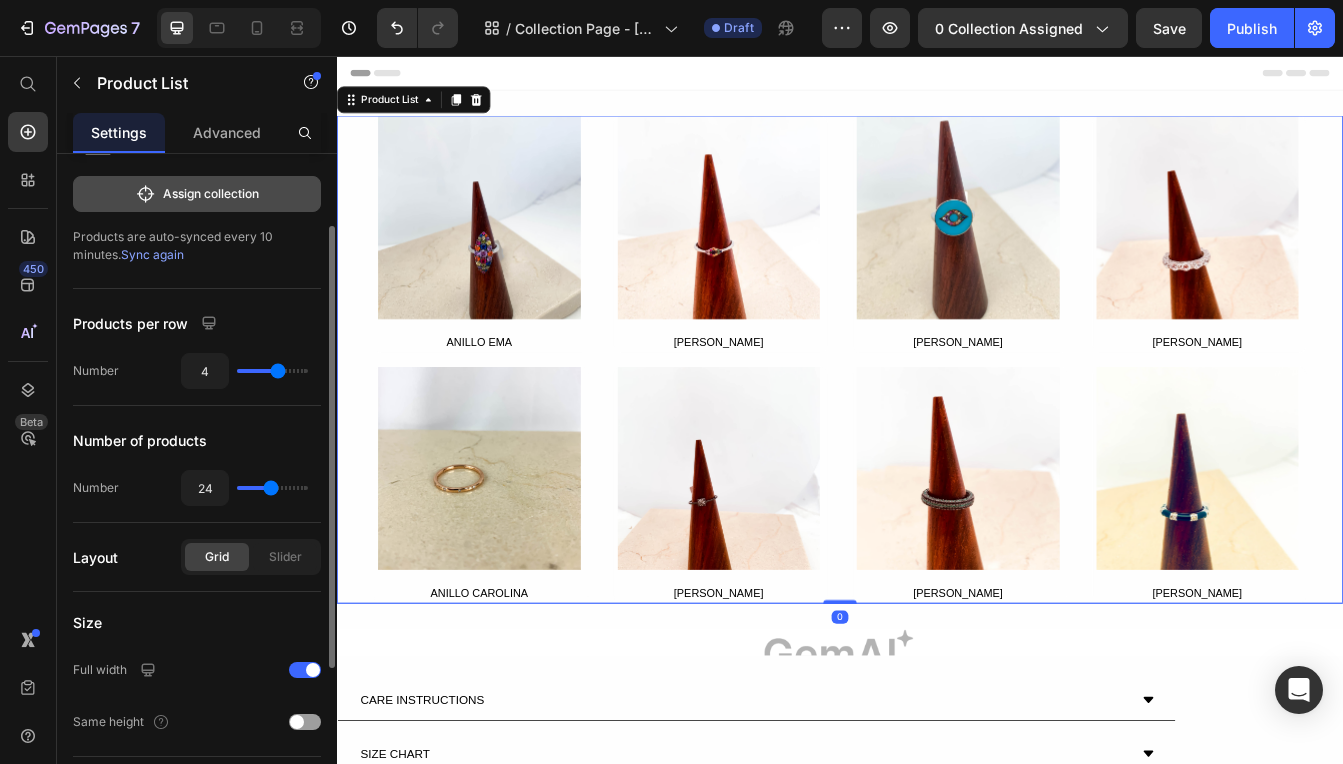 scroll, scrollTop: 0, scrollLeft: 0, axis: both 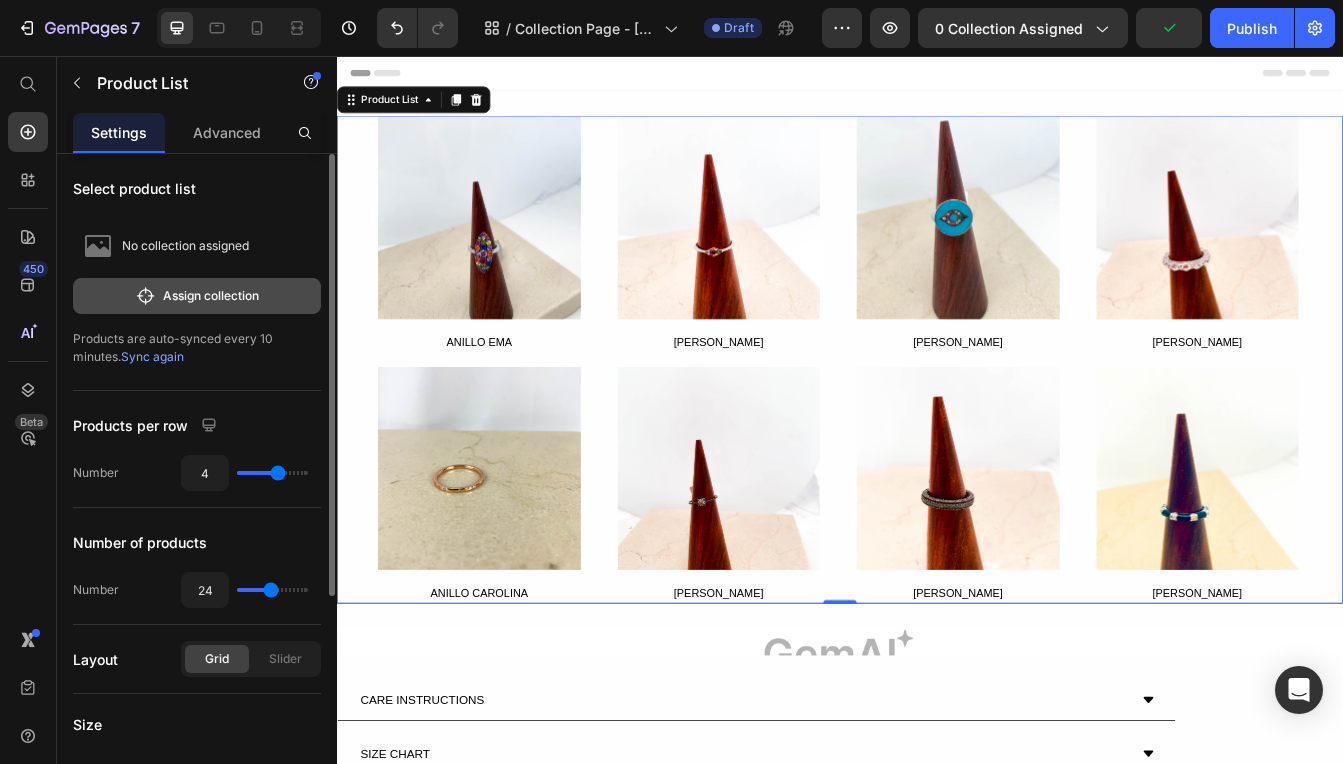 click on "Assign collection" 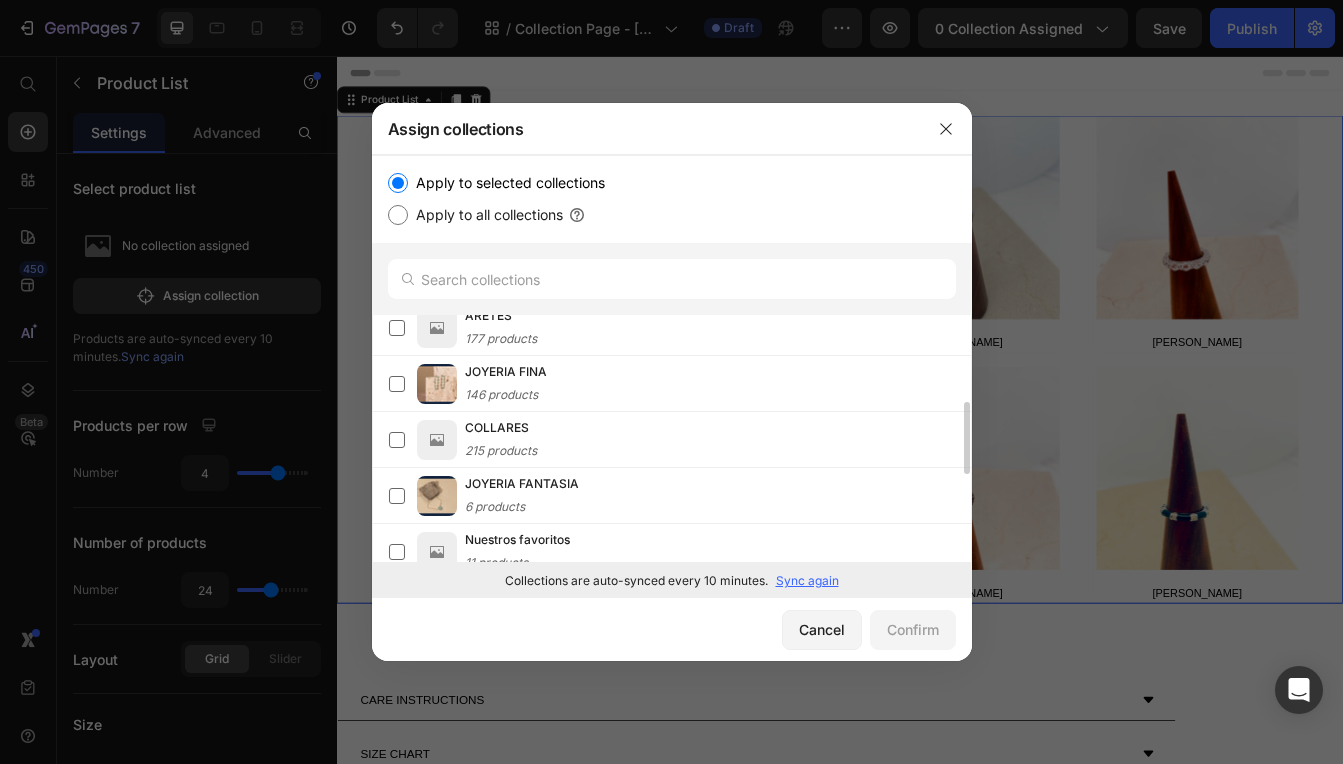 scroll, scrollTop: 311, scrollLeft: 0, axis: vertical 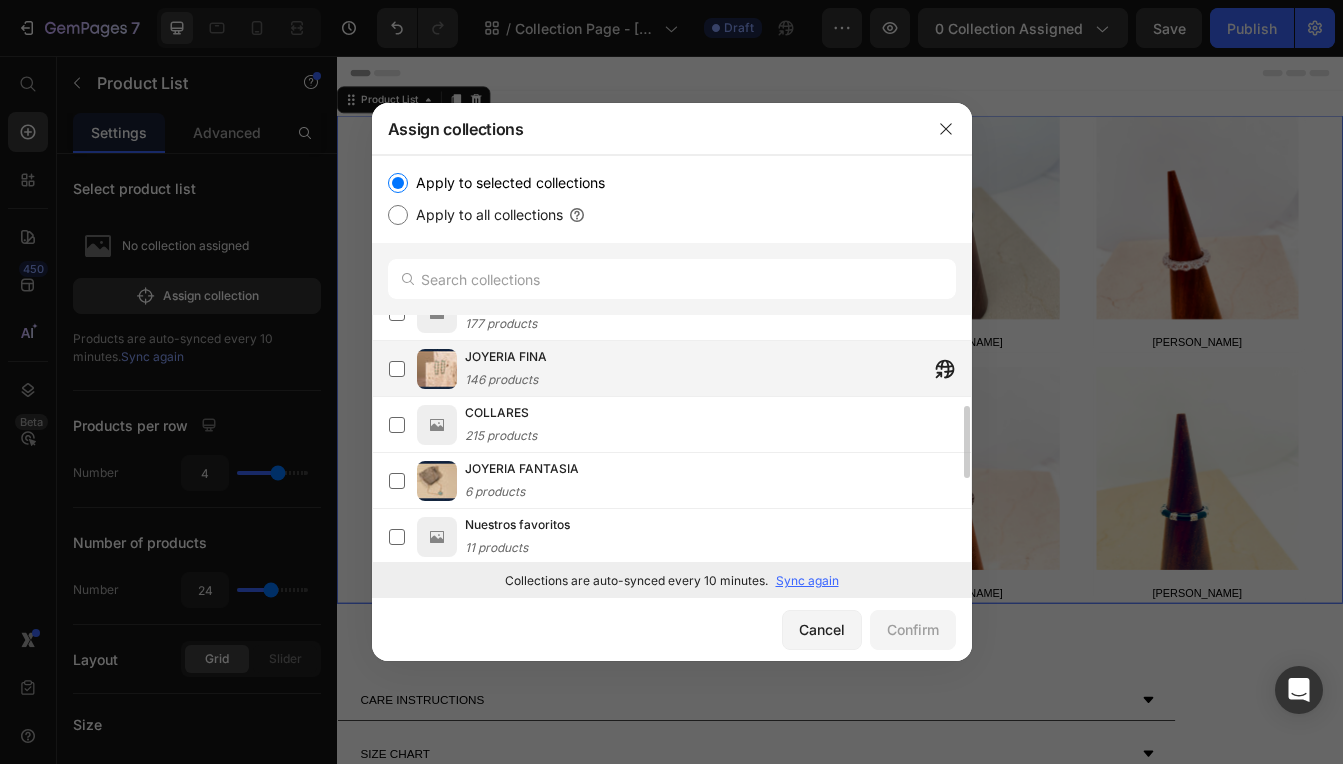 click on "JOYERIA FINA 146 products" at bounding box center [718, 369] 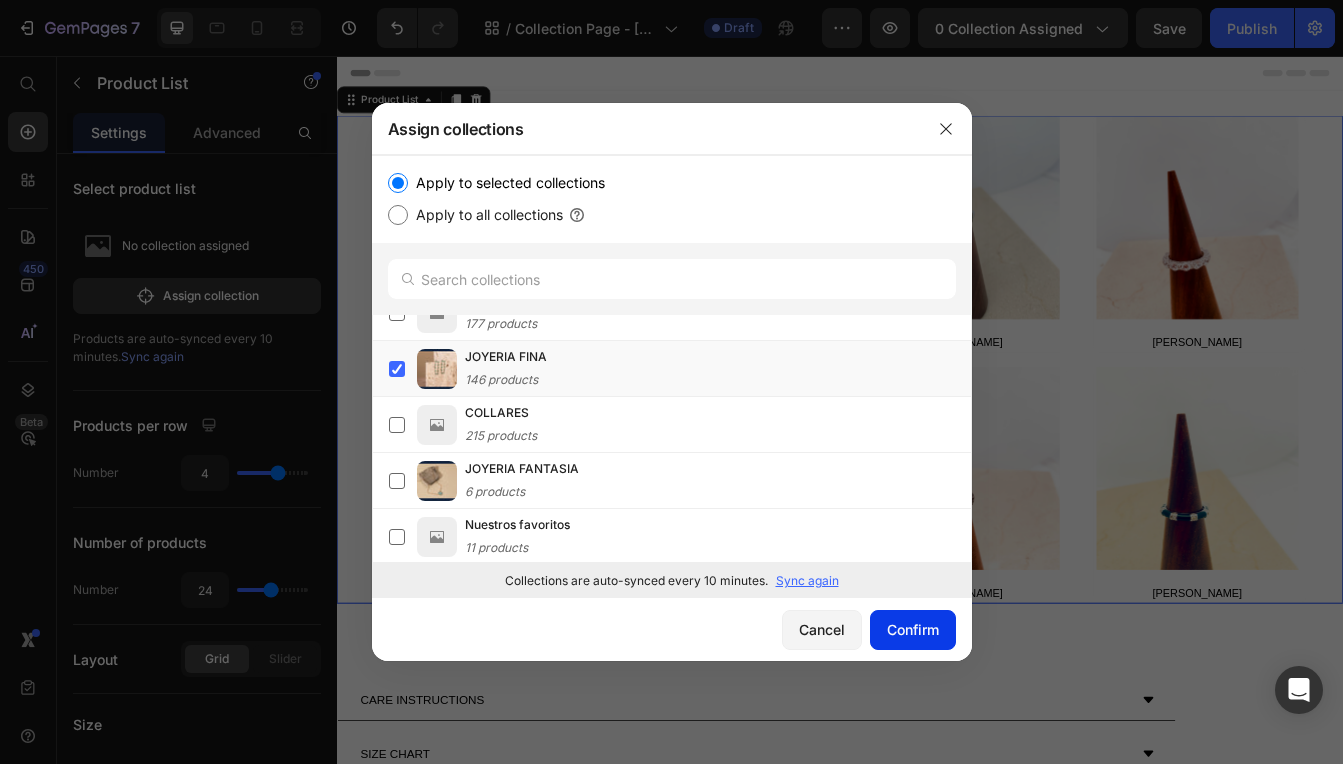 click on "Confirm" 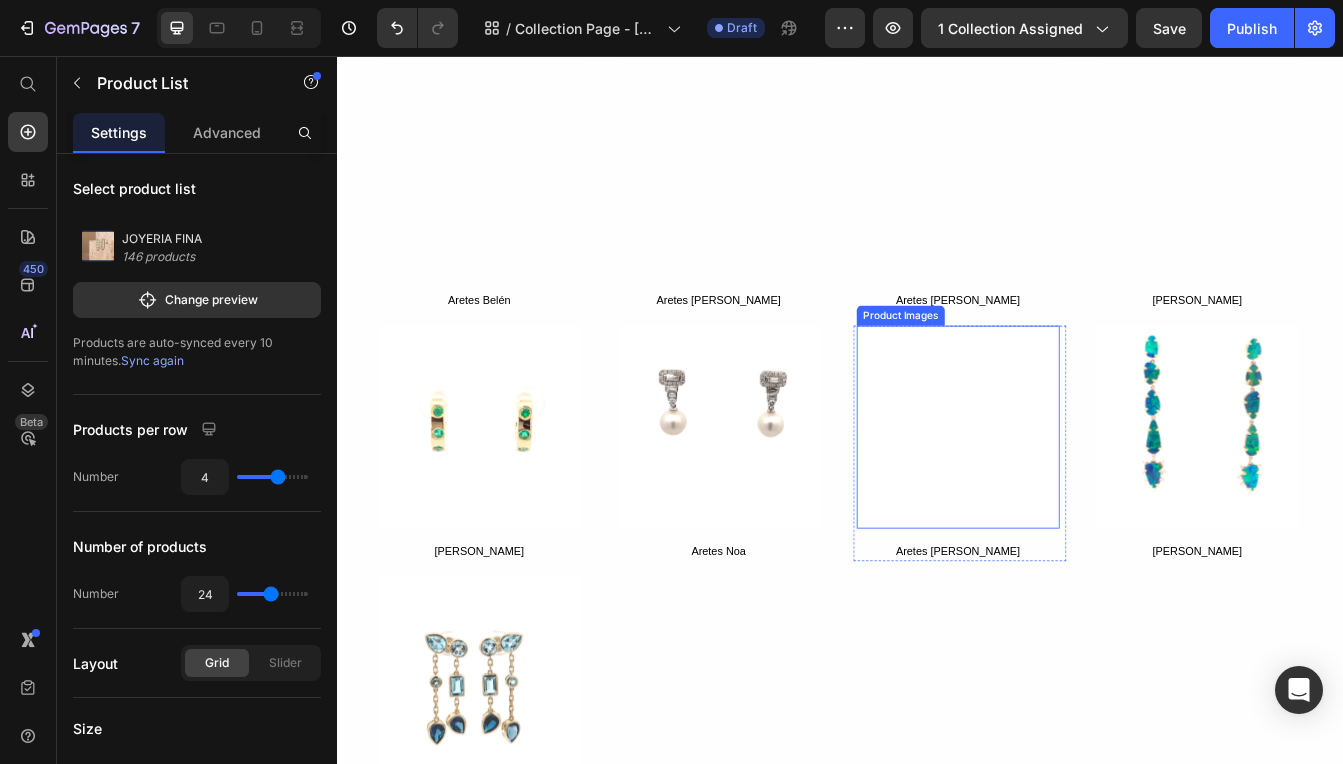 scroll, scrollTop: 0, scrollLeft: 0, axis: both 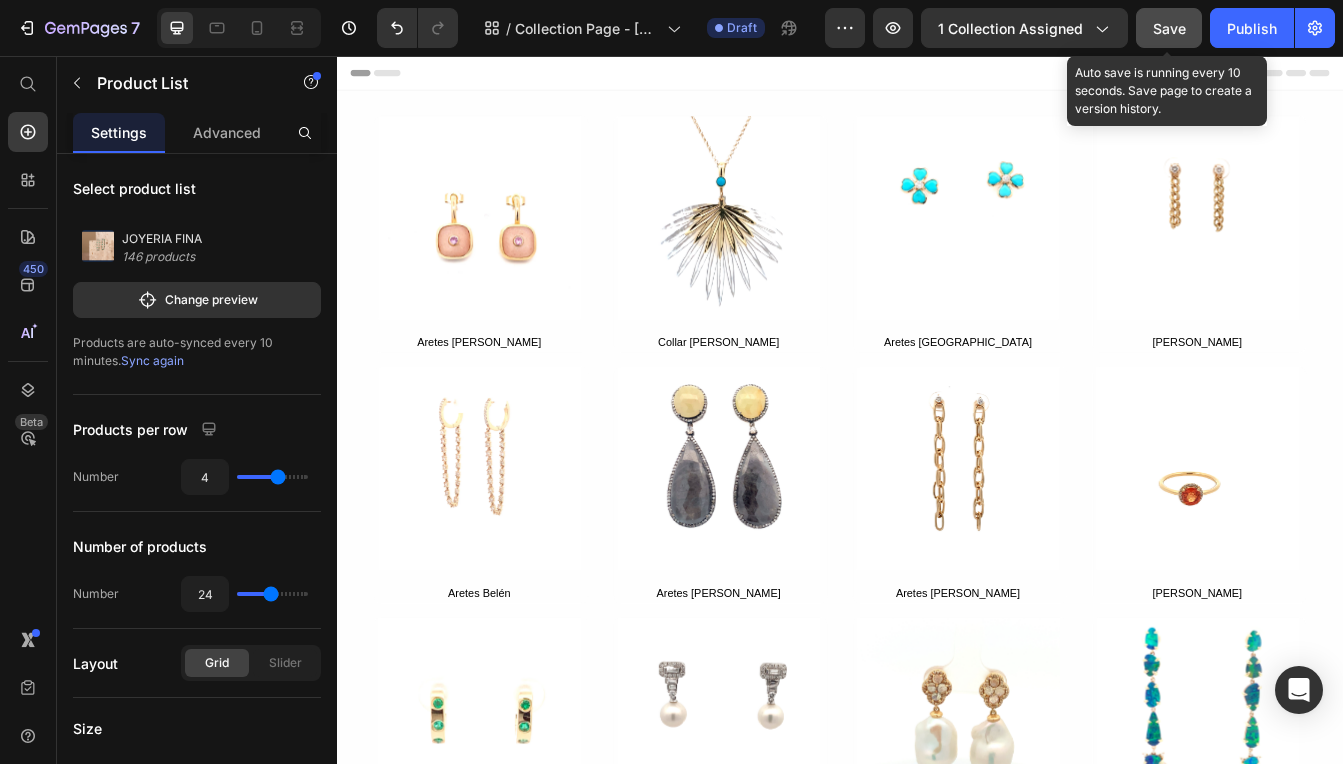 click on "Save" at bounding box center (1169, 28) 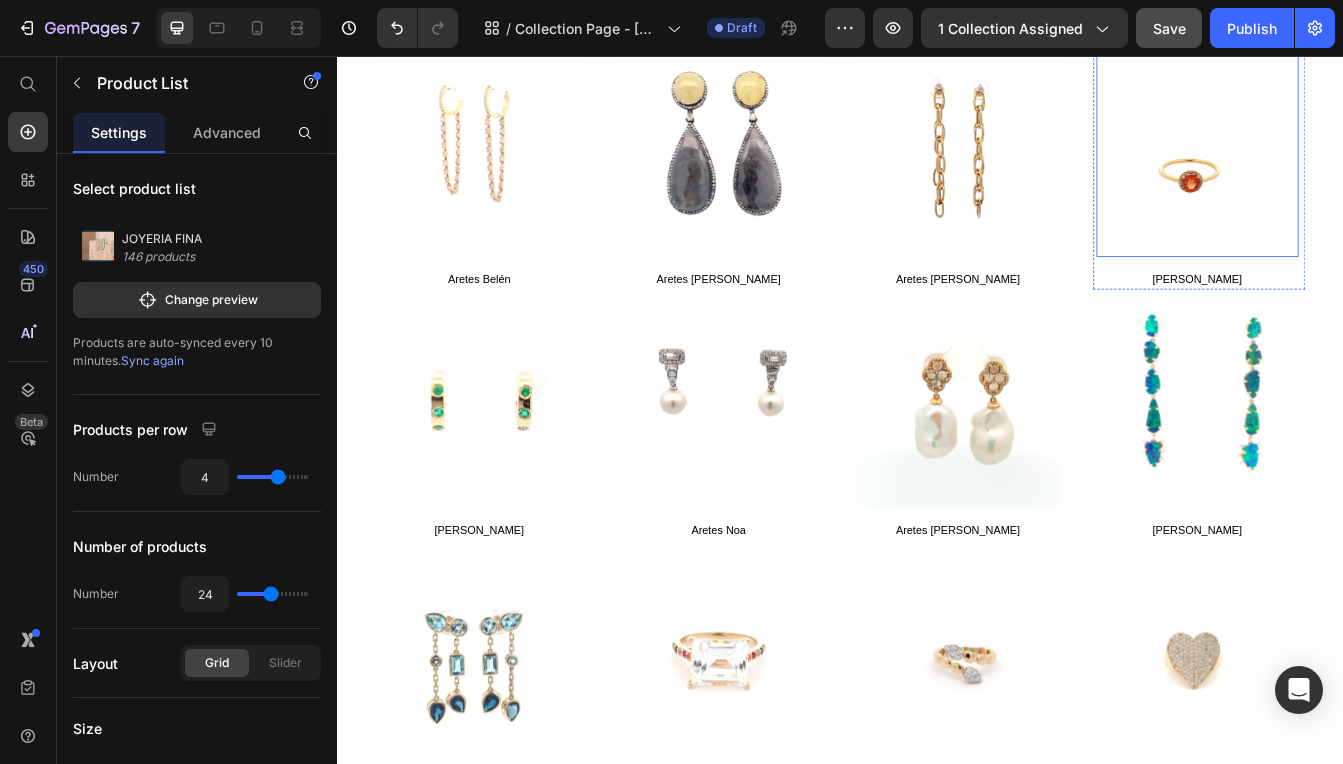 scroll, scrollTop: 450, scrollLeft: 0, axis: vertical 